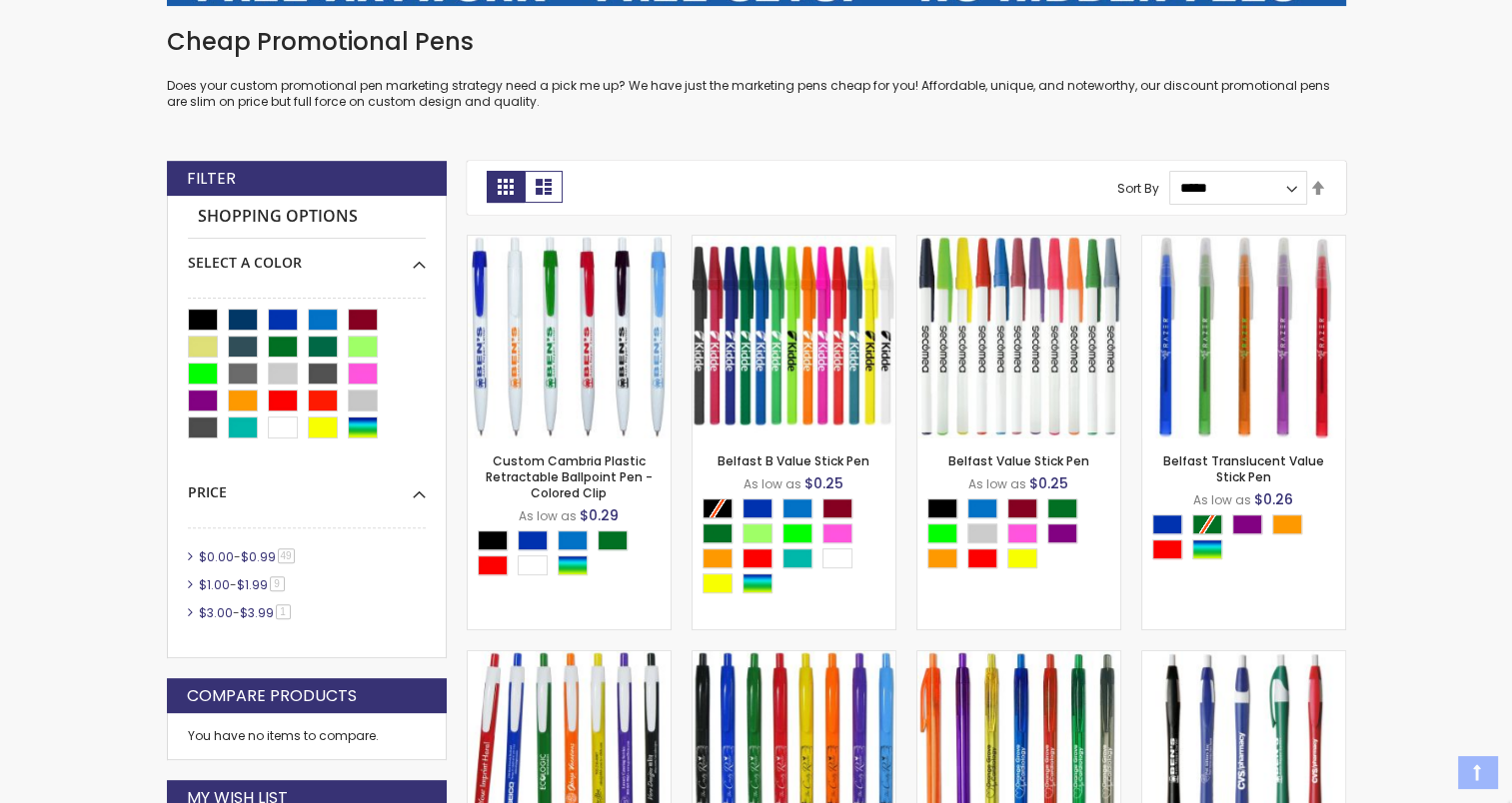 scroll, scrollTop: 0, scrollLeft: 0, axis: both 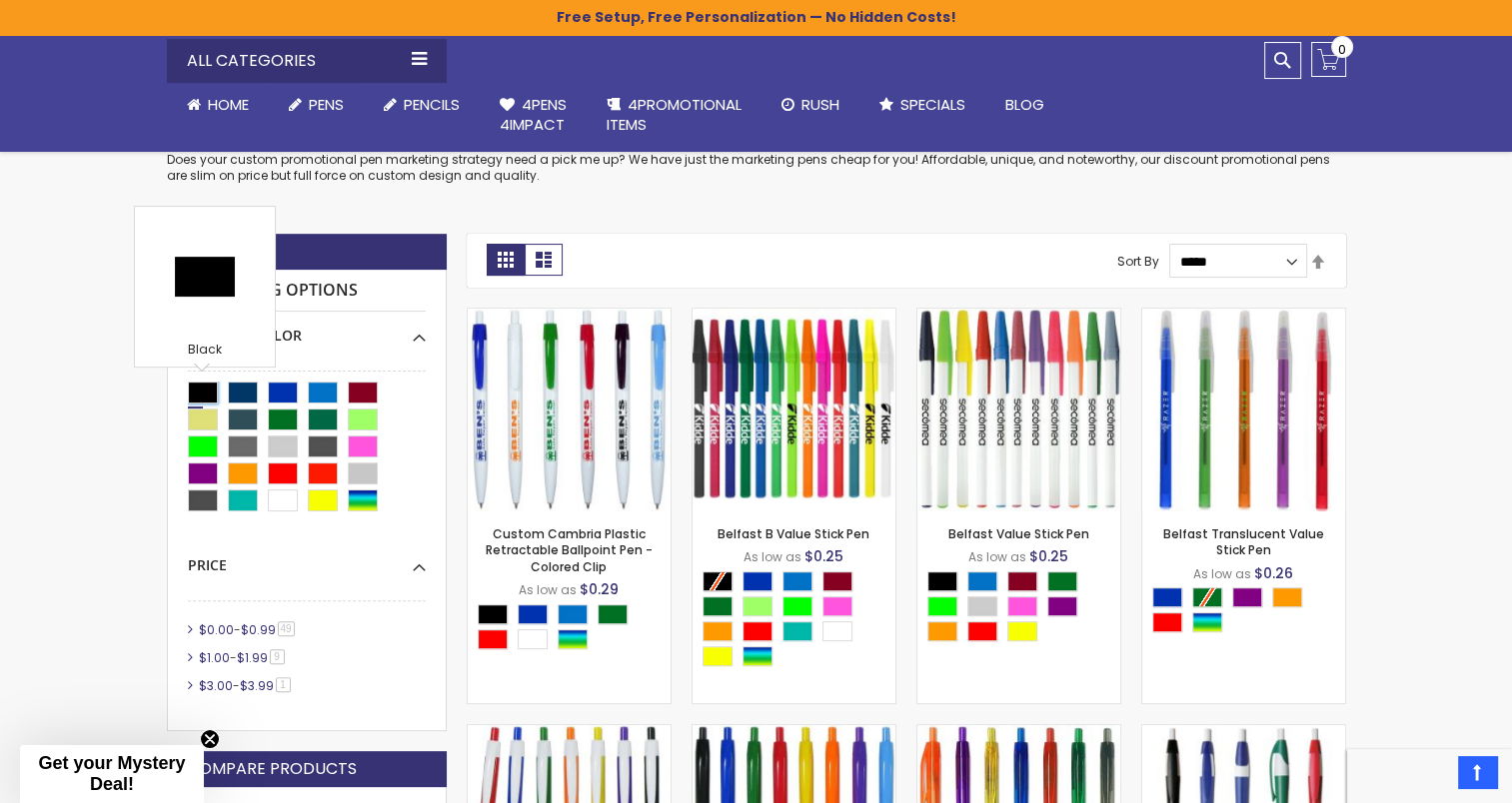 click at bounding box center (203, 393) 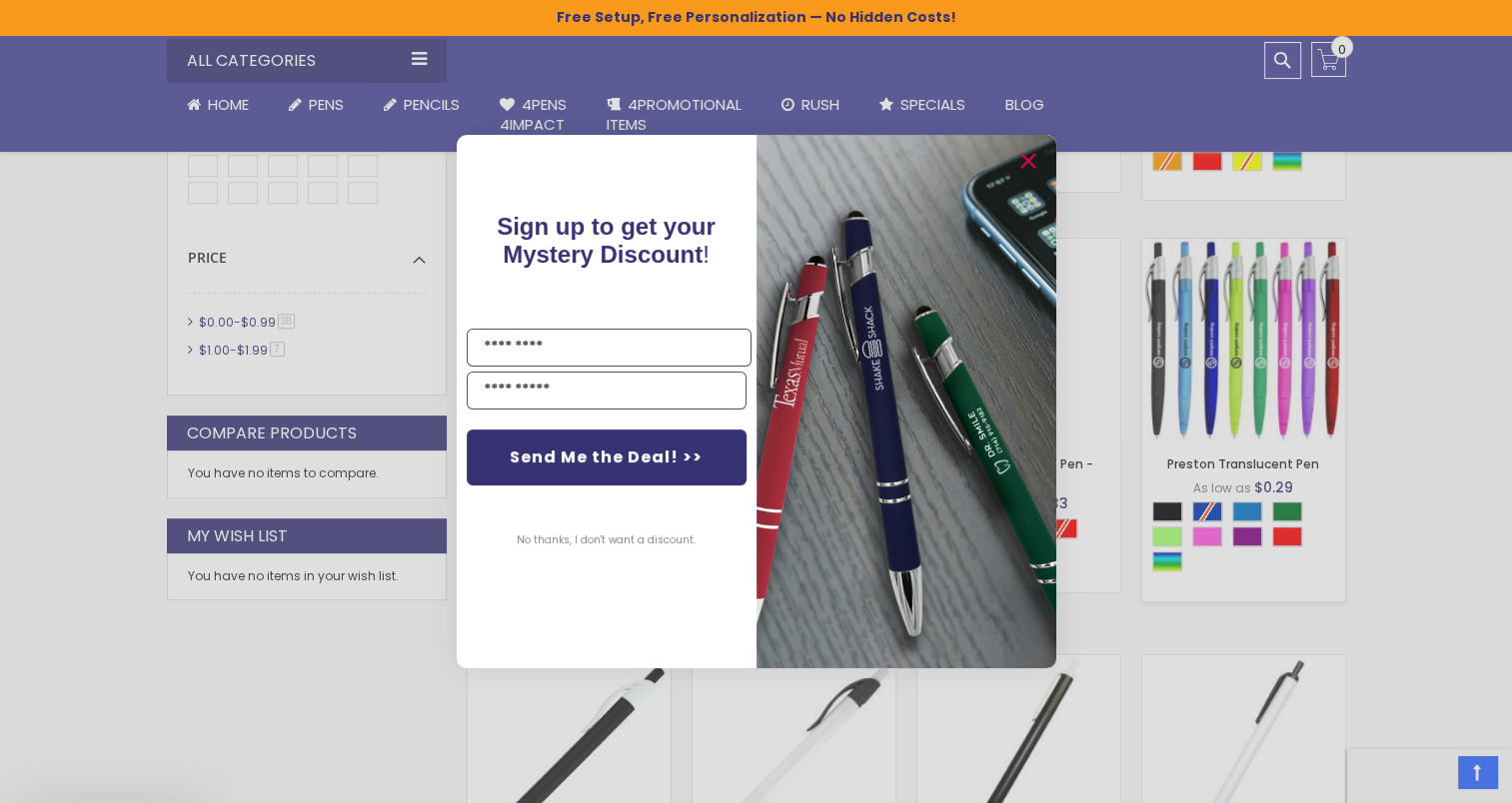scroll, scrollTop: 1282, scrollLeft: 0, axis: vertical 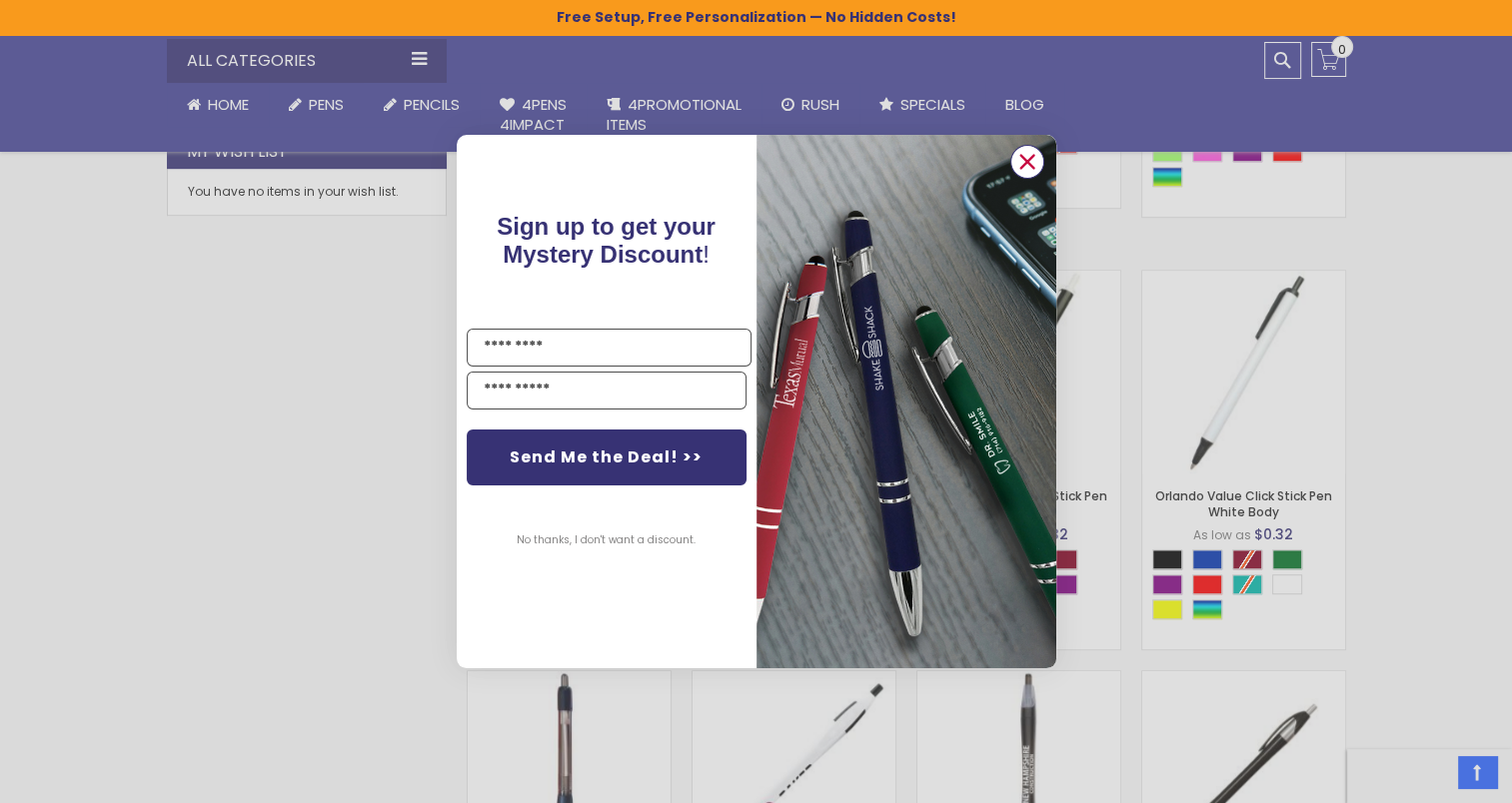 click at bounding box center (1026, 162) 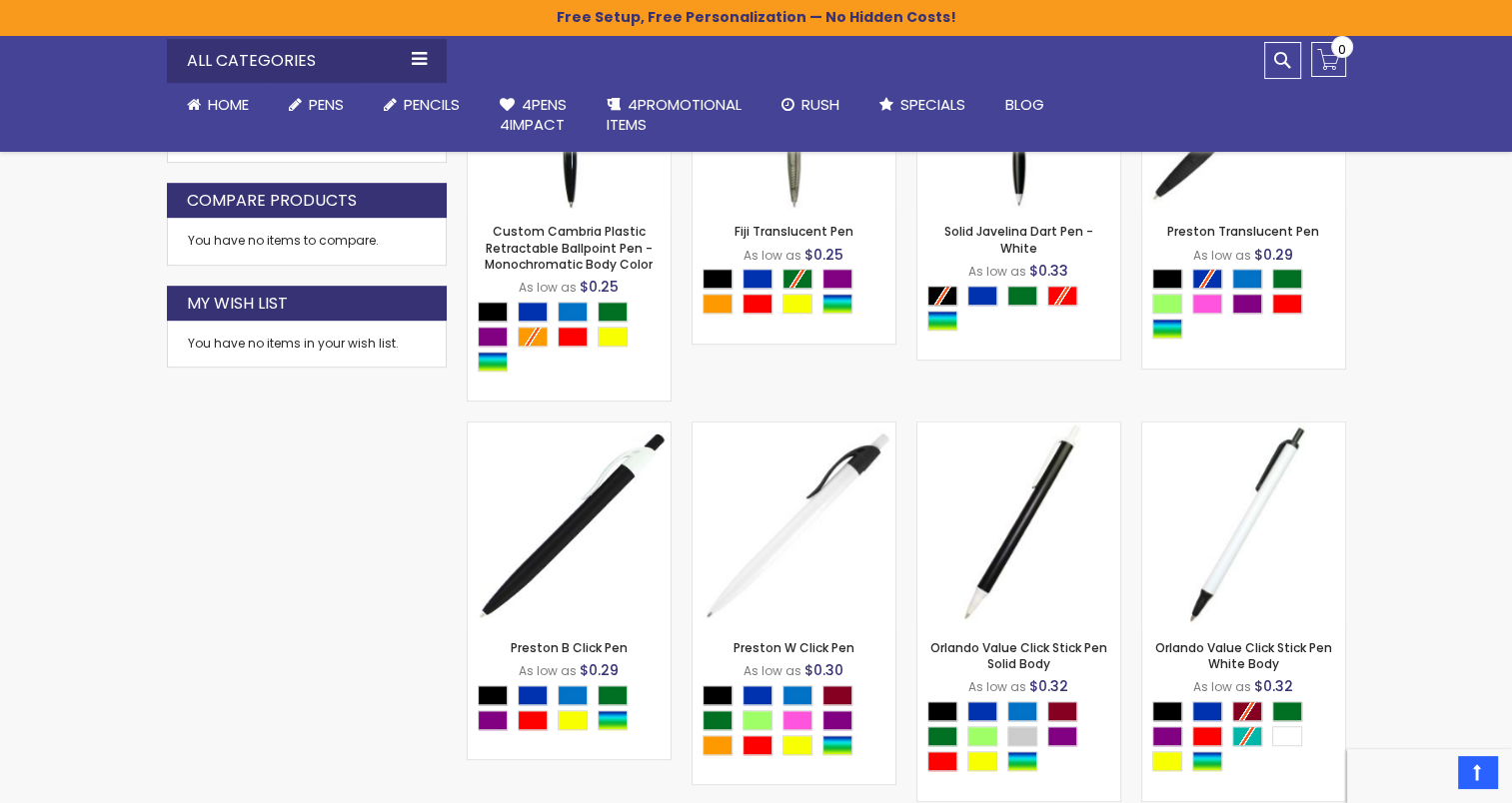 scroll, scrollTop: 1130, scrollLeft: 0, axis: vertical 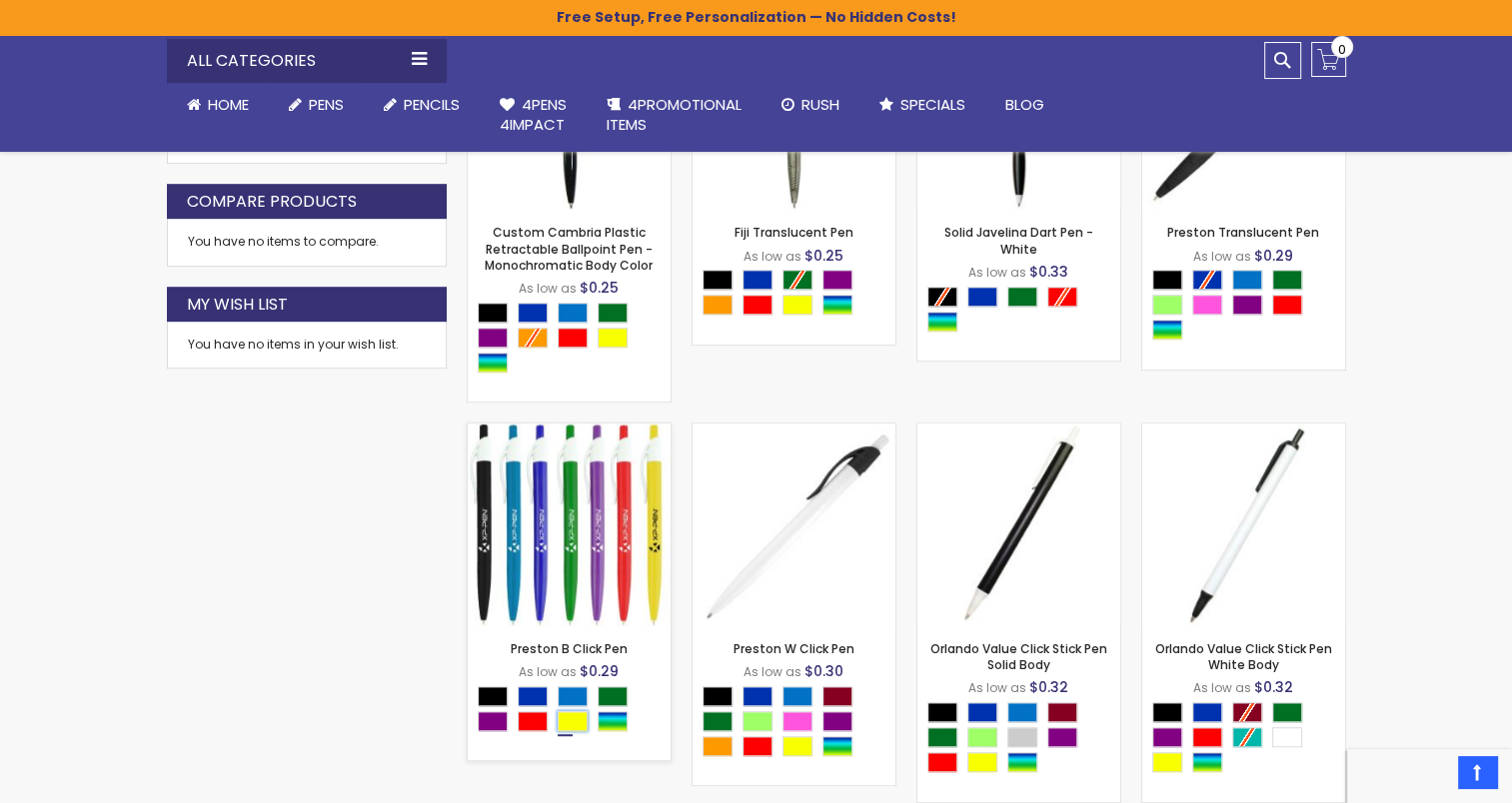 click at bounding box center (573, 721) 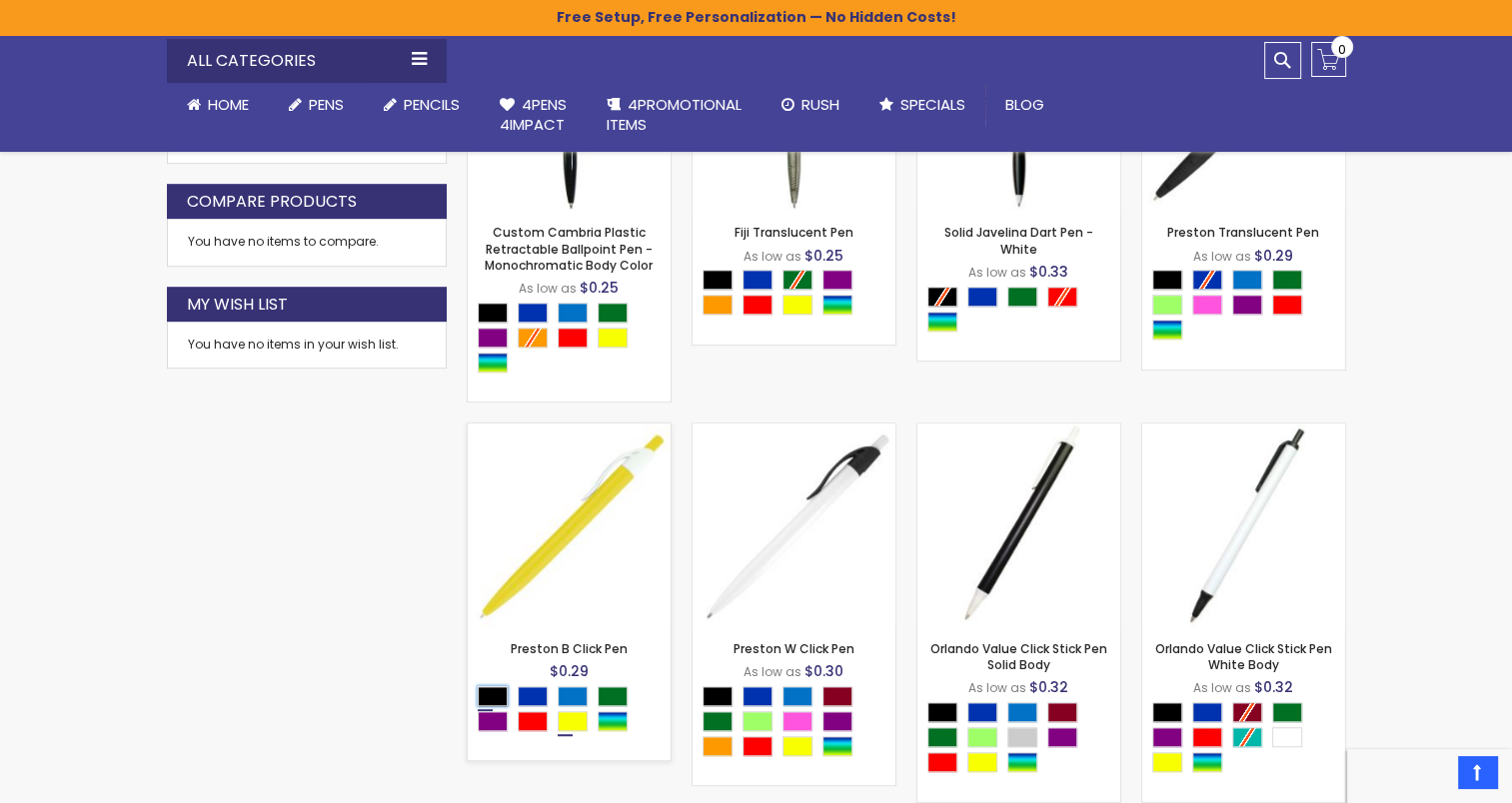 click at bounding box center [493, 696] 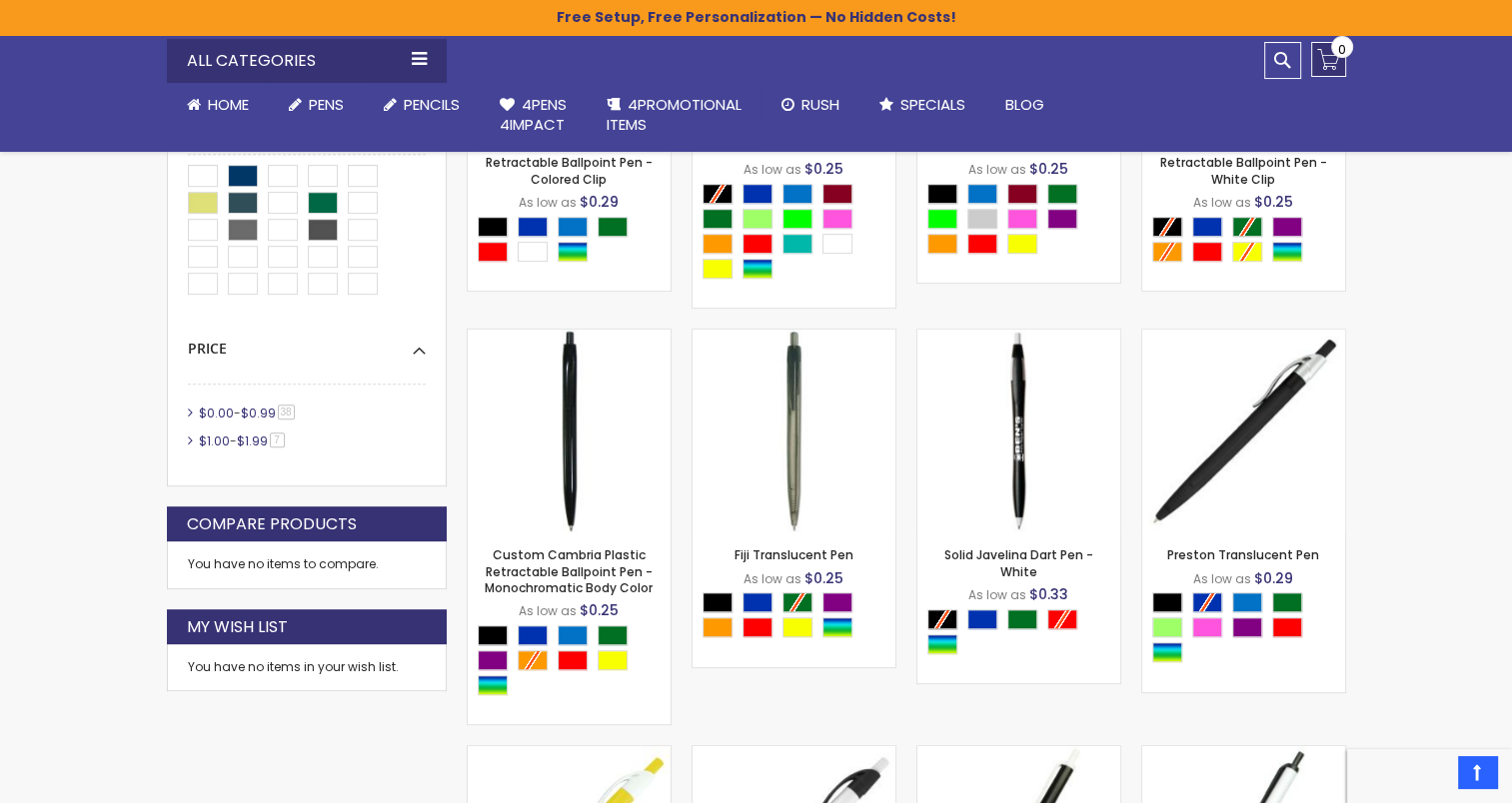 scroll, scrollTop: 801, scrollLeft: 0, axis: vertical 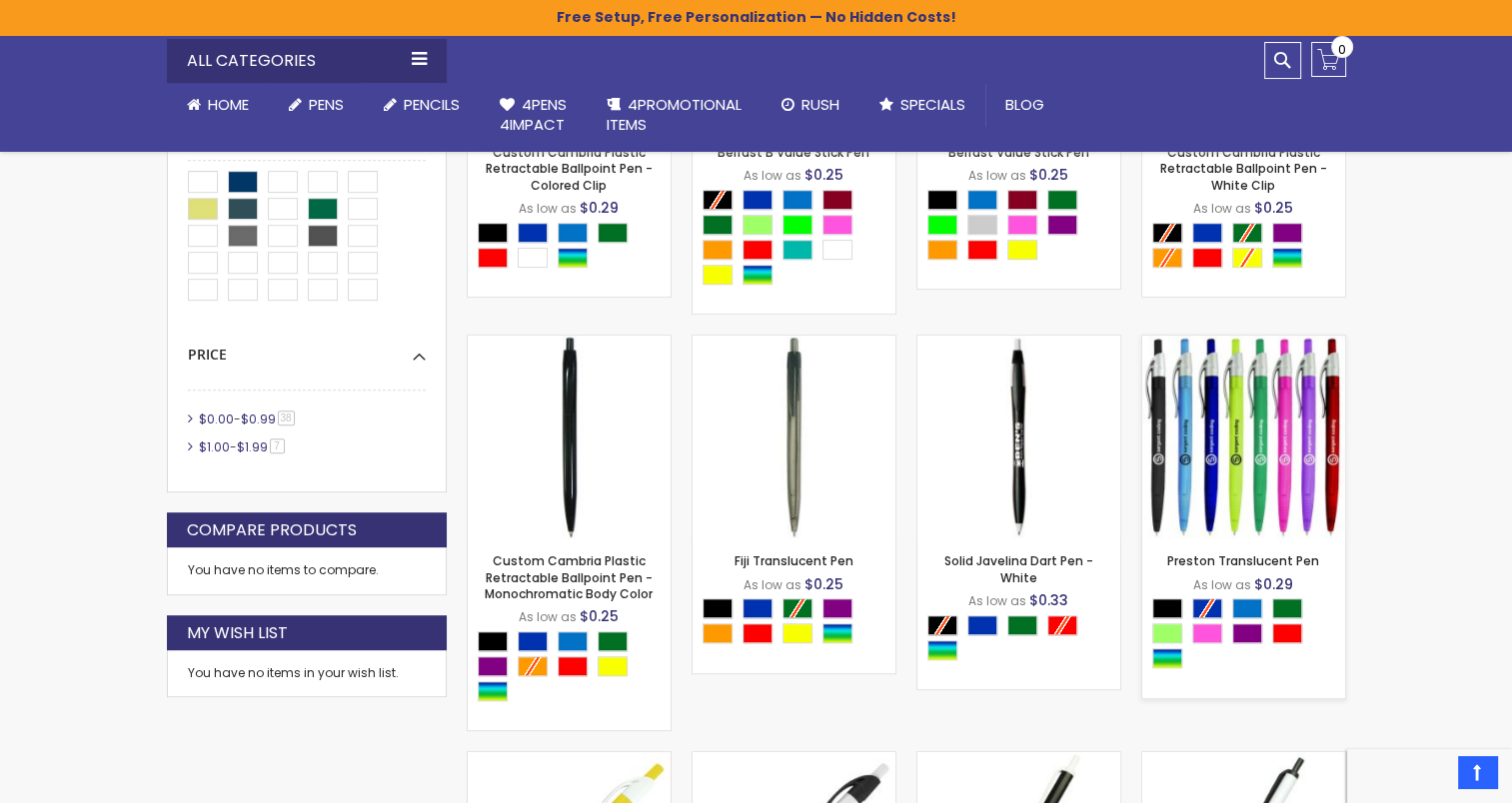 click at bounding box center (1243, 436) 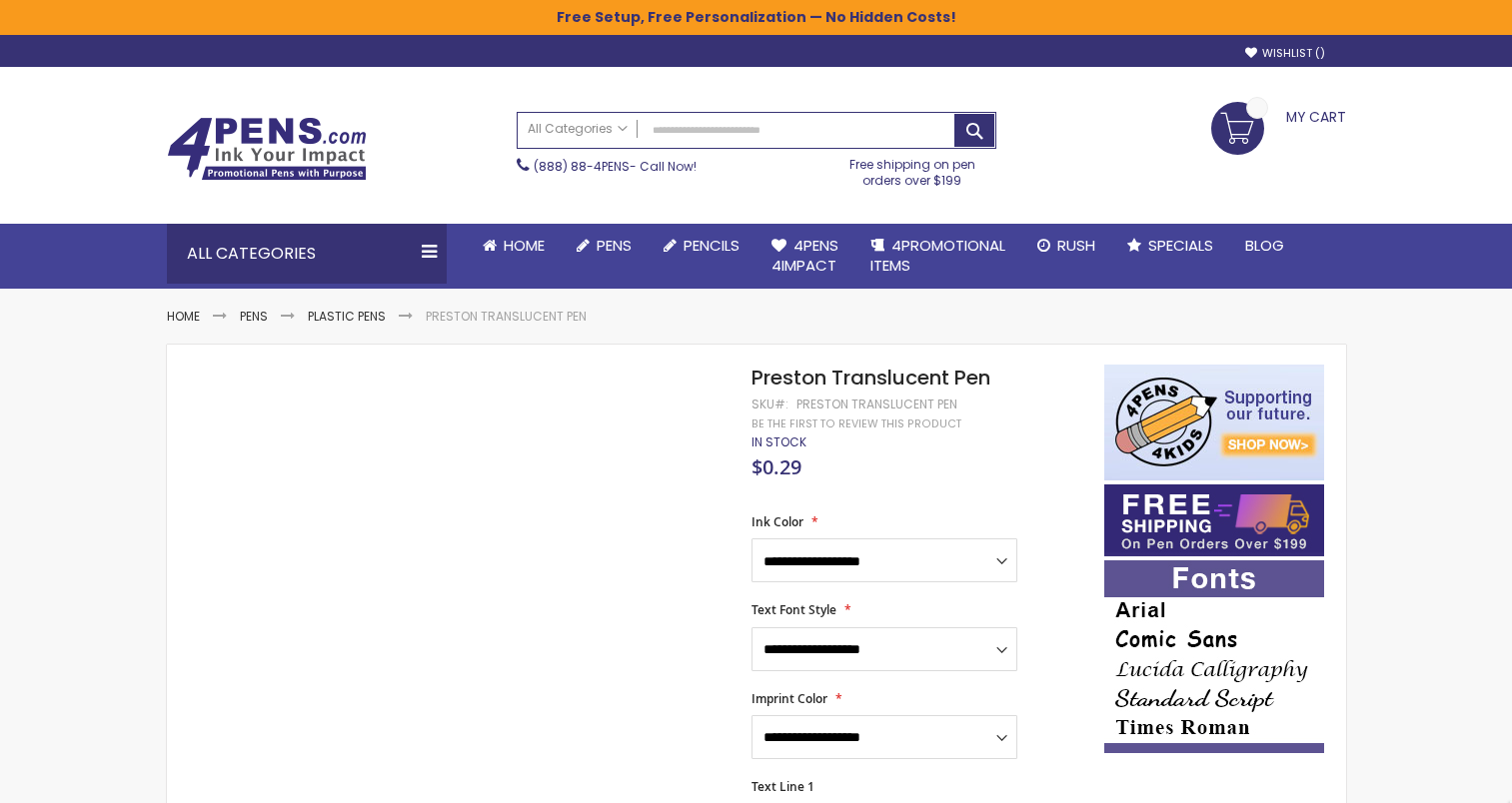 scroll, scrollTop: 0, scrollLeft: 0, axis: both 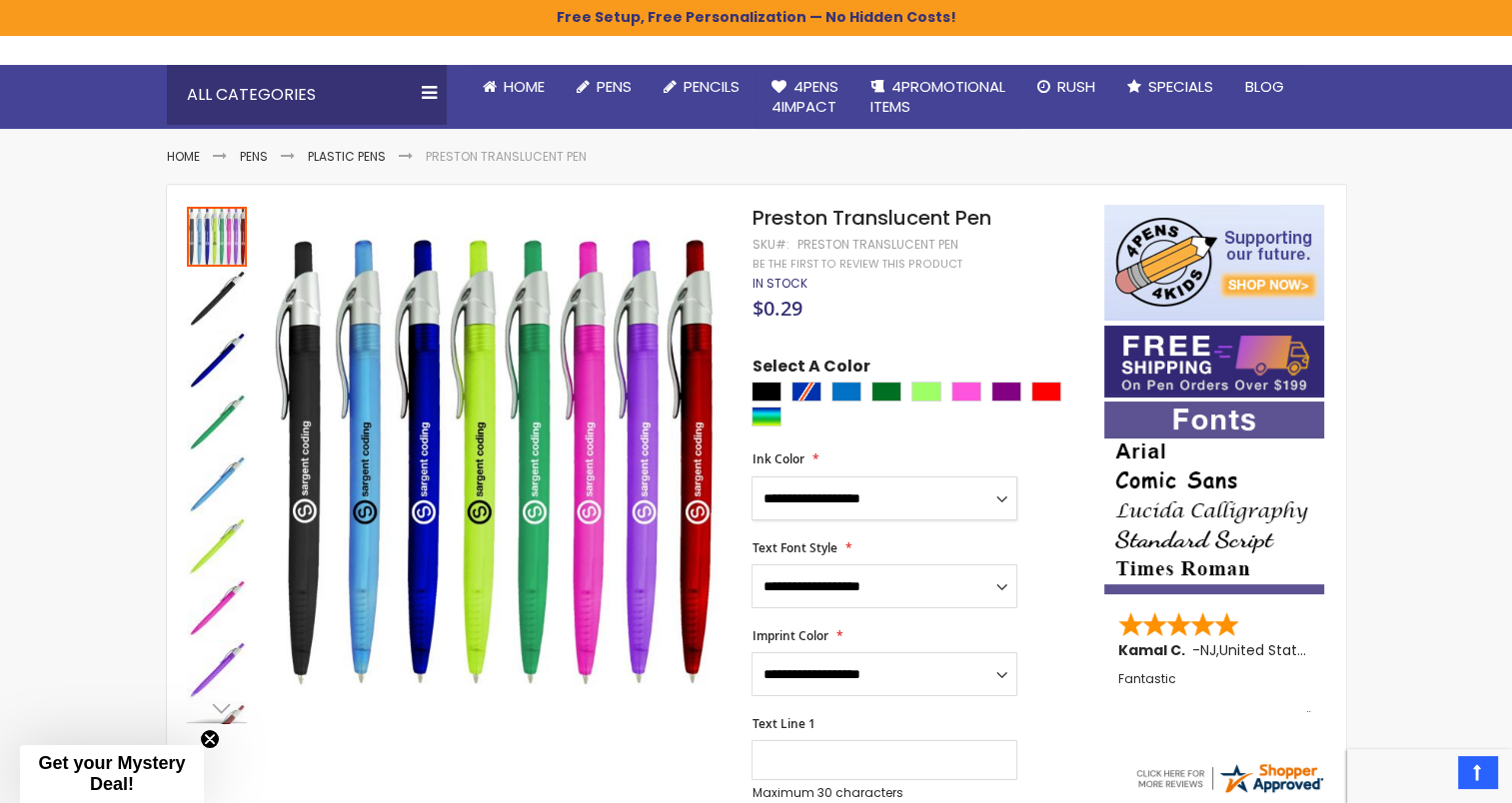 click on "**********" at bounding box center (884, 498) 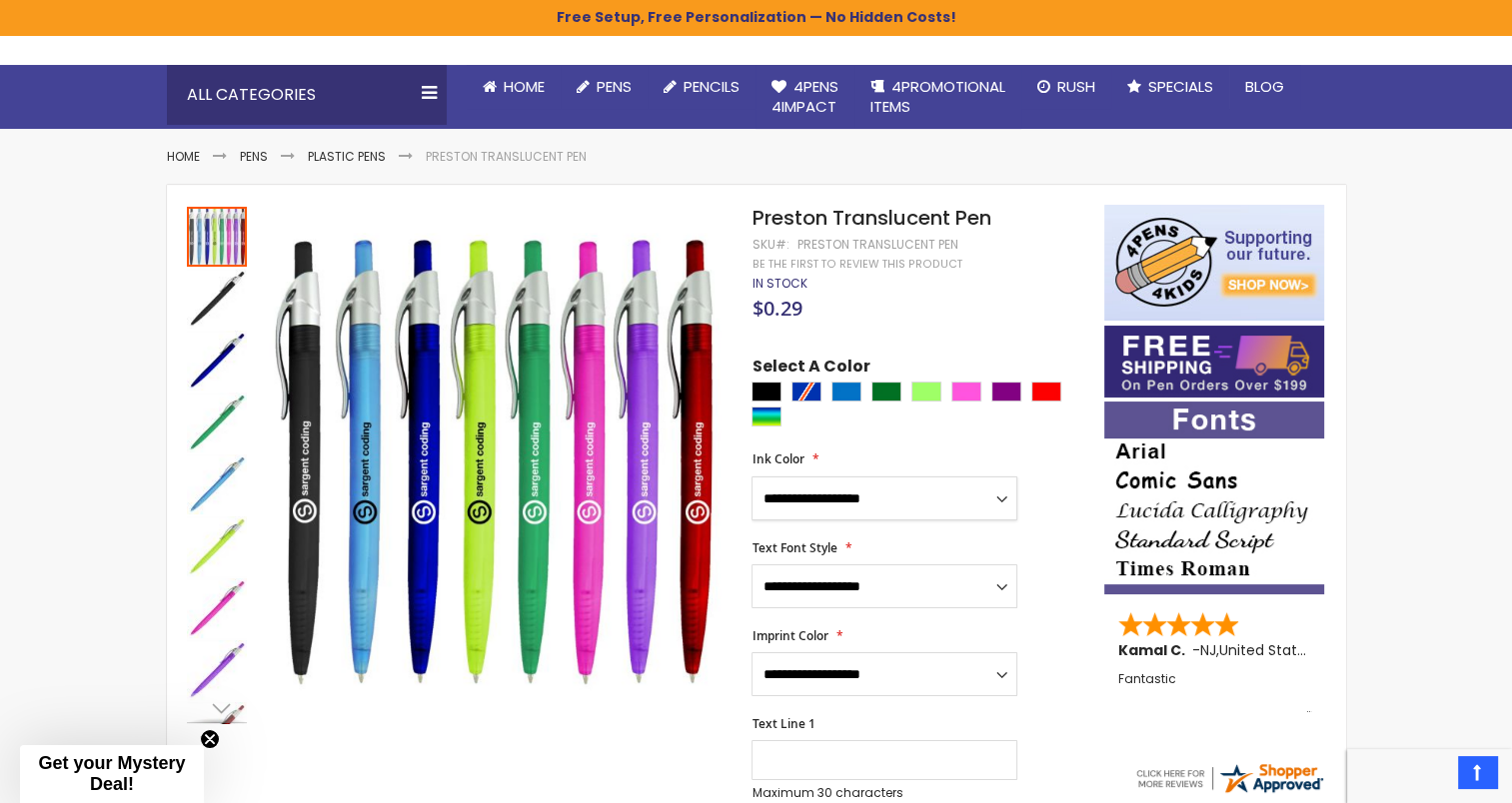 select on "****" 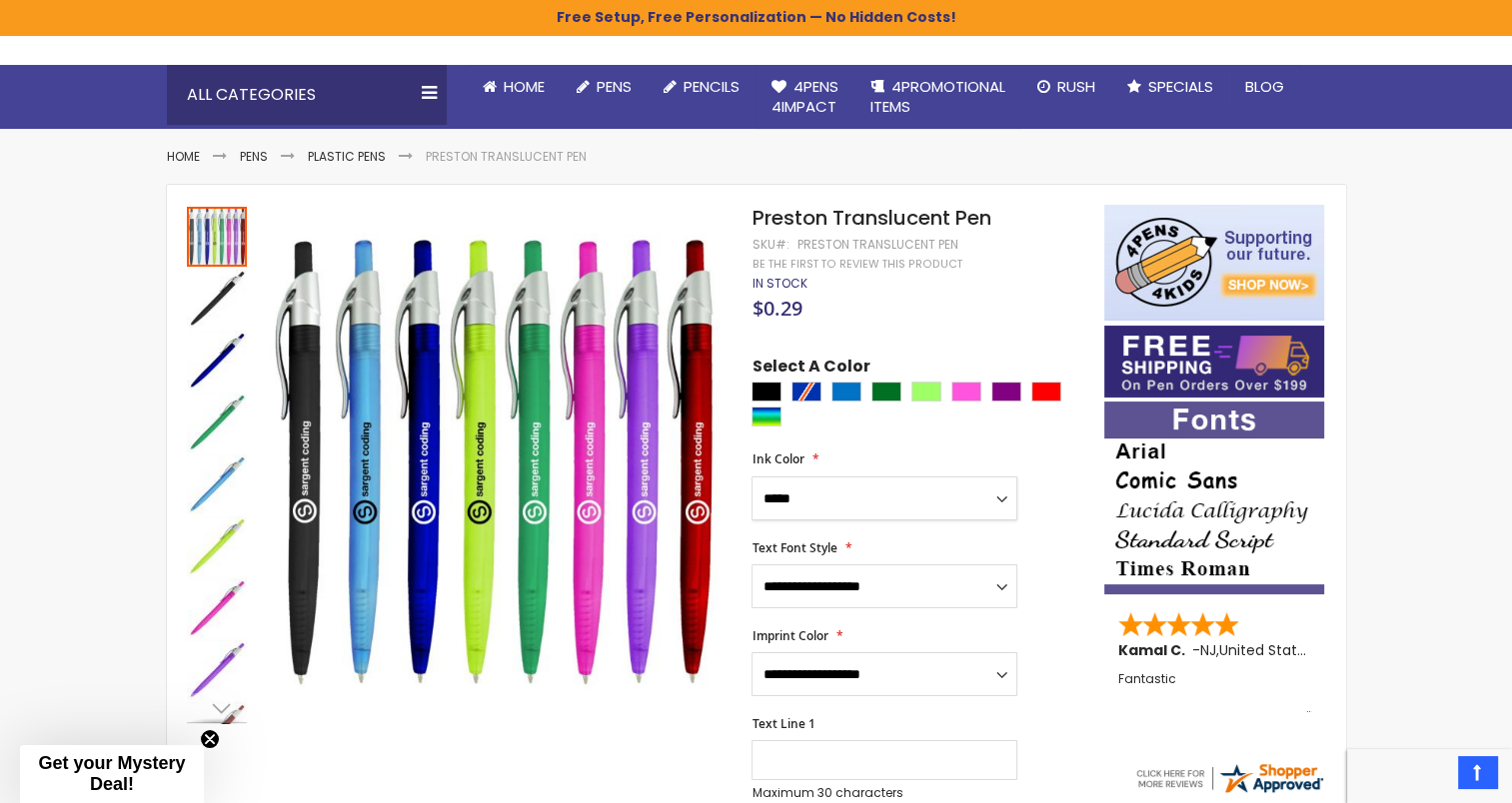 click on "**********" at bounding box center [884, 498] 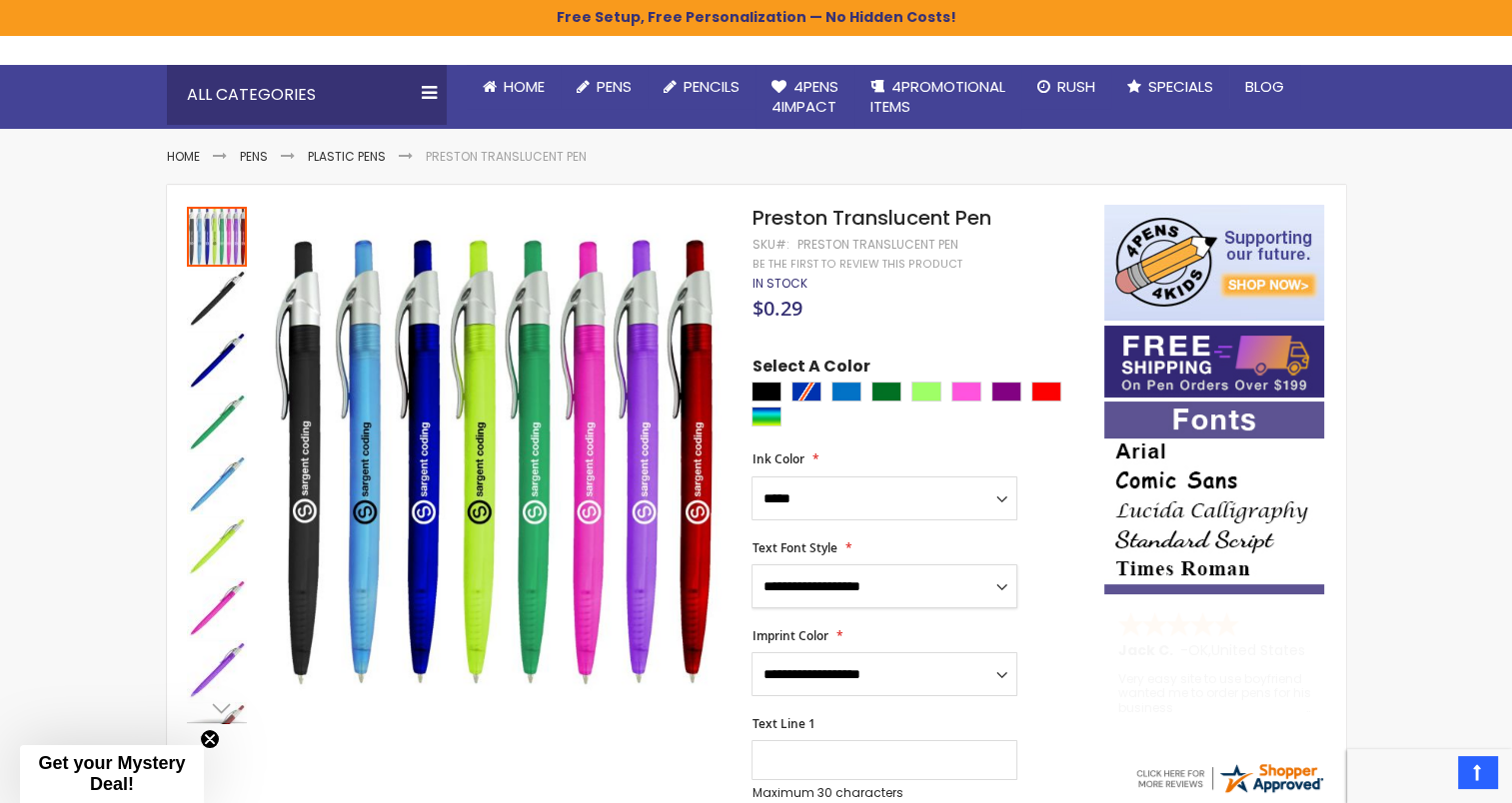 click on "**********" at bounding box center [884, 586] 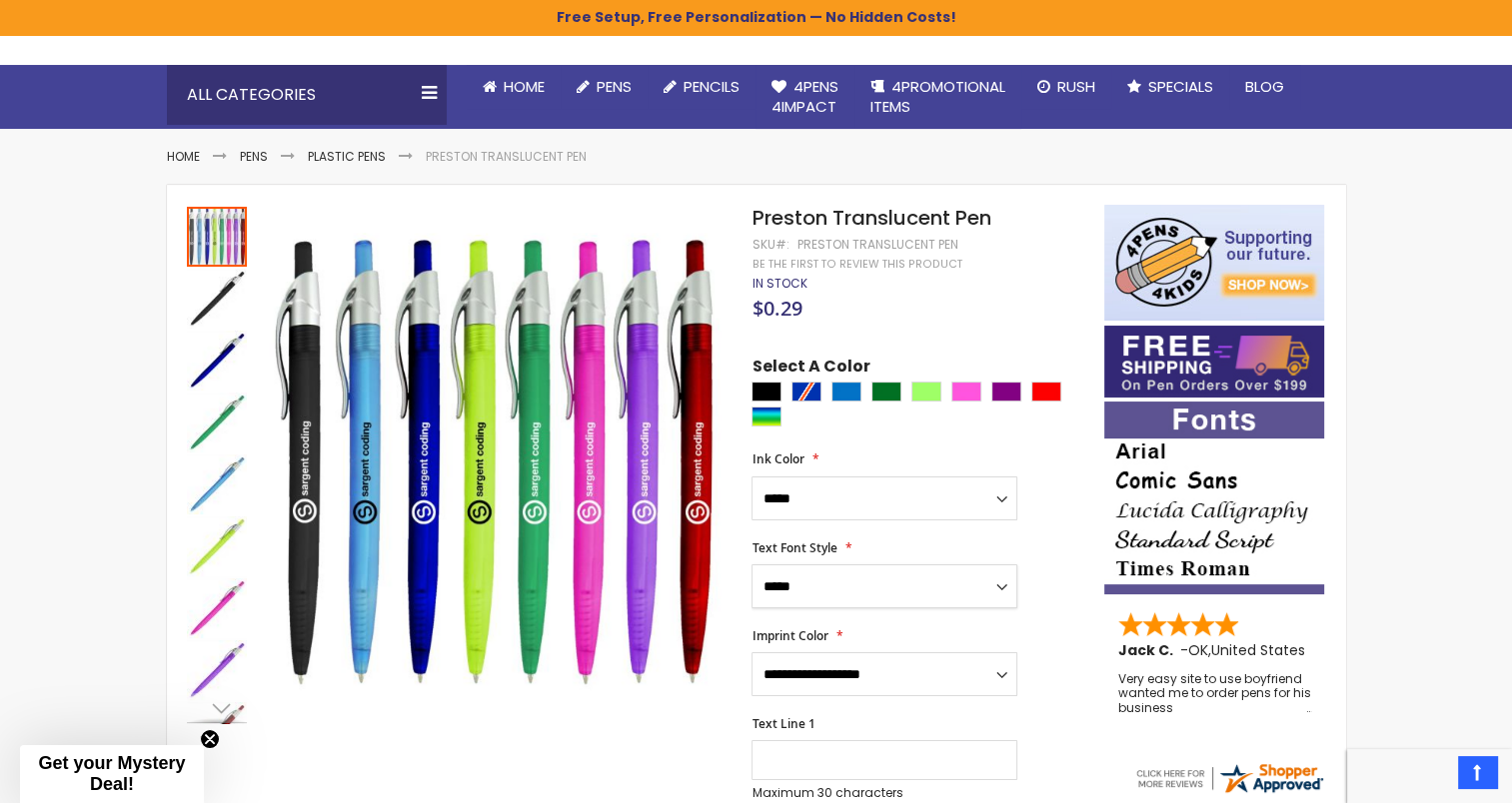 click on "**********" at bounding box center [884, 586] 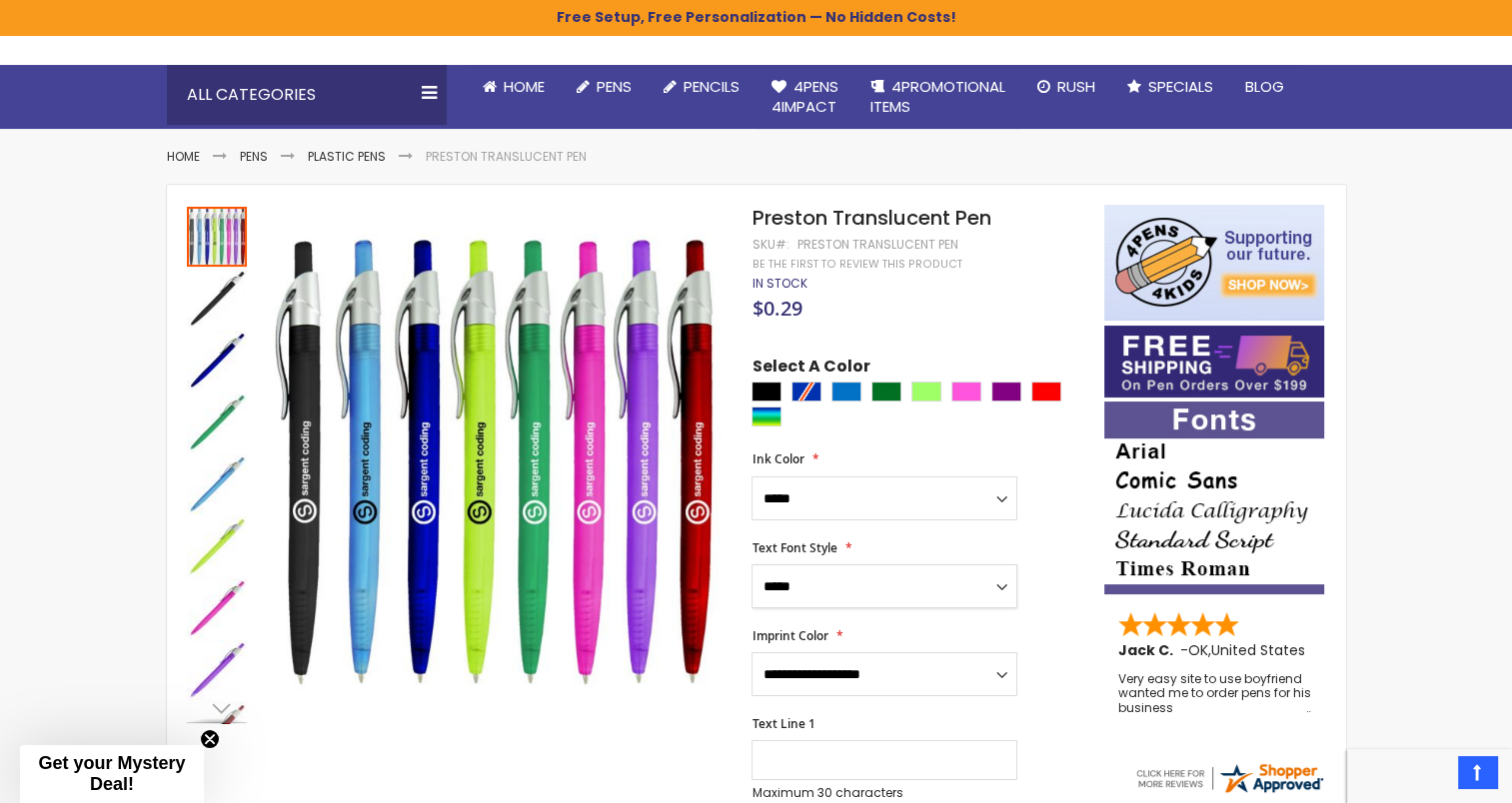 click on "**********" at bounding box center (884, 586) 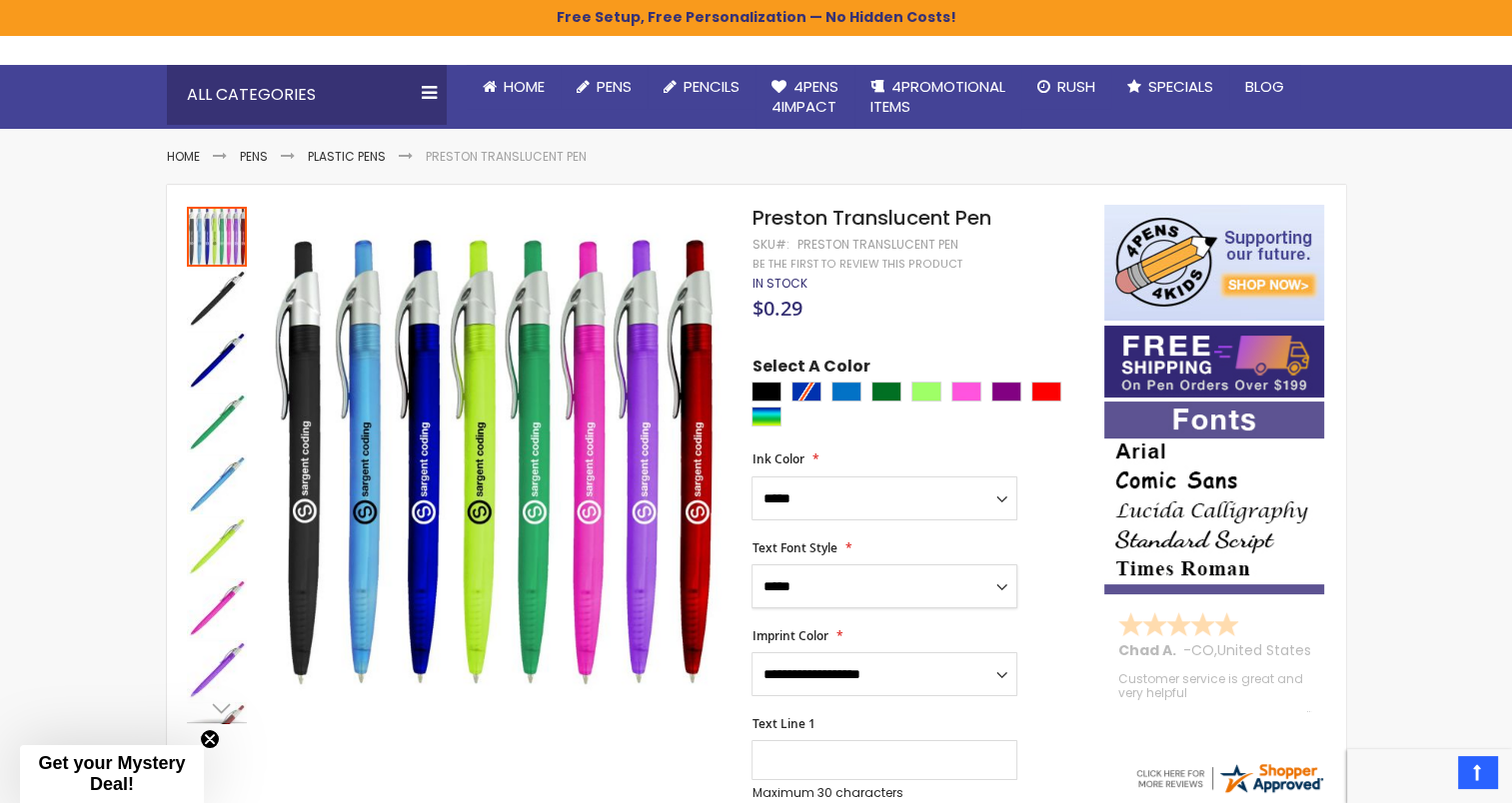 select on "****" 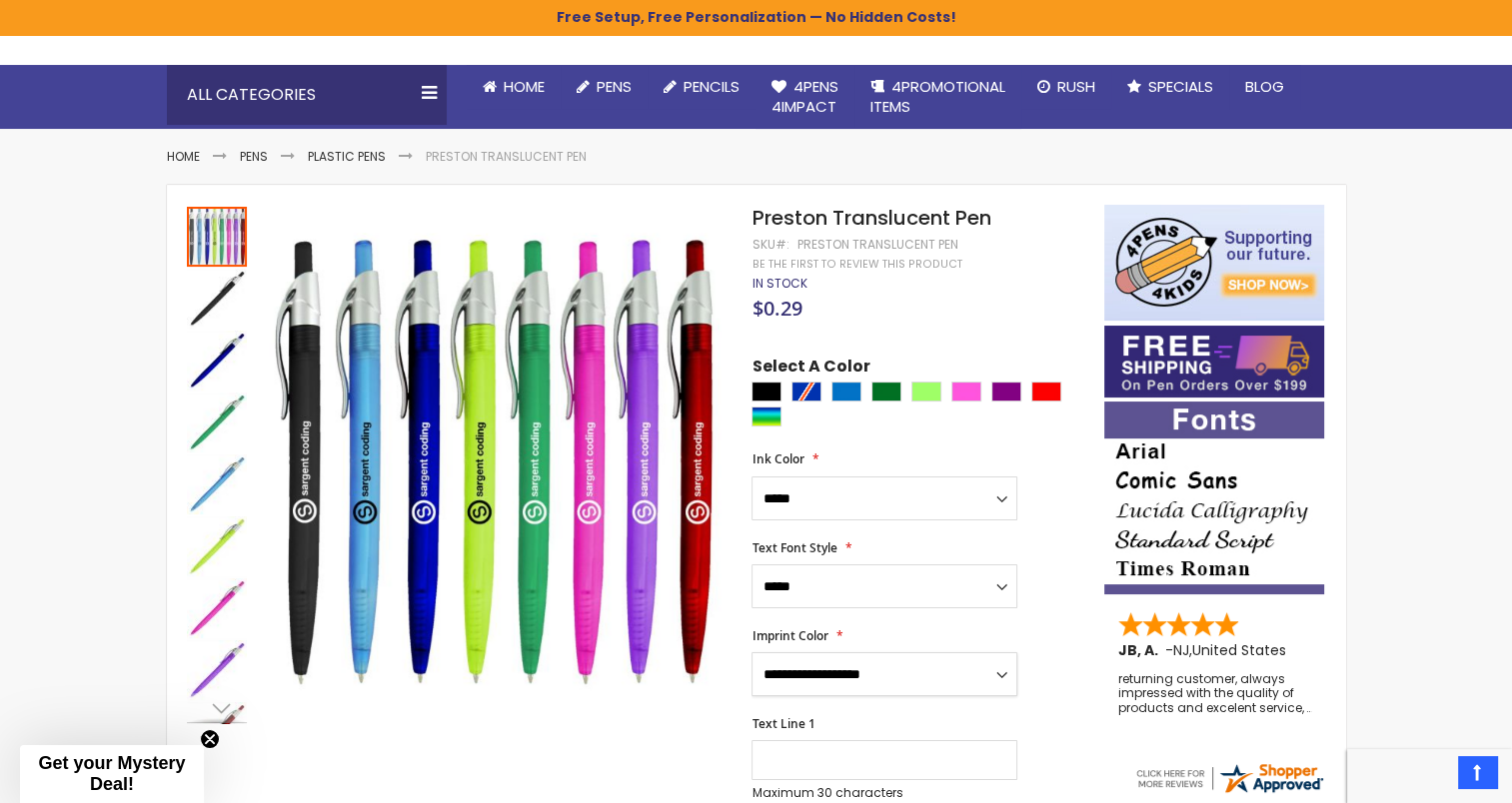 click on "**********" at bounding box center [884, 674] 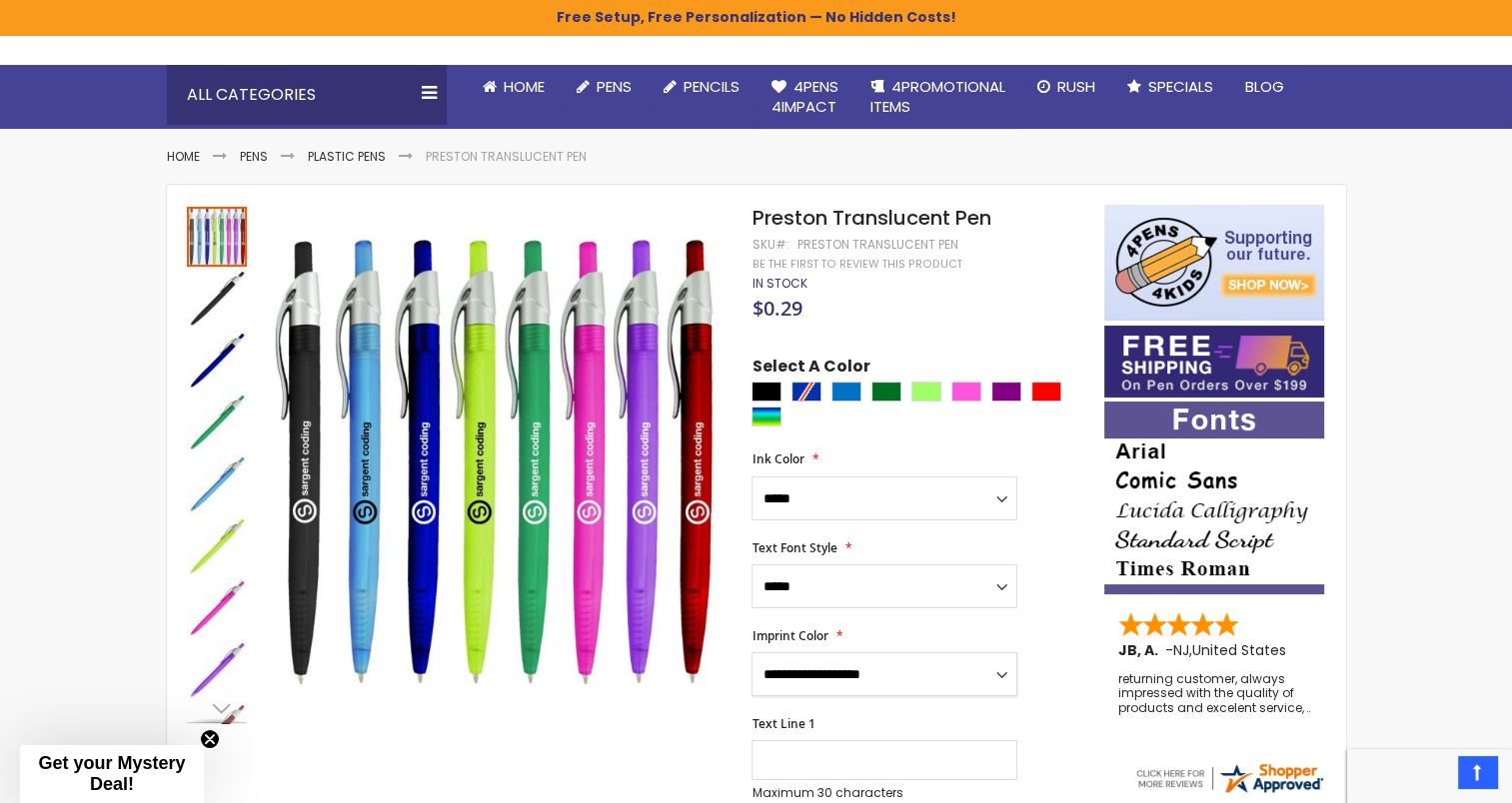 click on "**********" at bounding box center [884, 674] 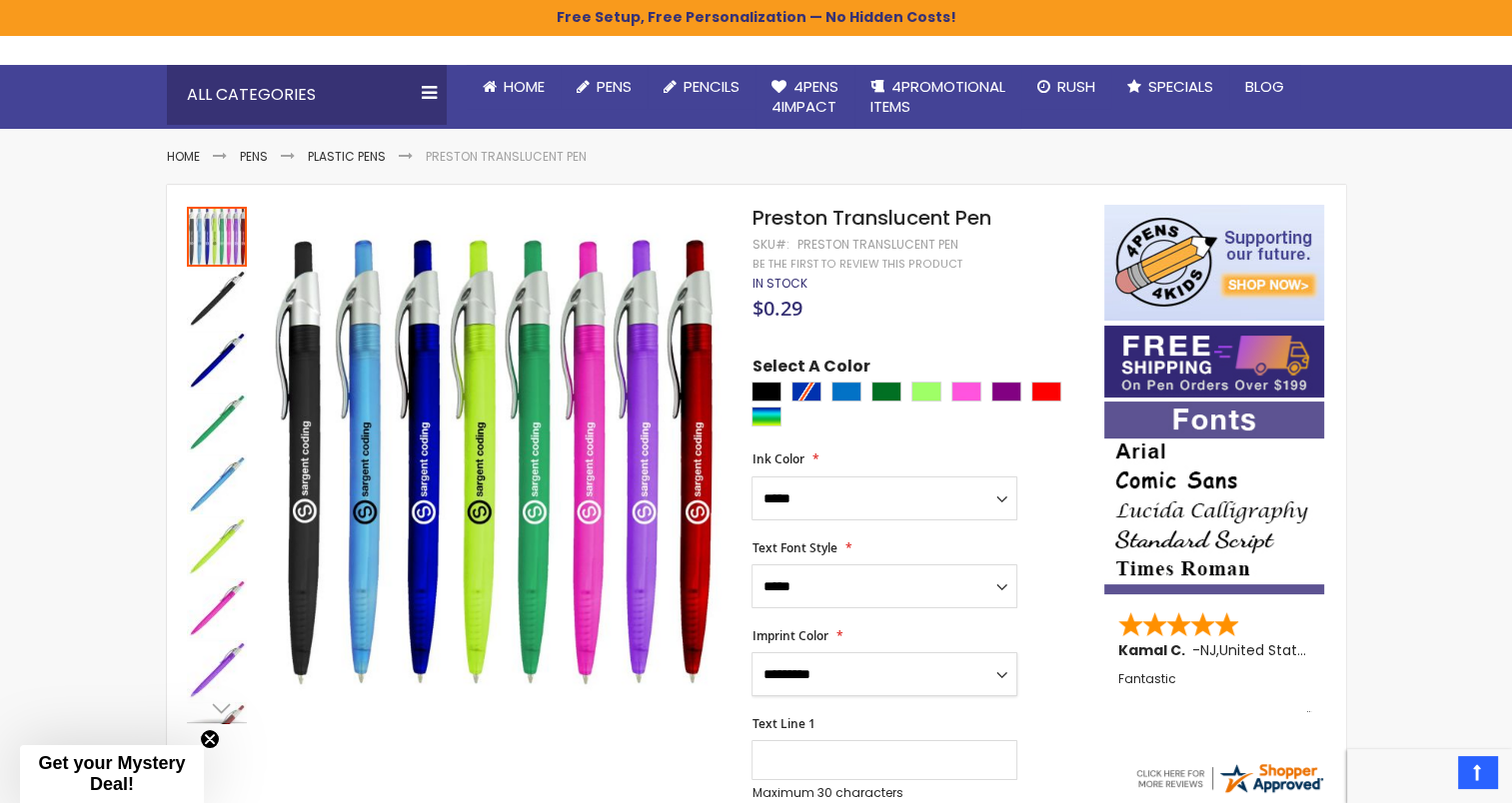 click on "**********" at bounding box center [884, 674] 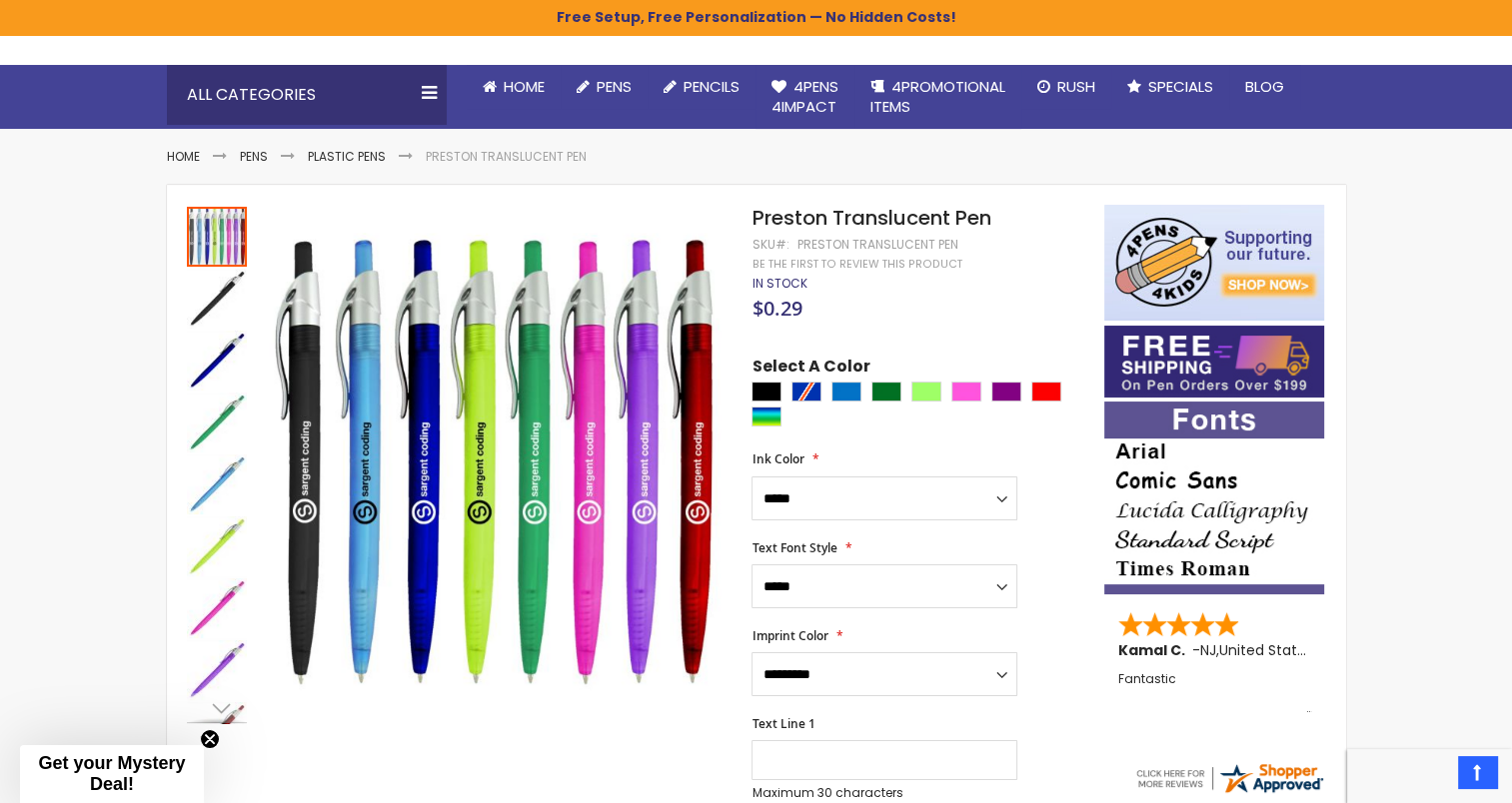 click on "**********" at bounding box center [917, 574] 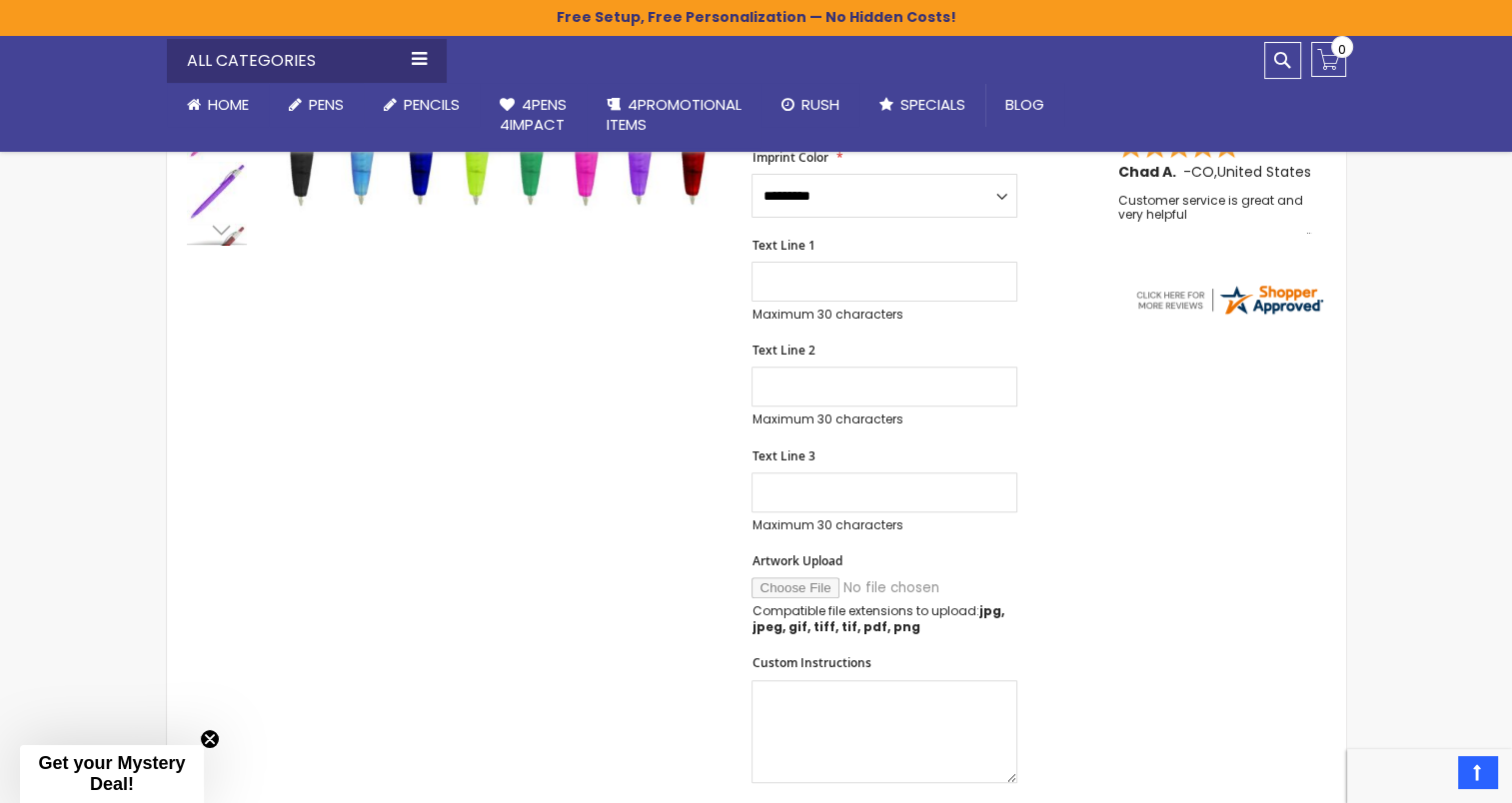 scroll, scrollTop: 613, scrollLeft: 0, axis: vertical 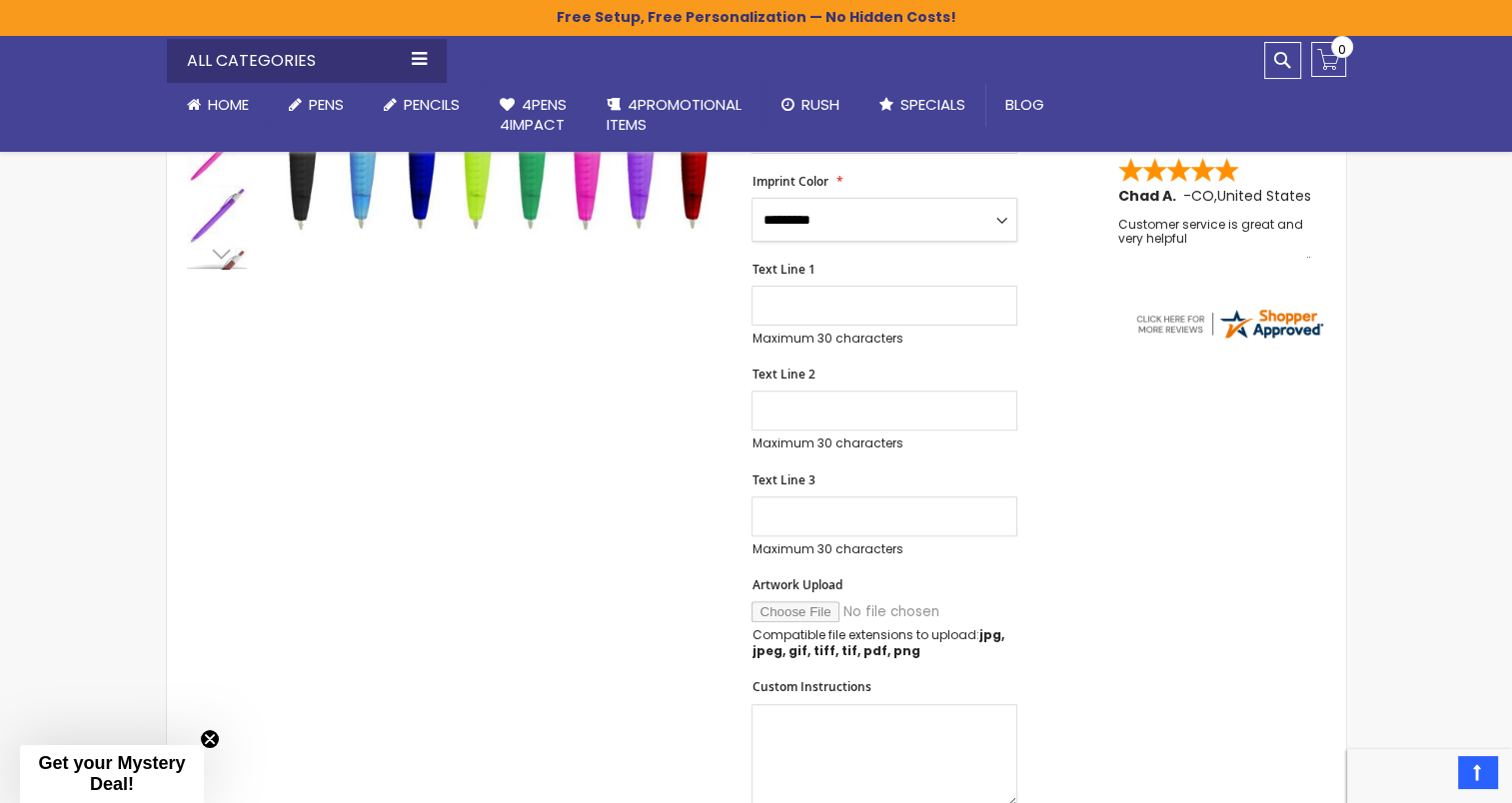 click on "**********" at bounding box center [884, 220] 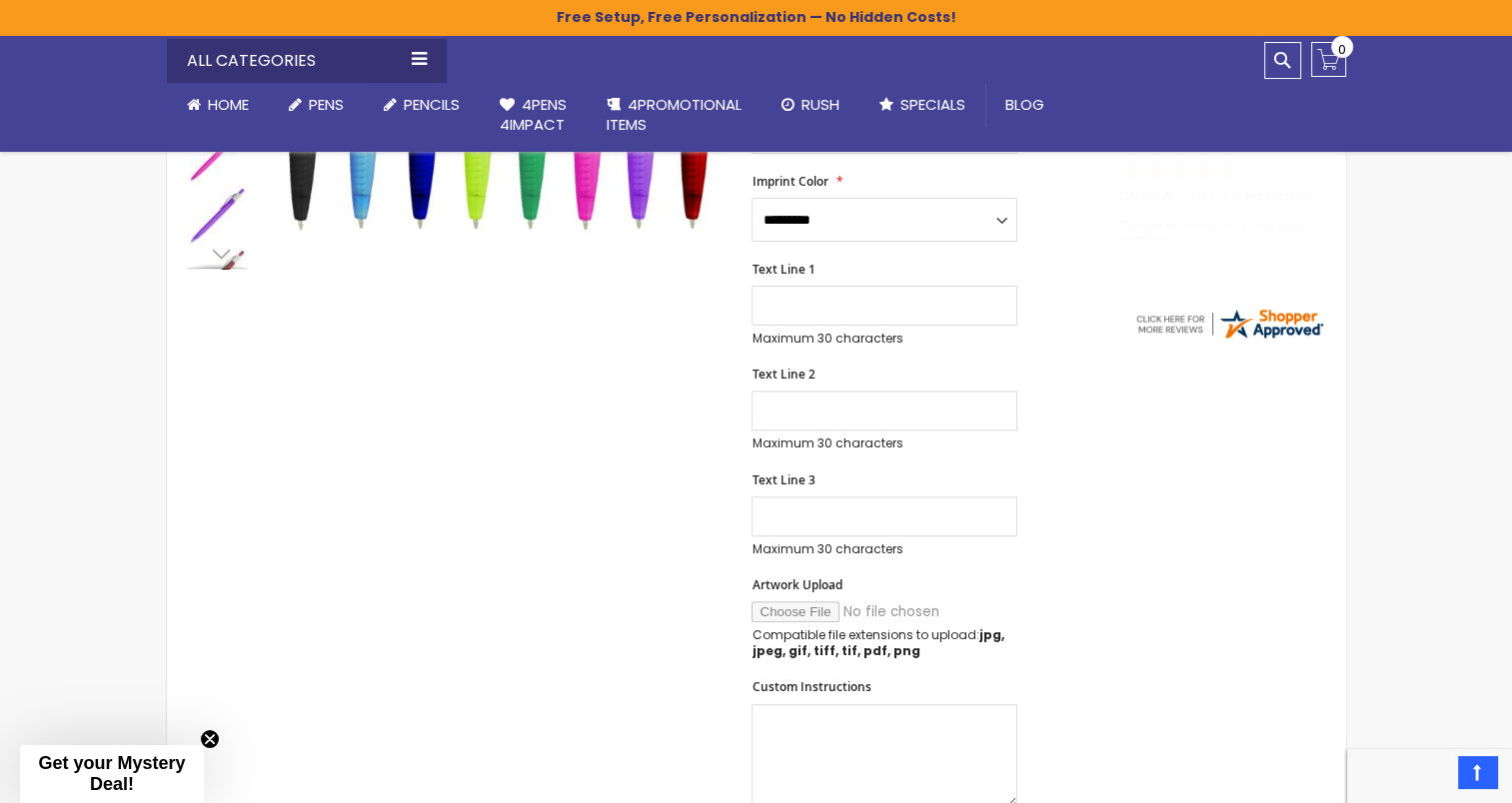 click on "Text Line 2
Maximum 30 characters                 (30 remaining)" at bounding box center (917, 408) 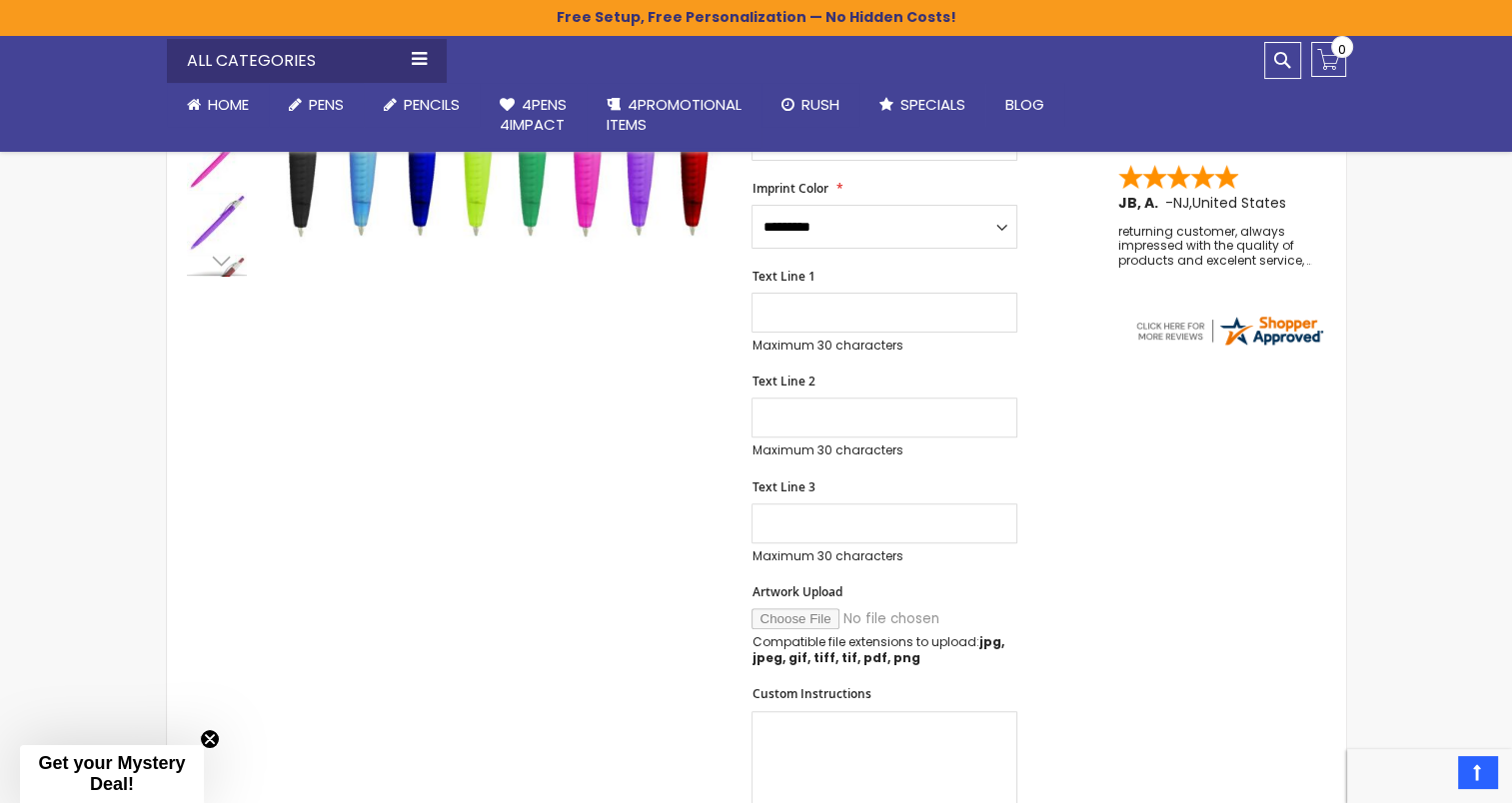scroll, scrollTop: 426, scrollLeft: 0, axis: vertical 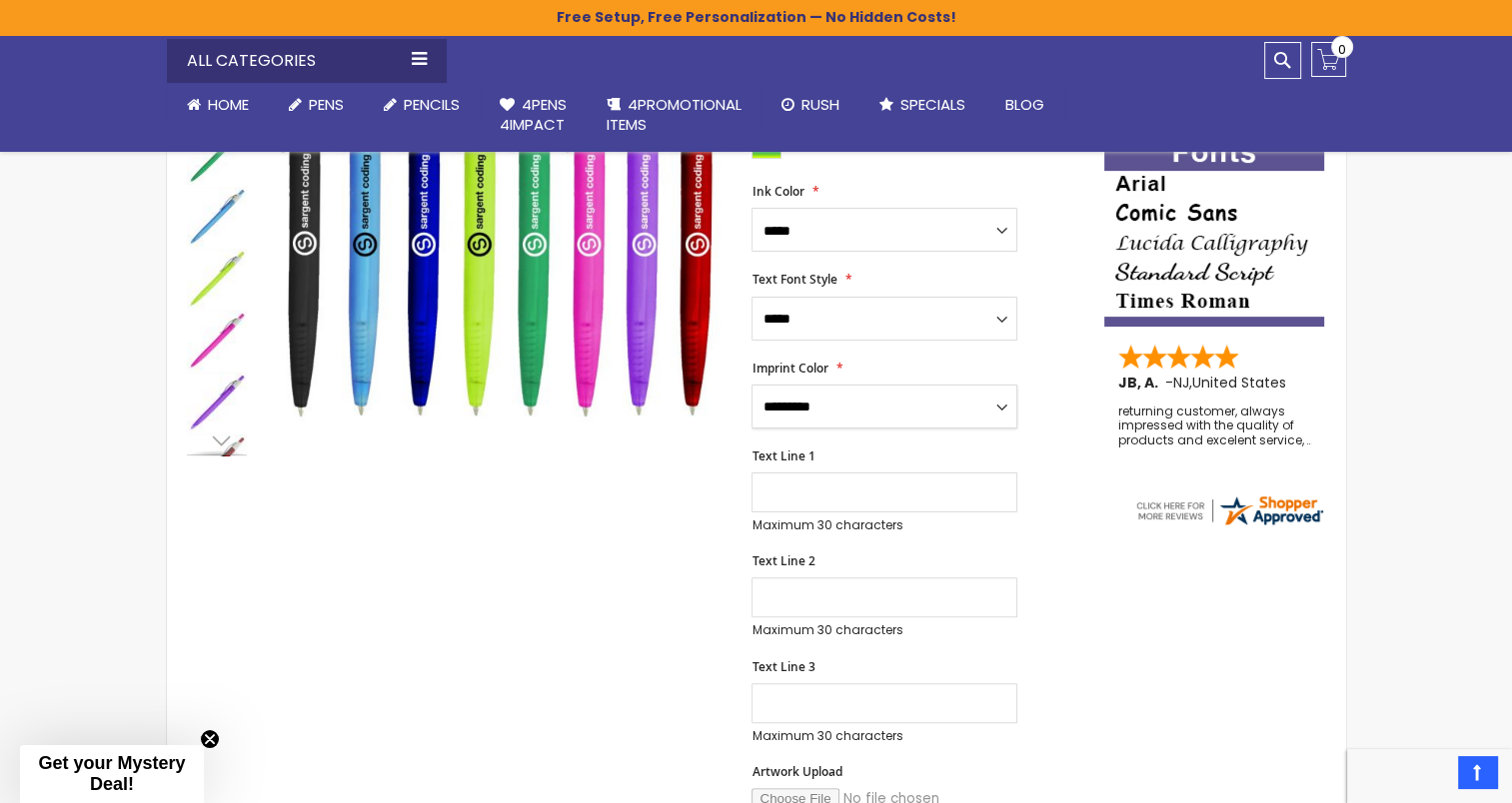 click on "**********" at bounding box center (884, 406) 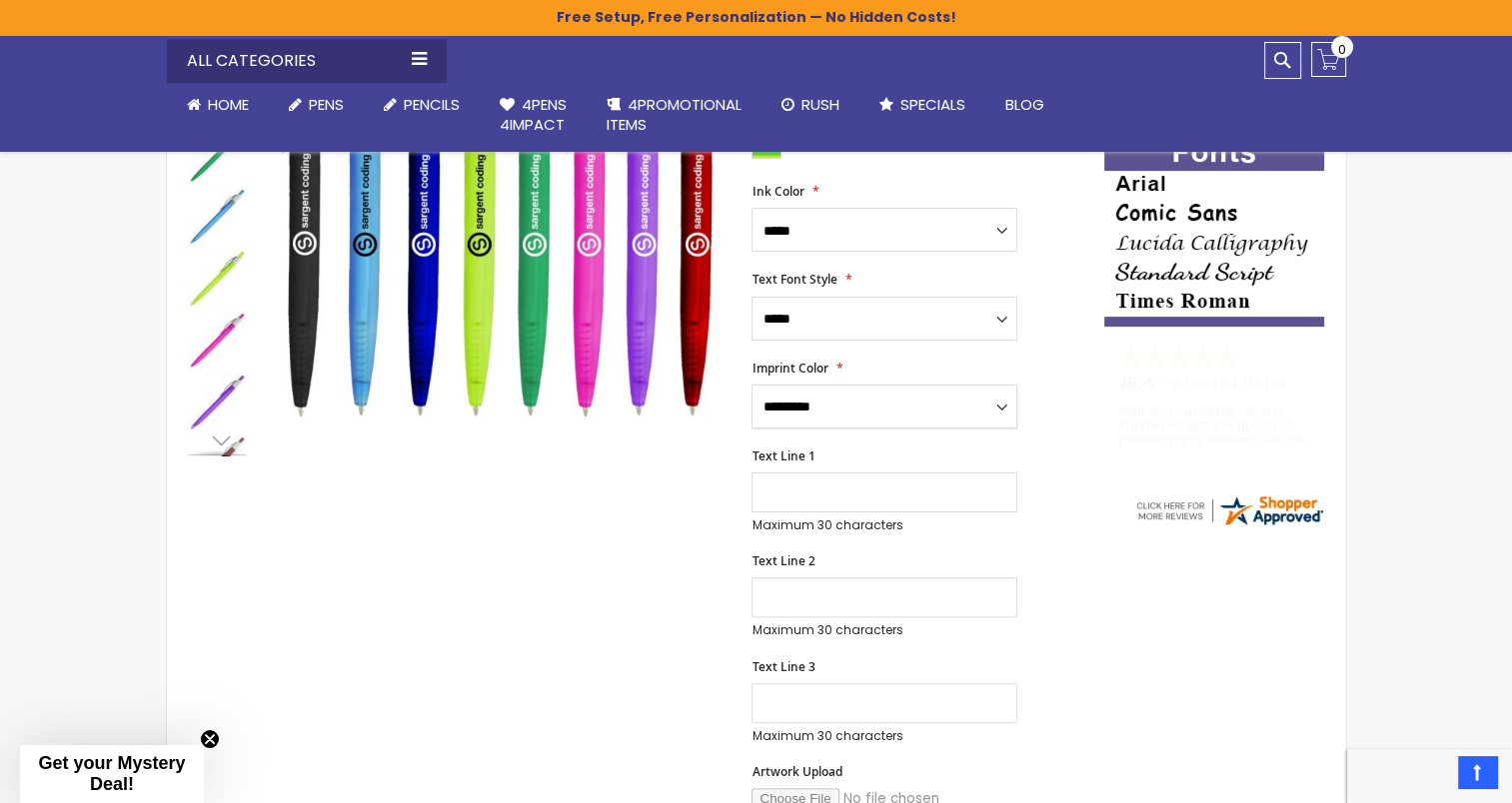 select on "****" 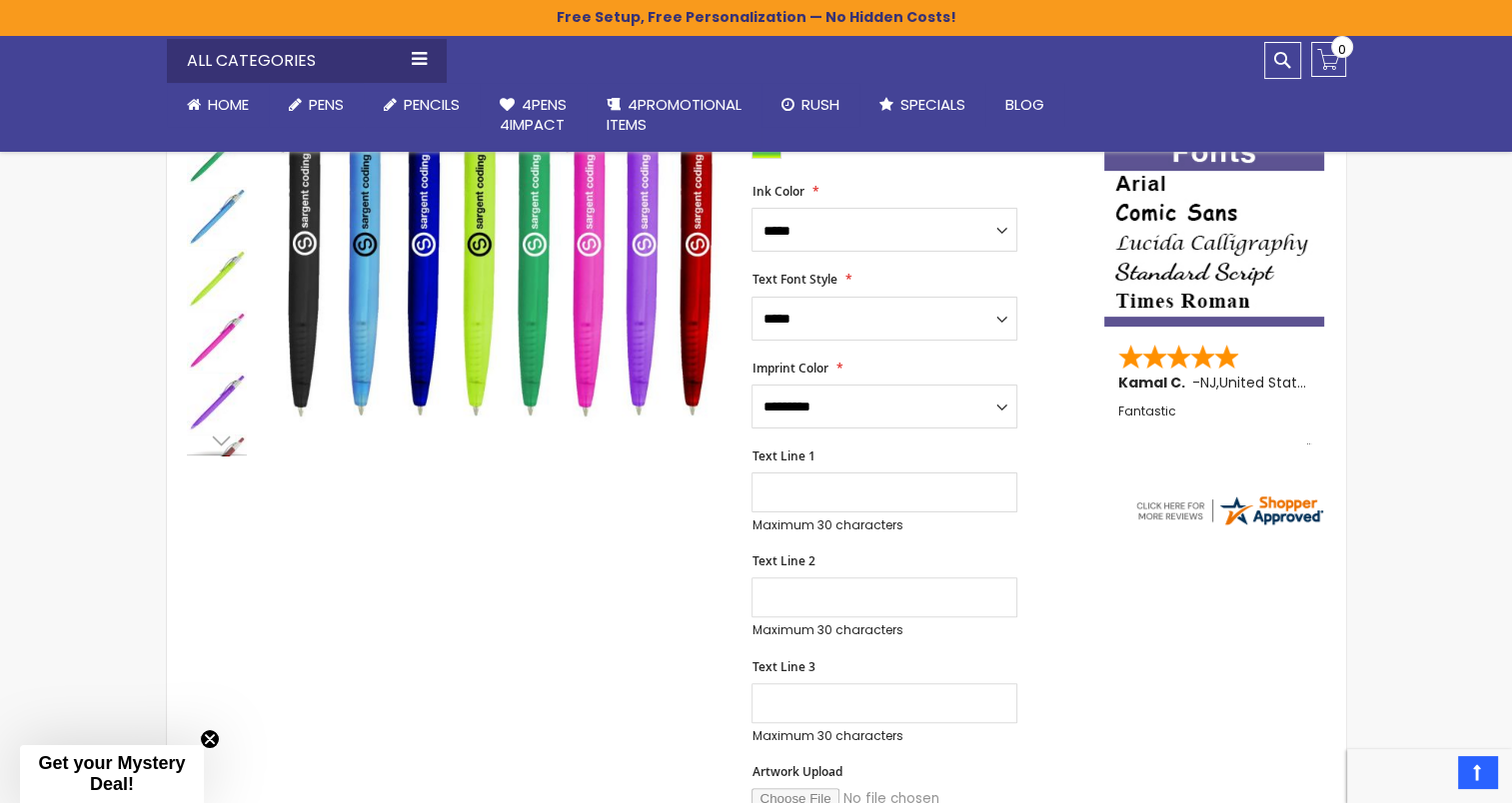 click on "**********" at bounding box center (917, 306) 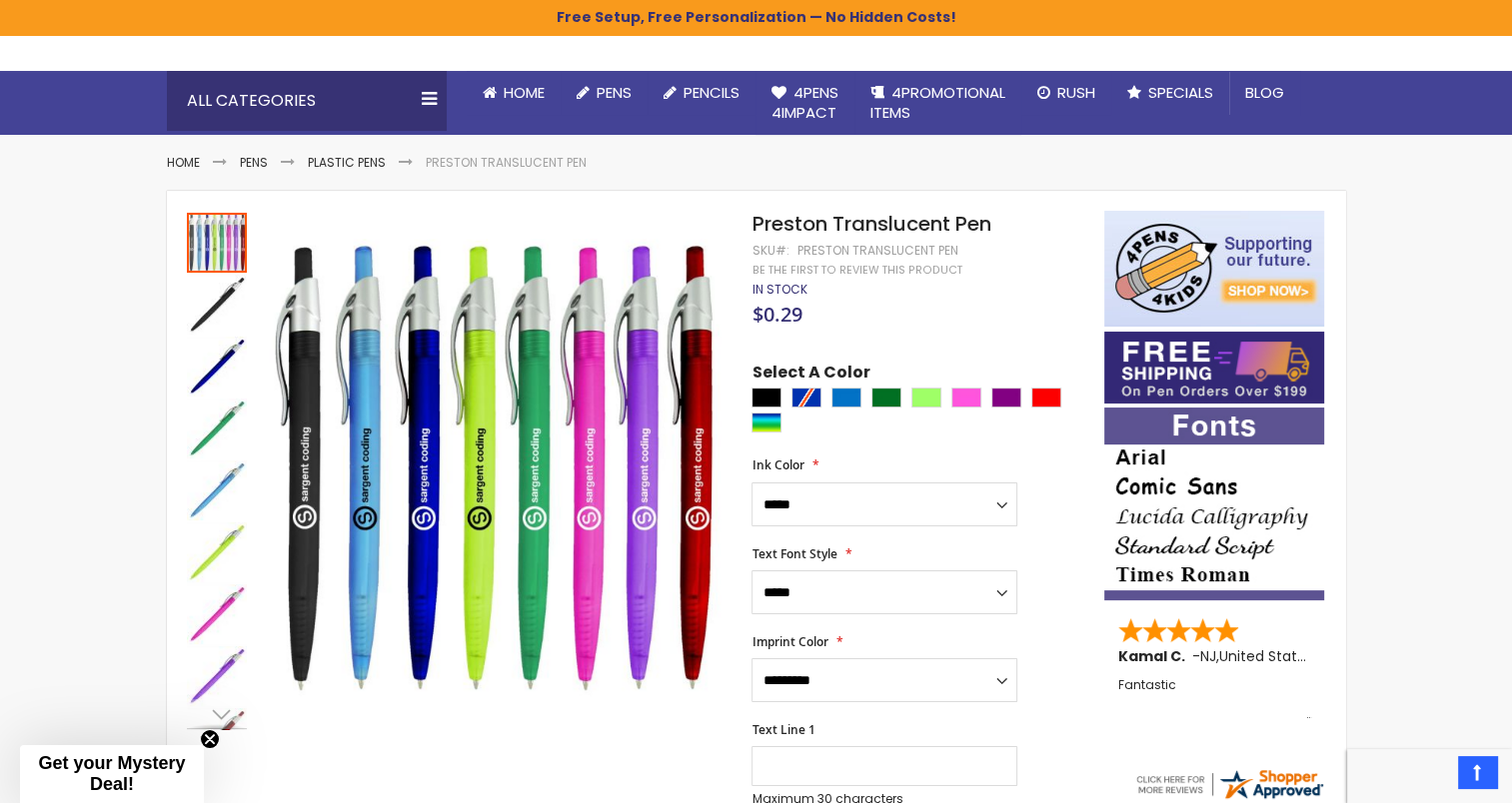 scroll, scrollTop: 148, scrollLeft: 0, axis: vertical 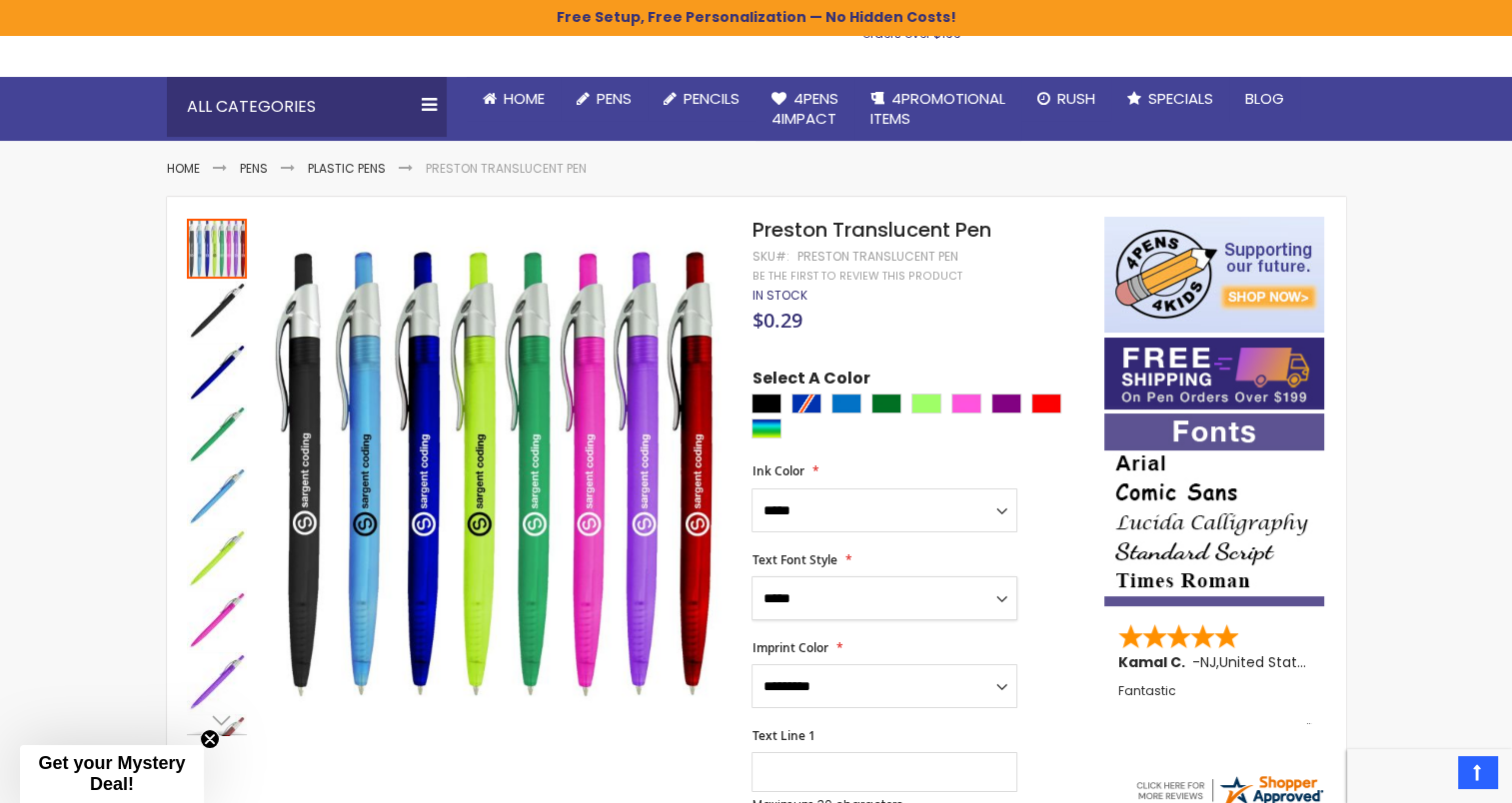 click on "**********" at bounding box center [884, 598] 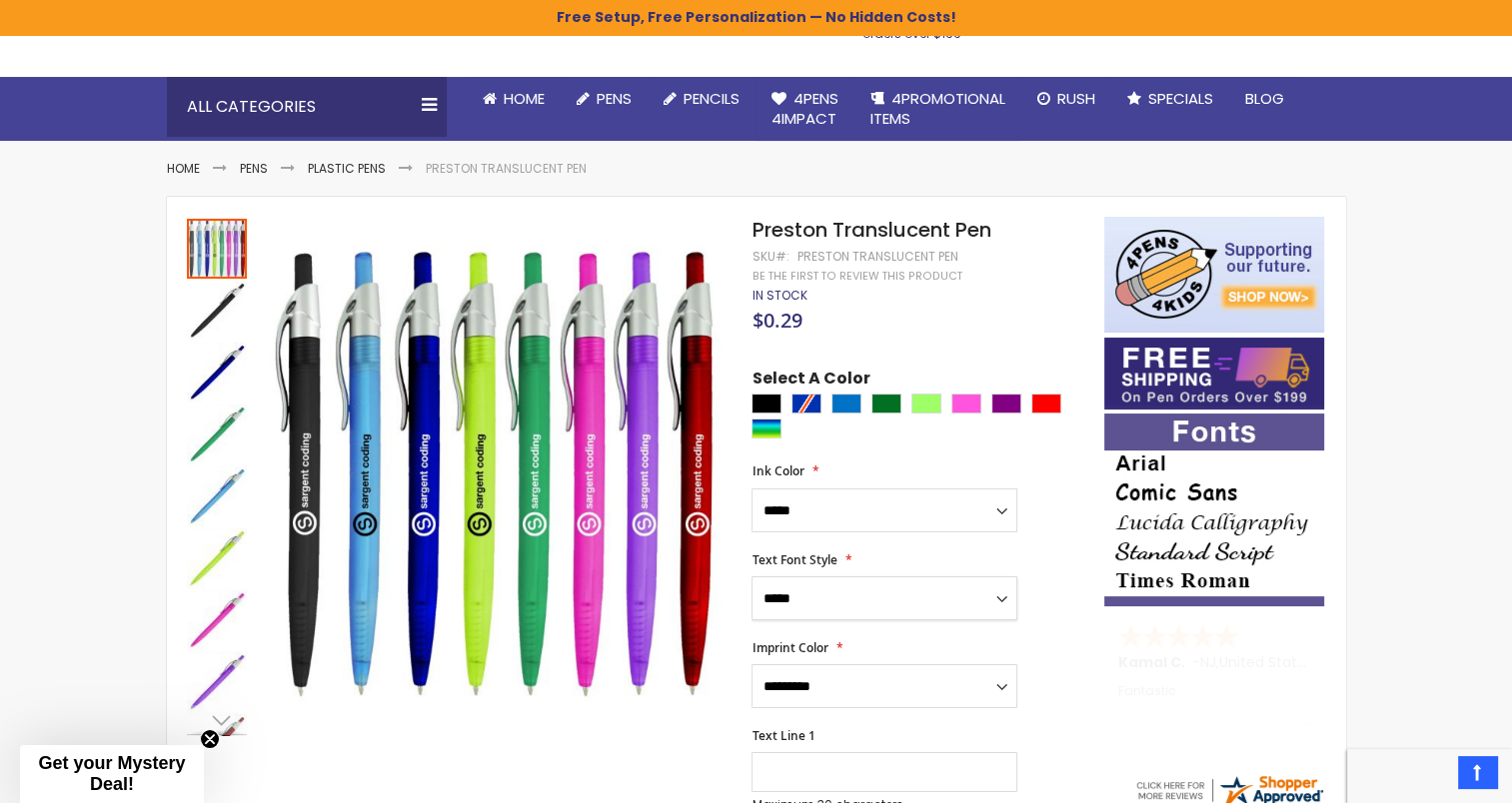 select on "****" 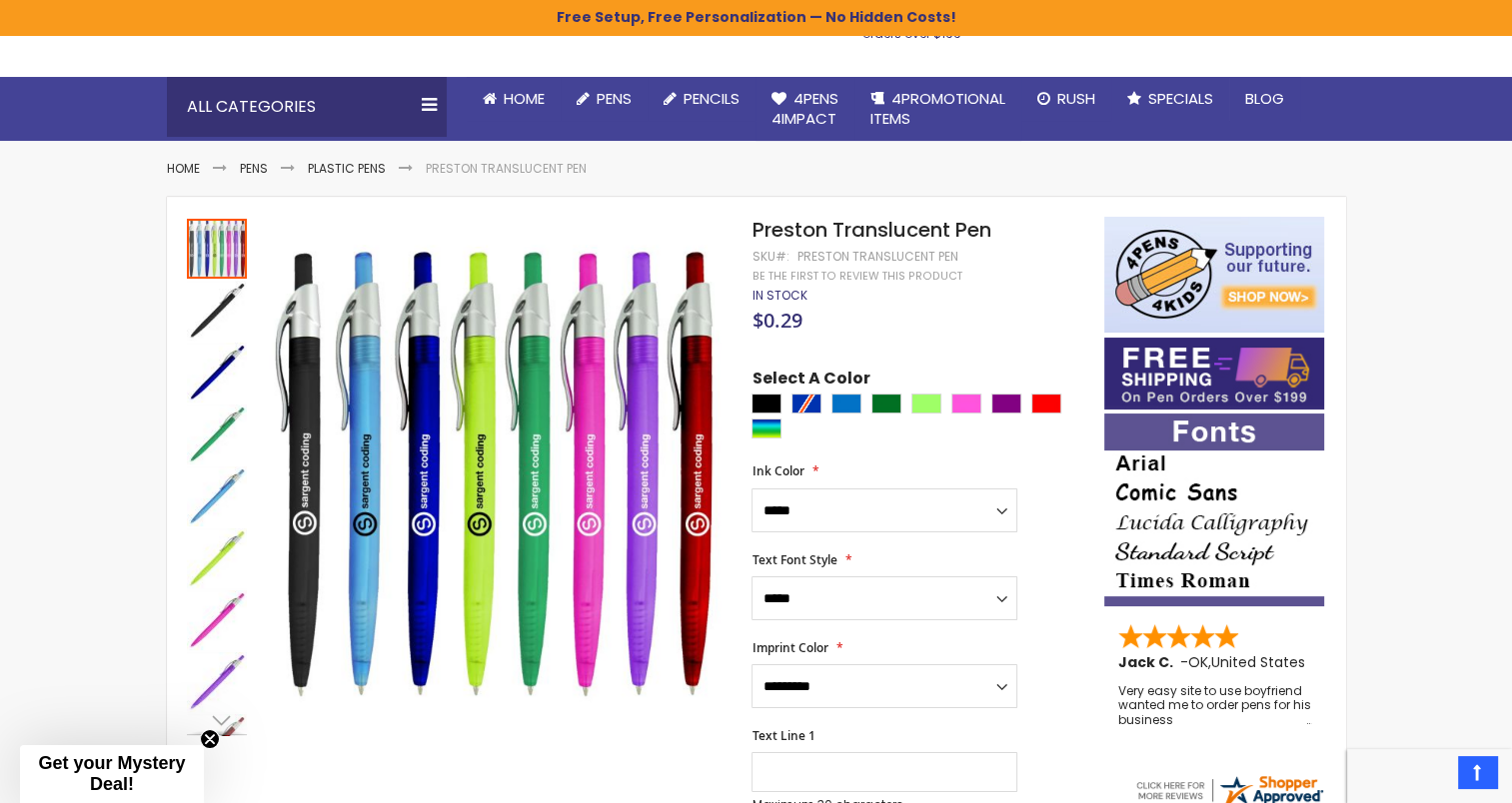 click on "**********" at bounding box center (917, 497) 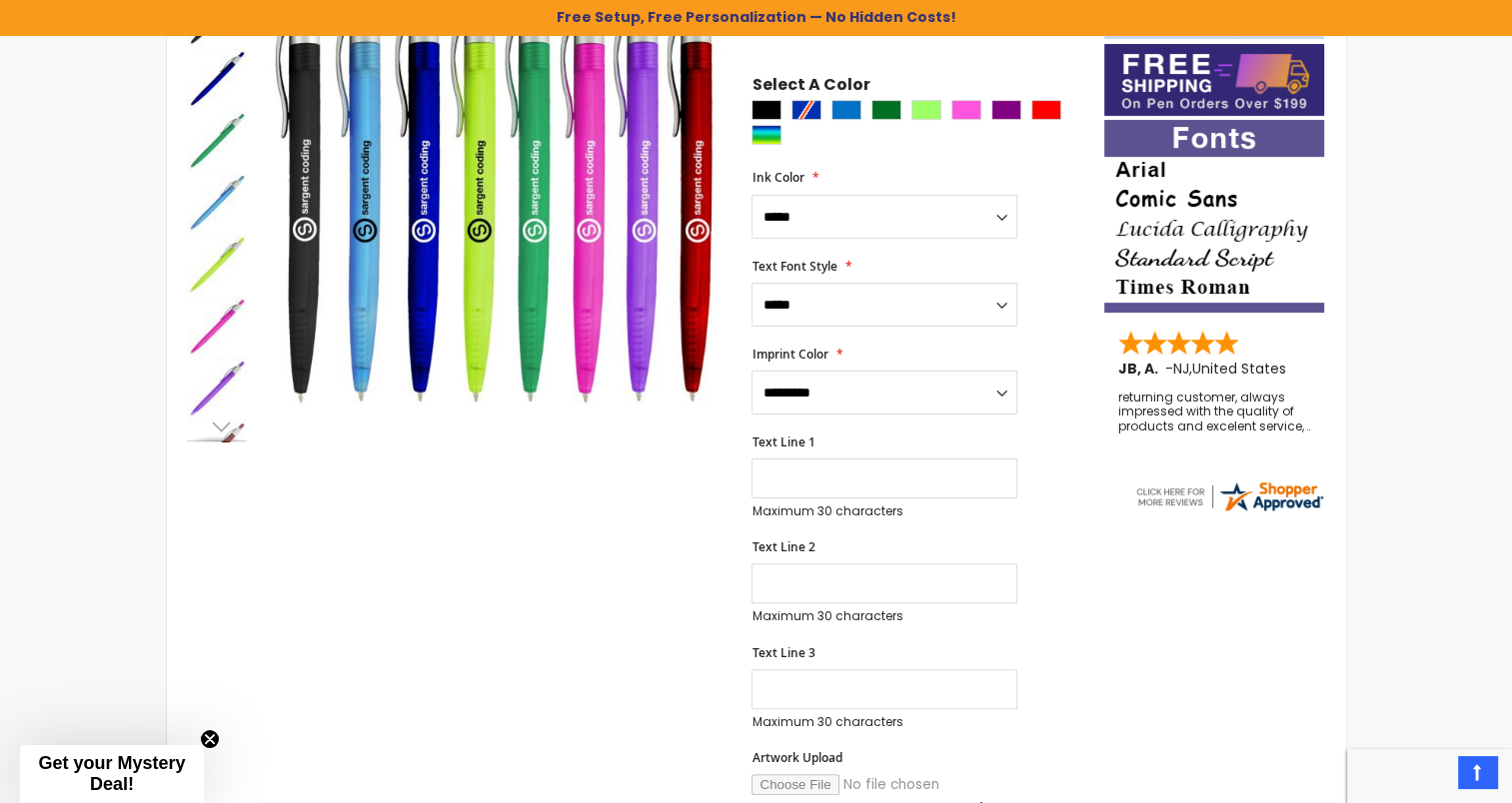 scroll, scrollTop: 0, scrollLeft: 0, axis: both 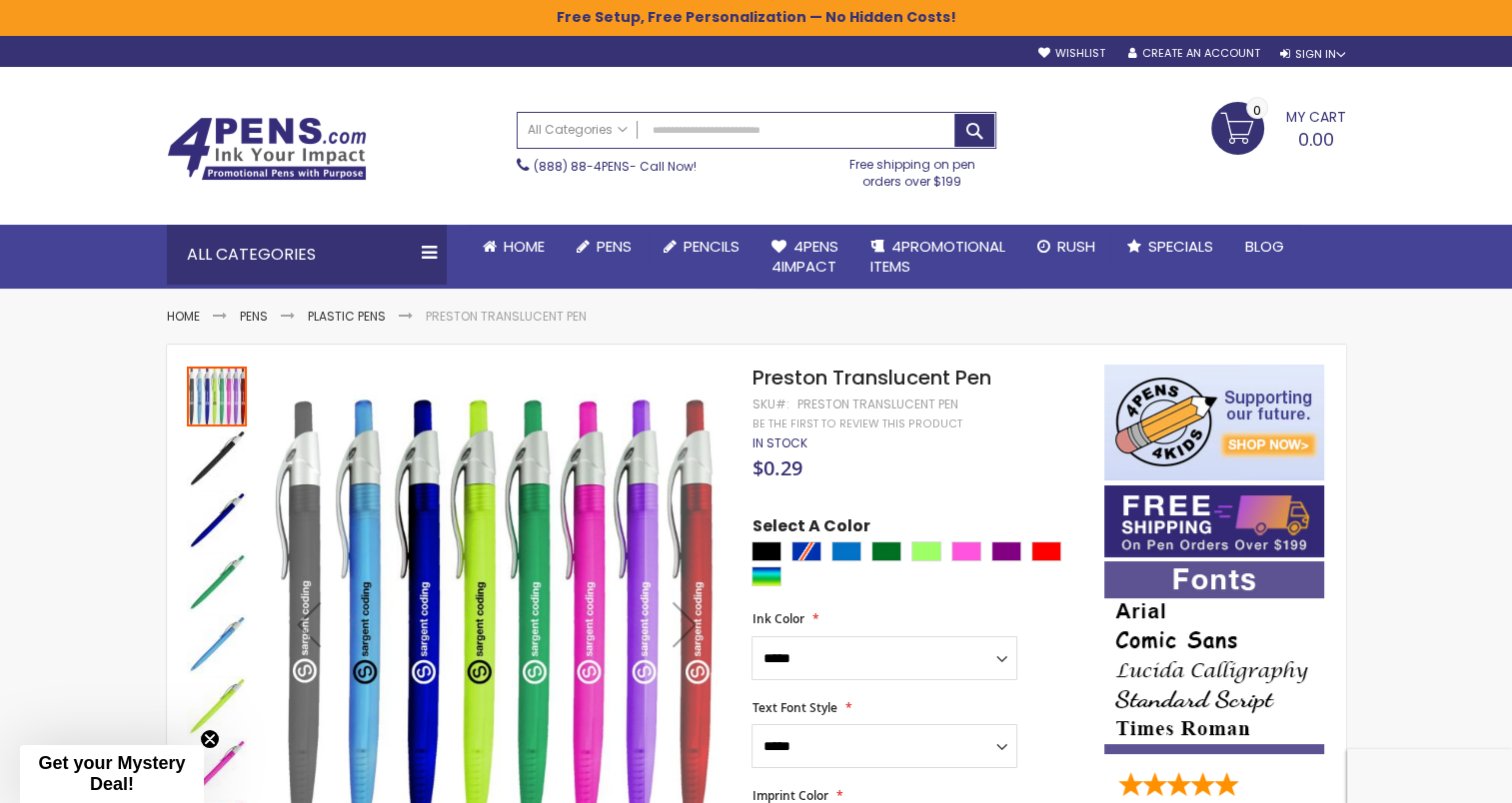 click at bounding box center [217, 397] 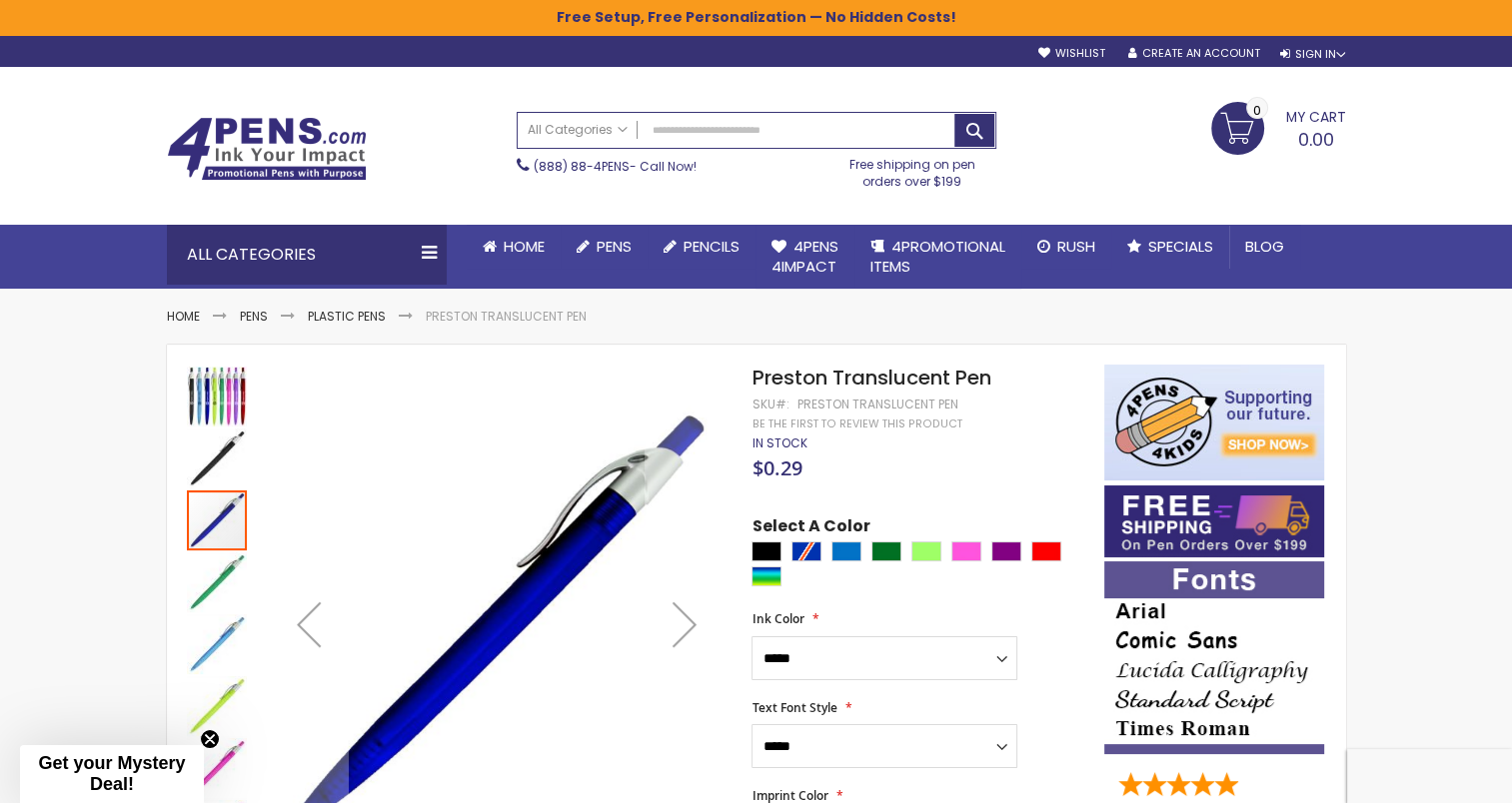 click at bounding box center (217, 397) 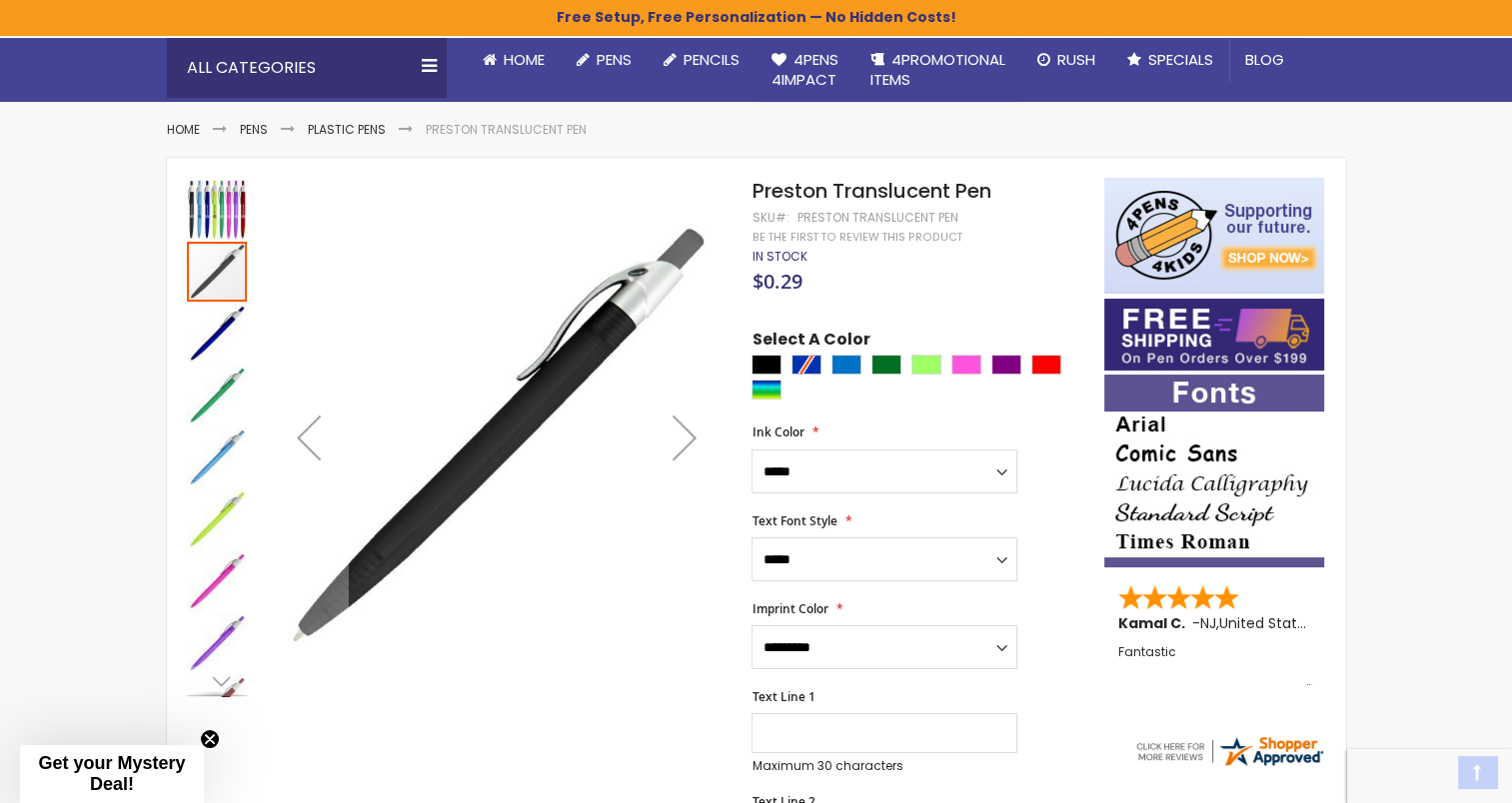 scroll, scrollTop: 188, scrollLeft: 0, axis: vertical 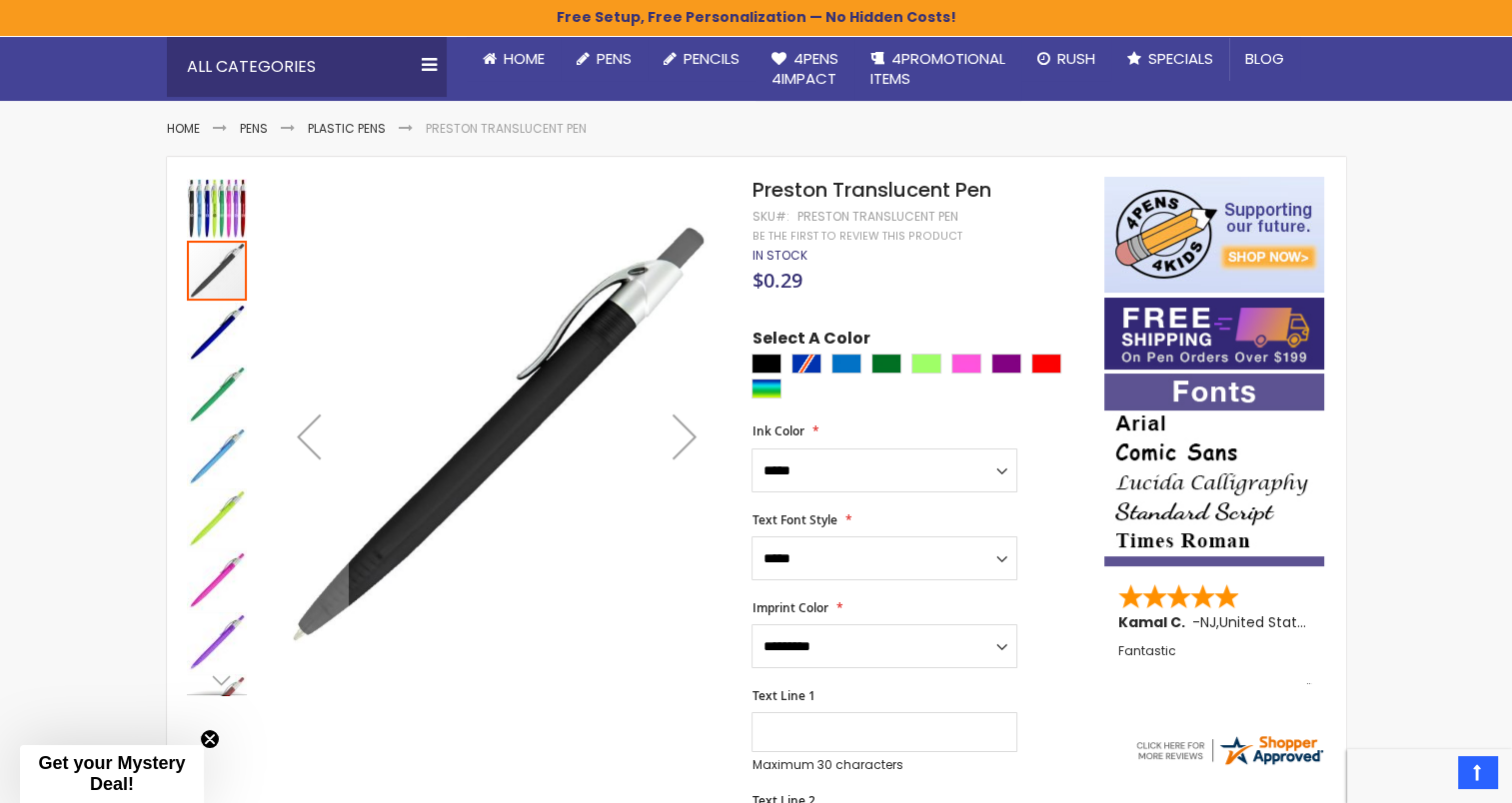 click at bounding box center (217, 209) 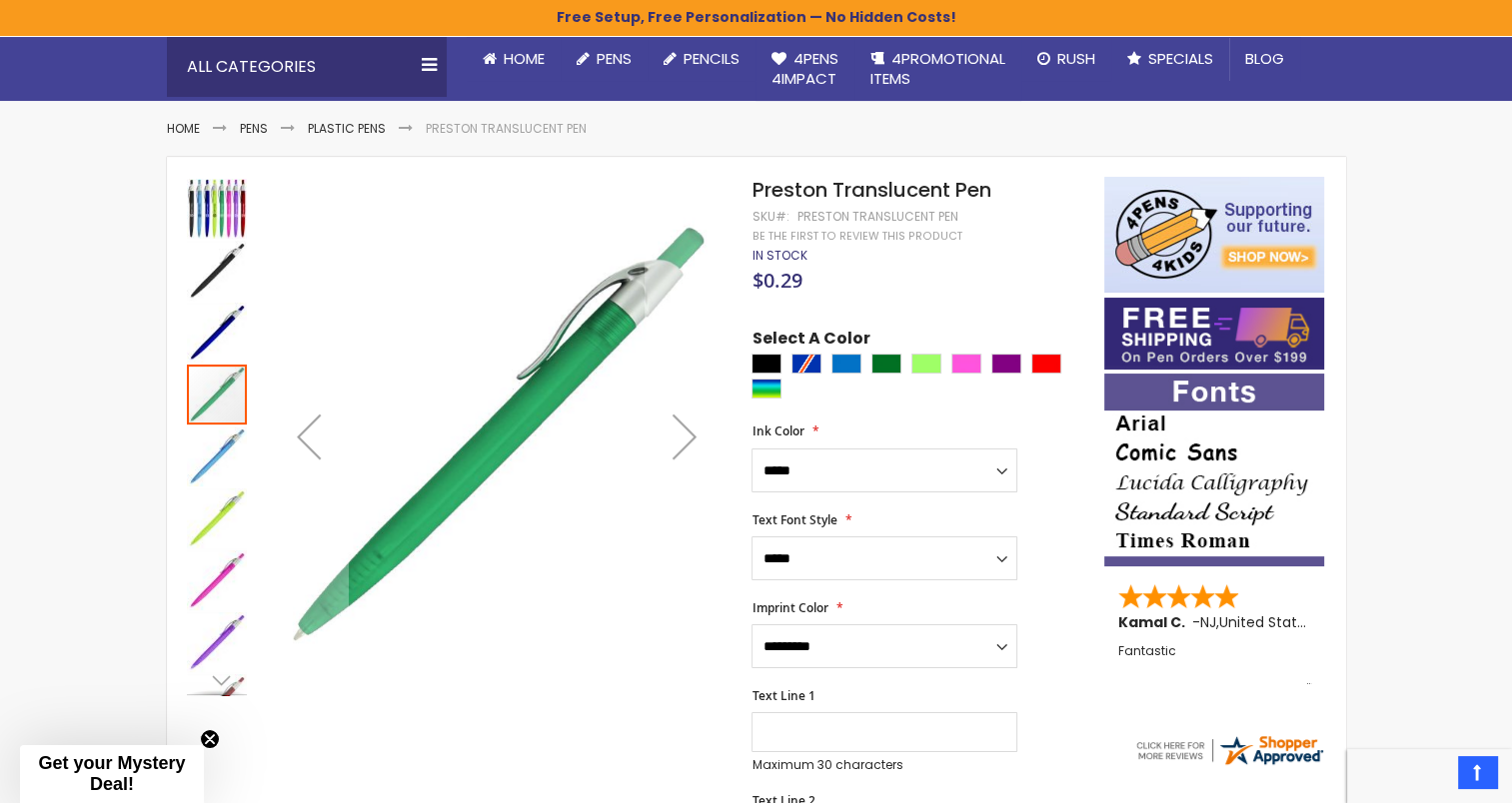 click at bounding box center (217, 209) 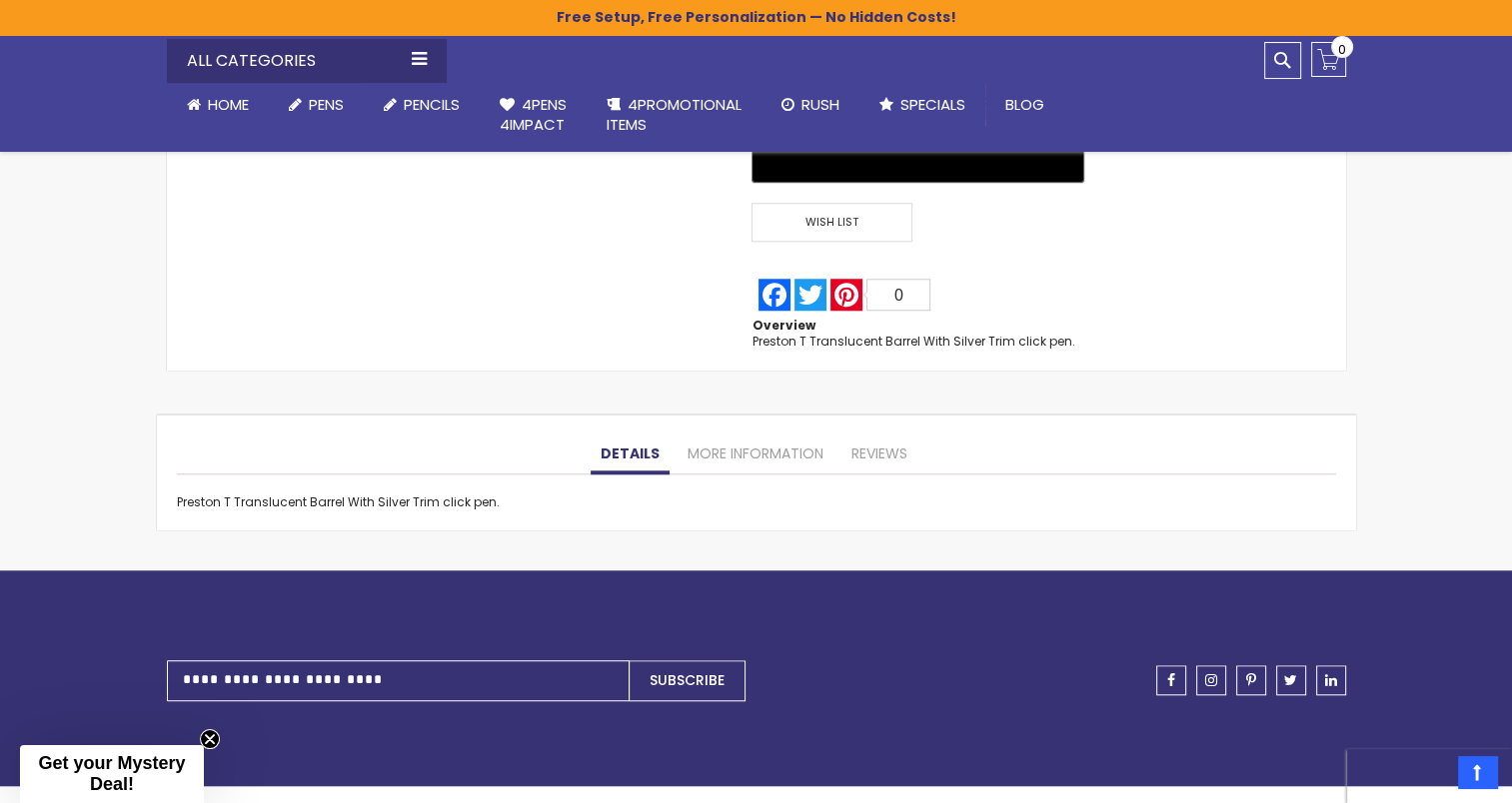 scroll, scrollTop: 1654, scrollLeft: 0, axis: vertical 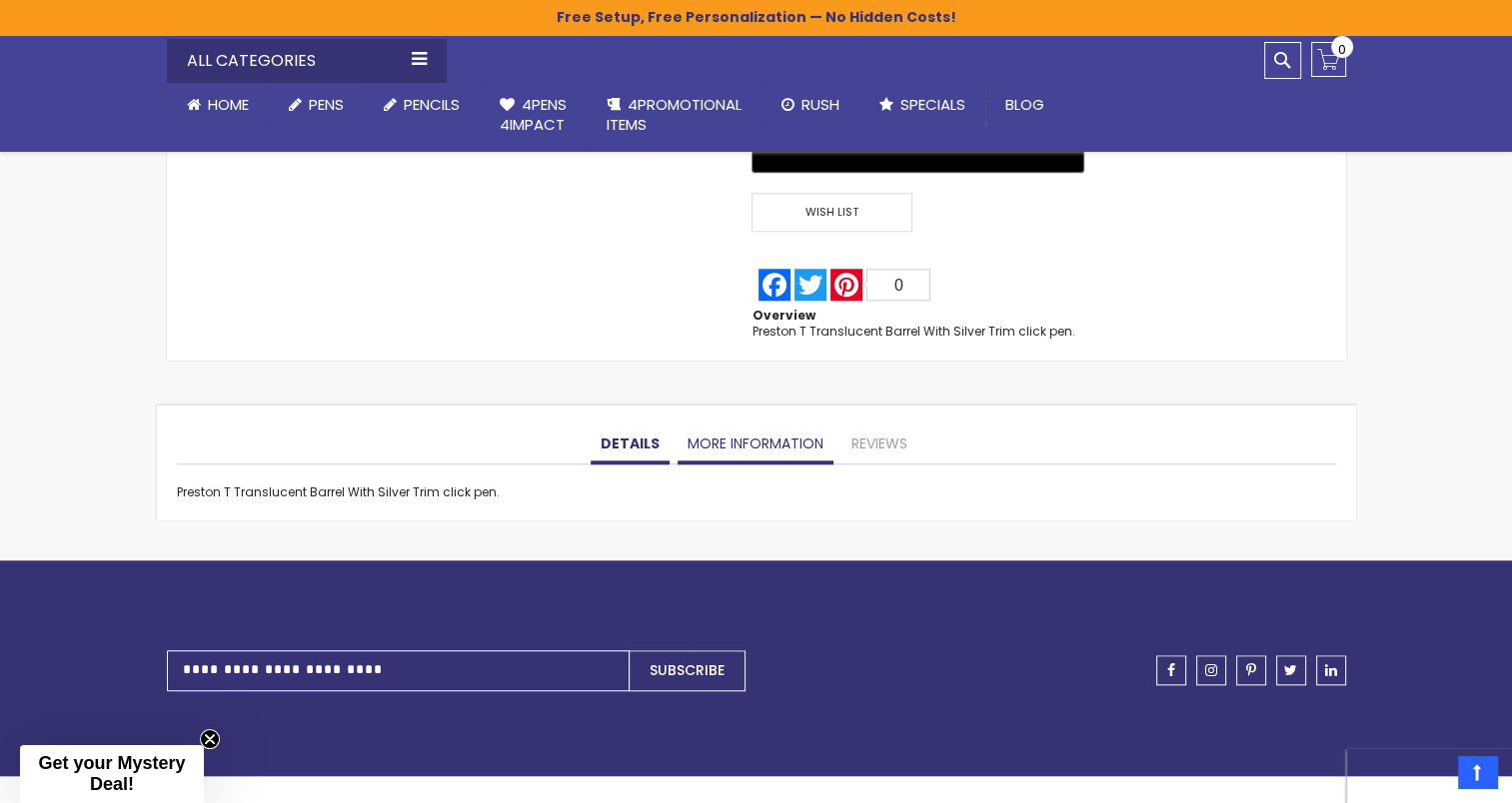 click on "More Information" at bounding box center (756, 444) 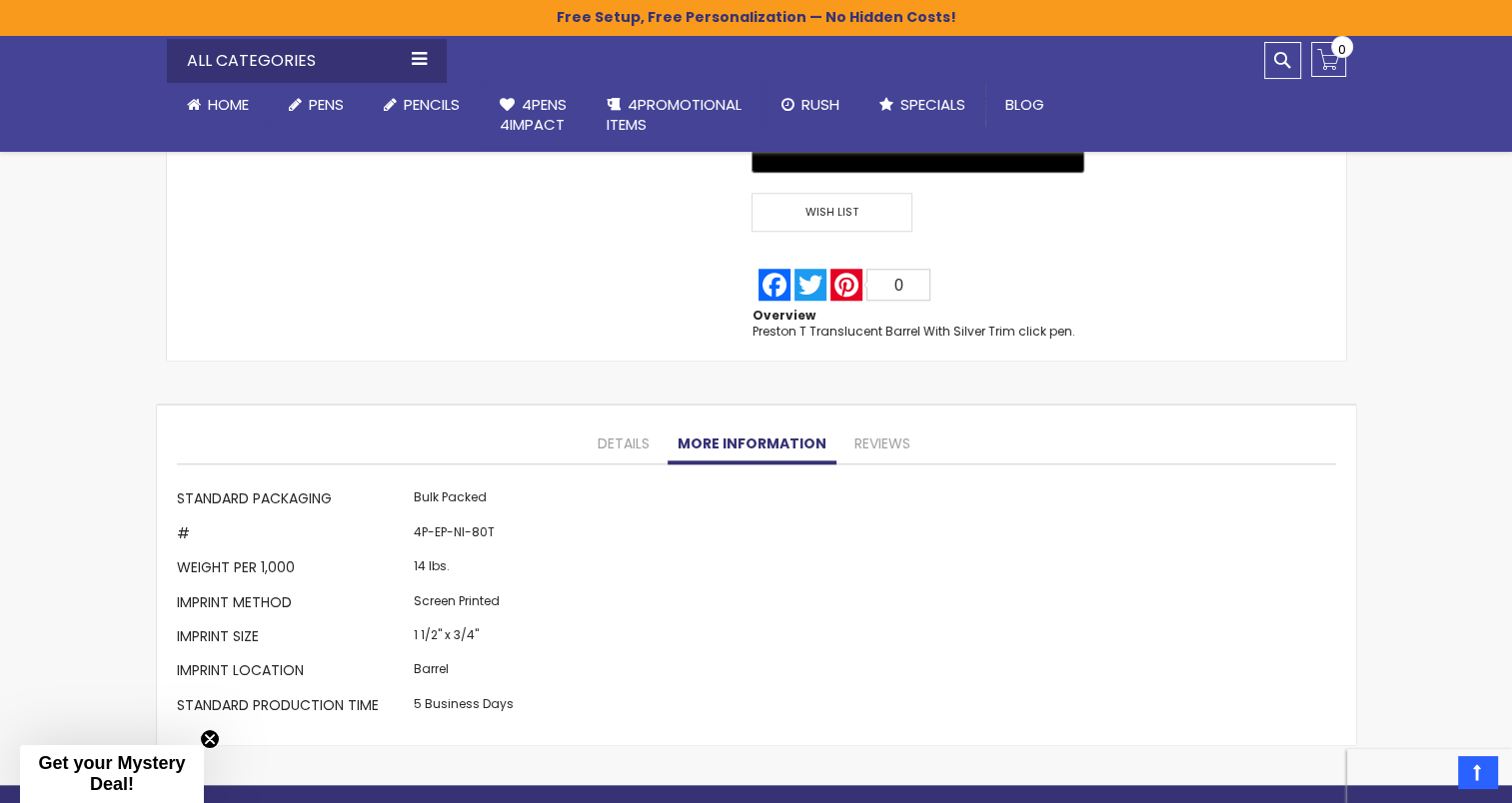 click on "More Information" at bounding box center (752, 444) 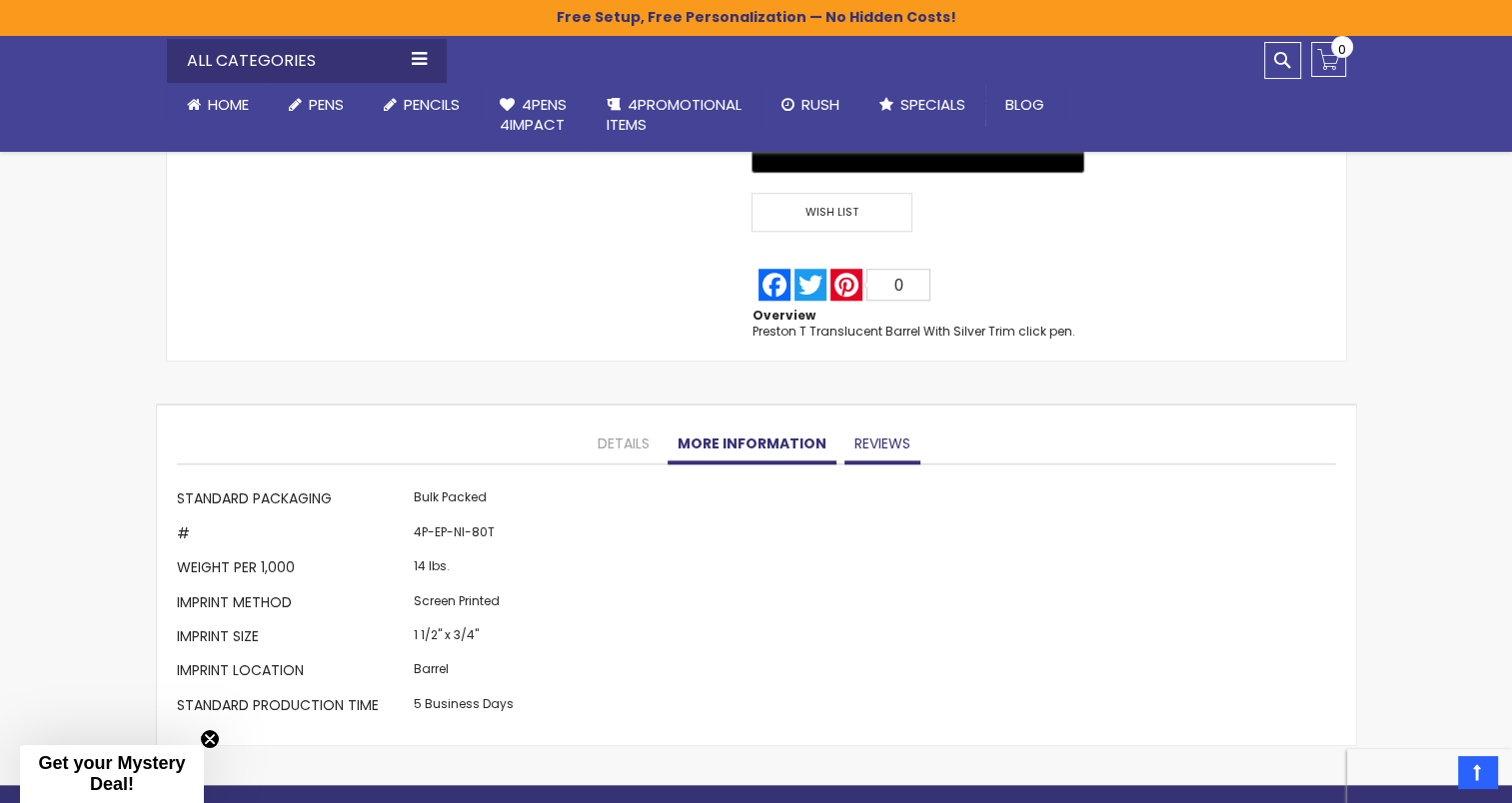 click on "Reviews" at bounding box center (882, 444) 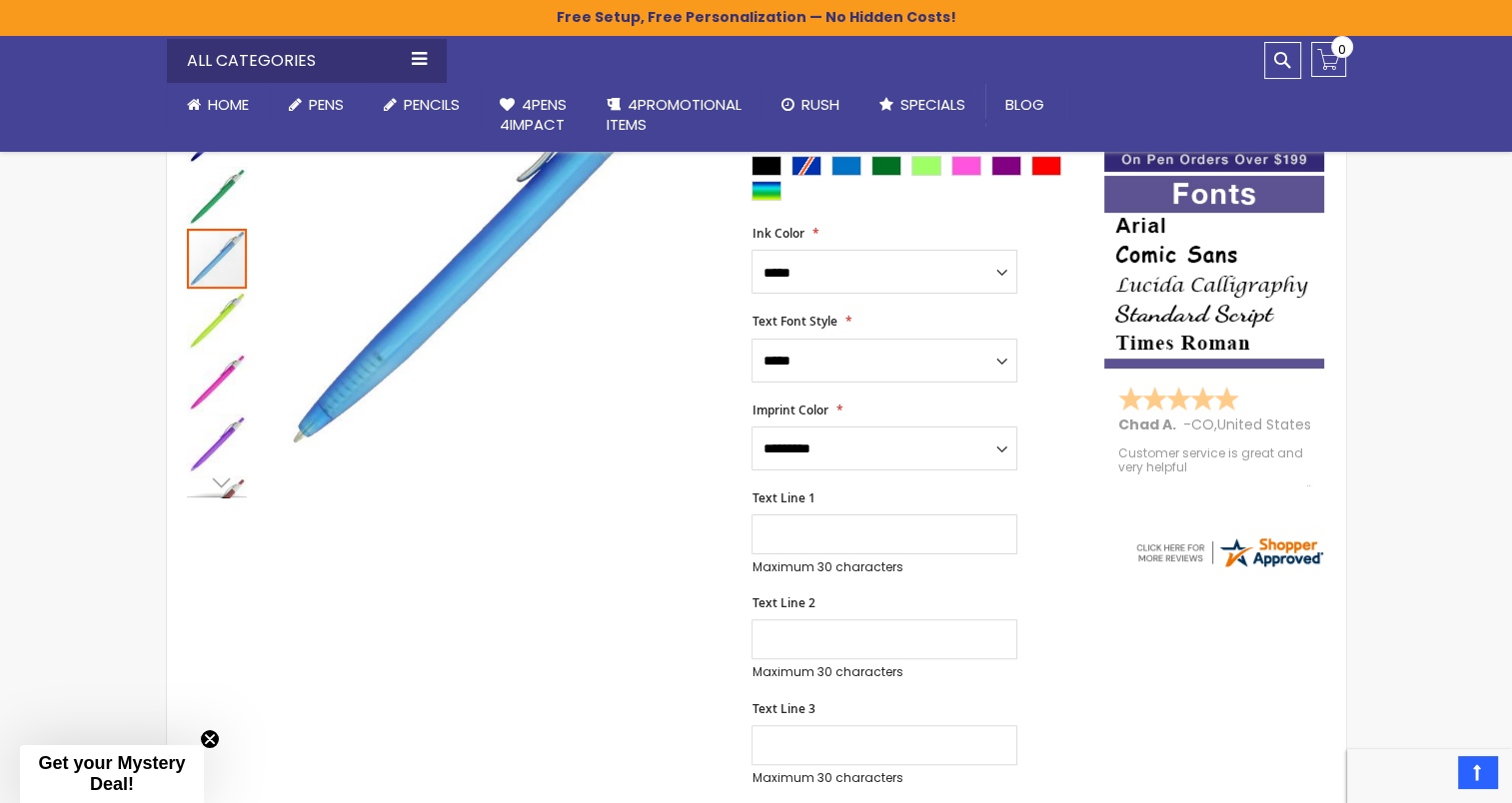 scroll, scrollTop: 0, scrollLeft: 0, axis: both 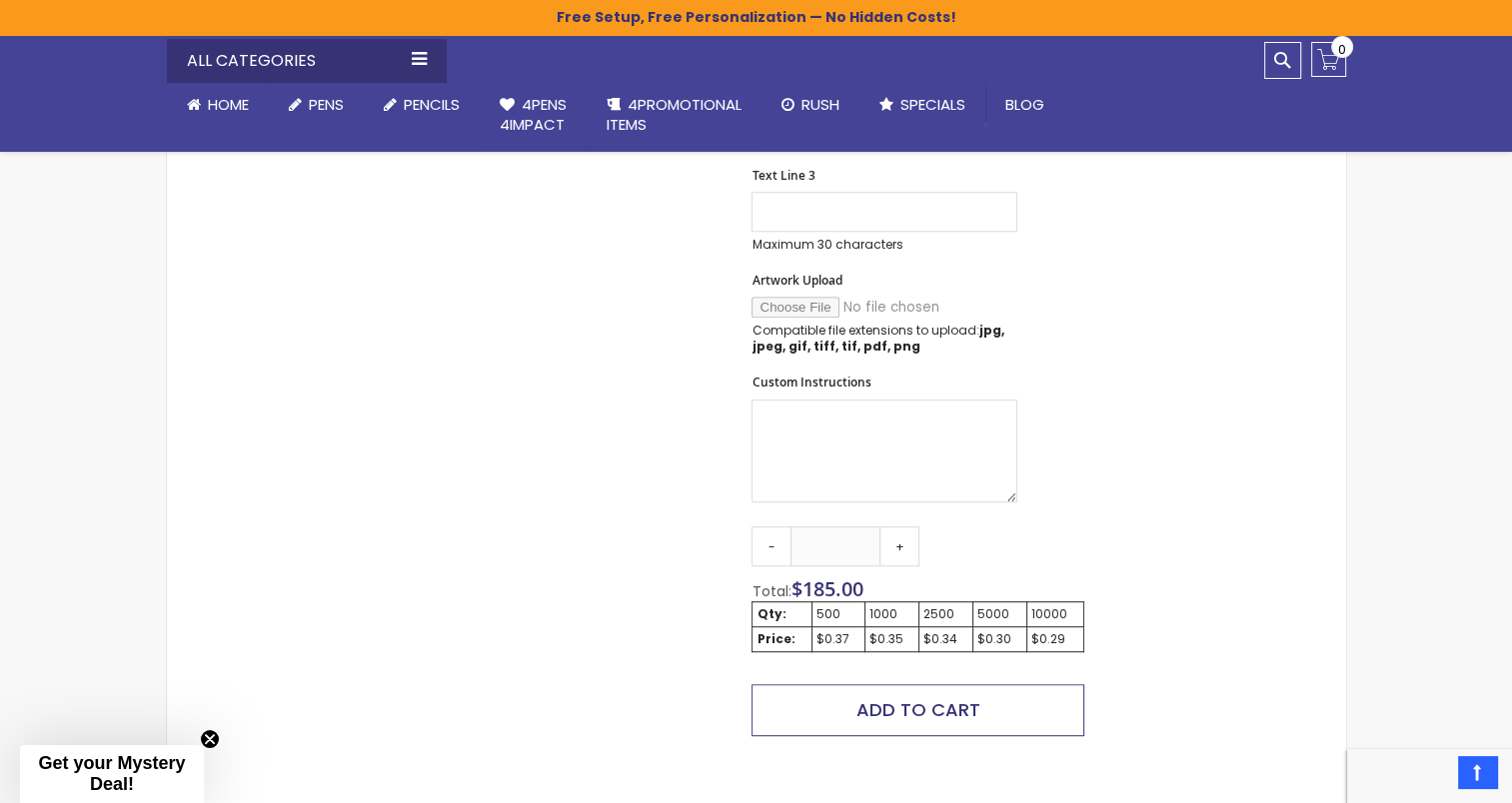 click on "Add to Cart" at bounding box center (917, 710) 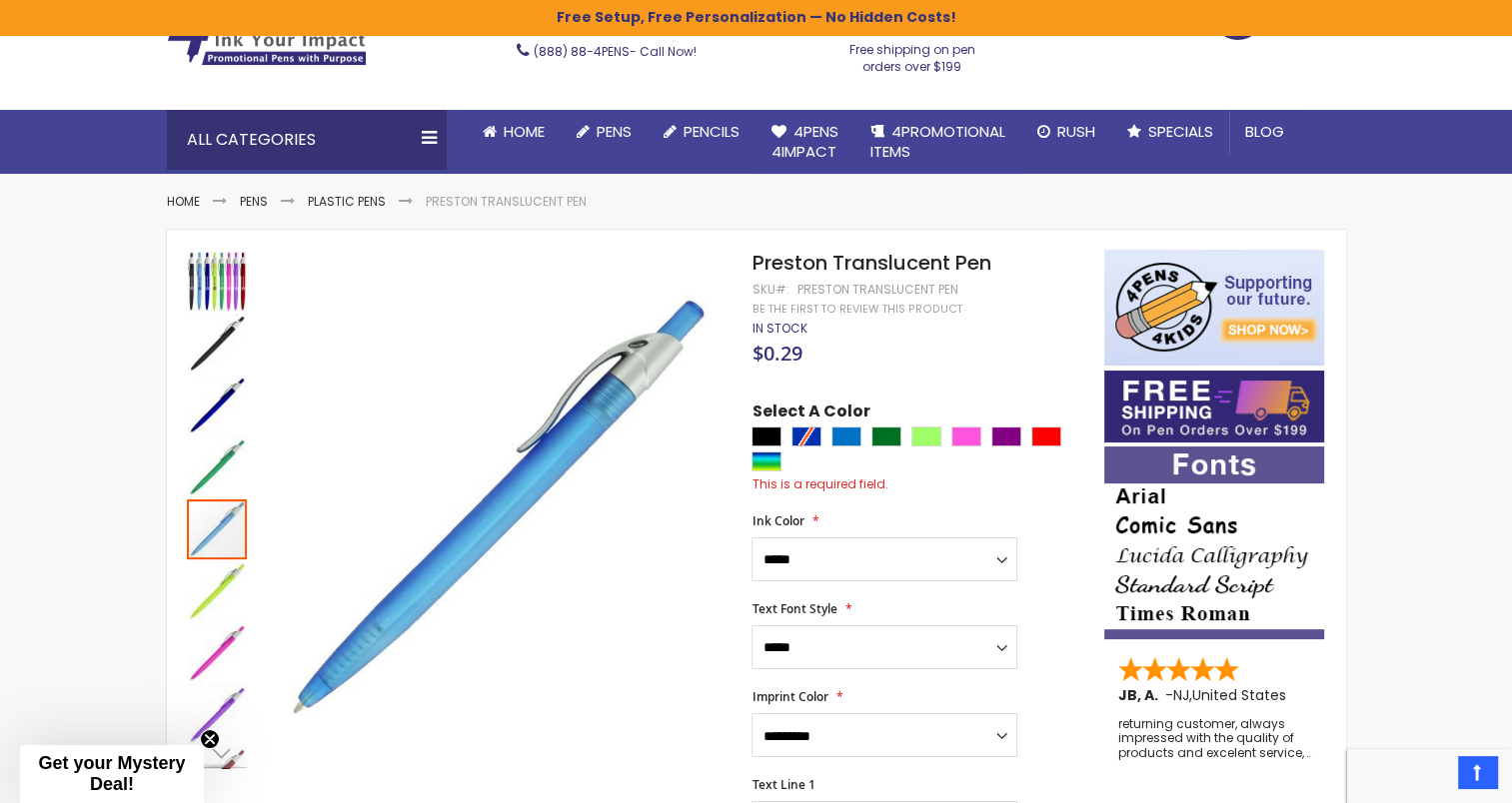 scroll, scrollTop: 113, scrollLeft: 0, axis: vertical 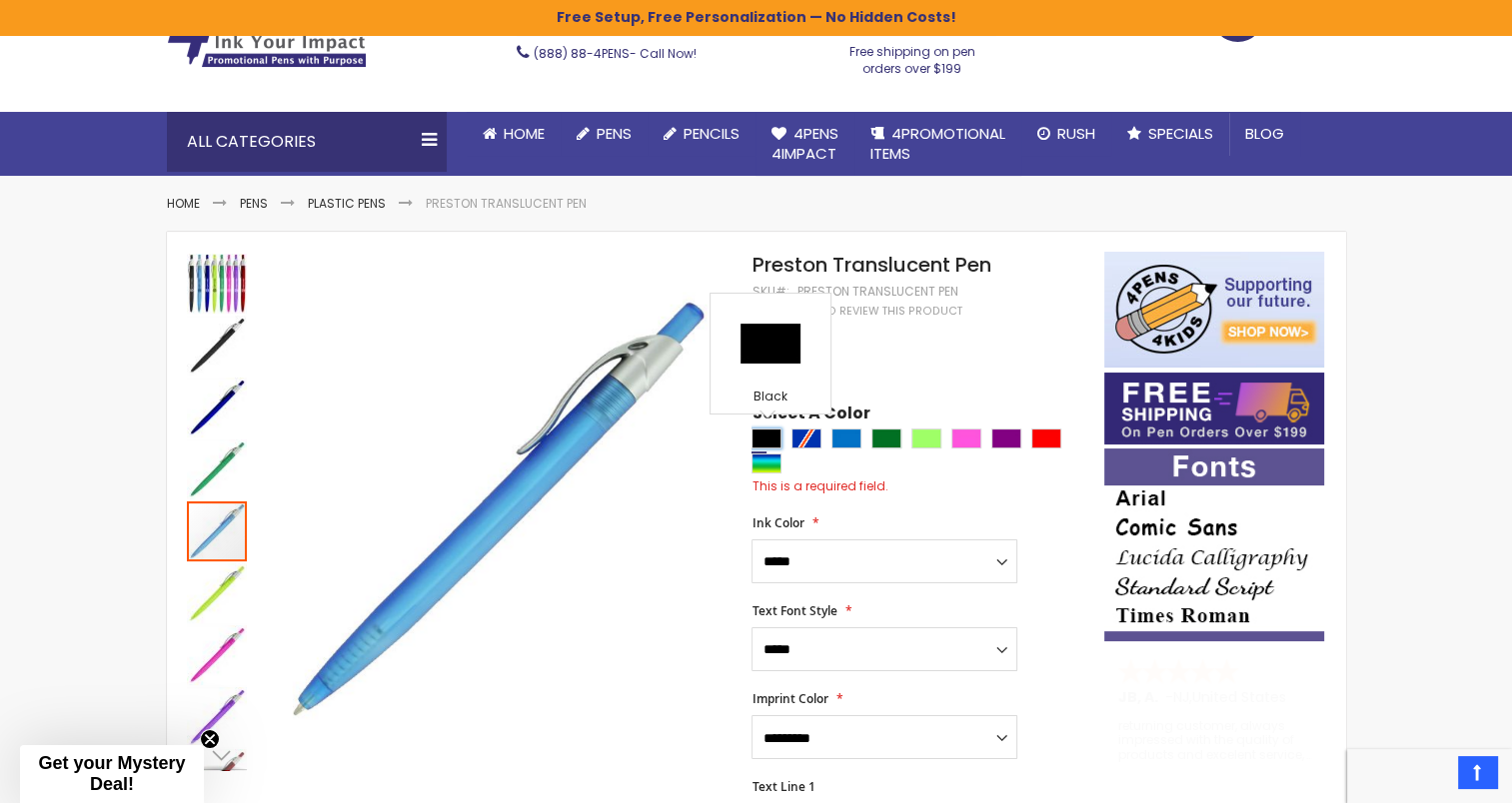 click at bounding box center [766, 438] 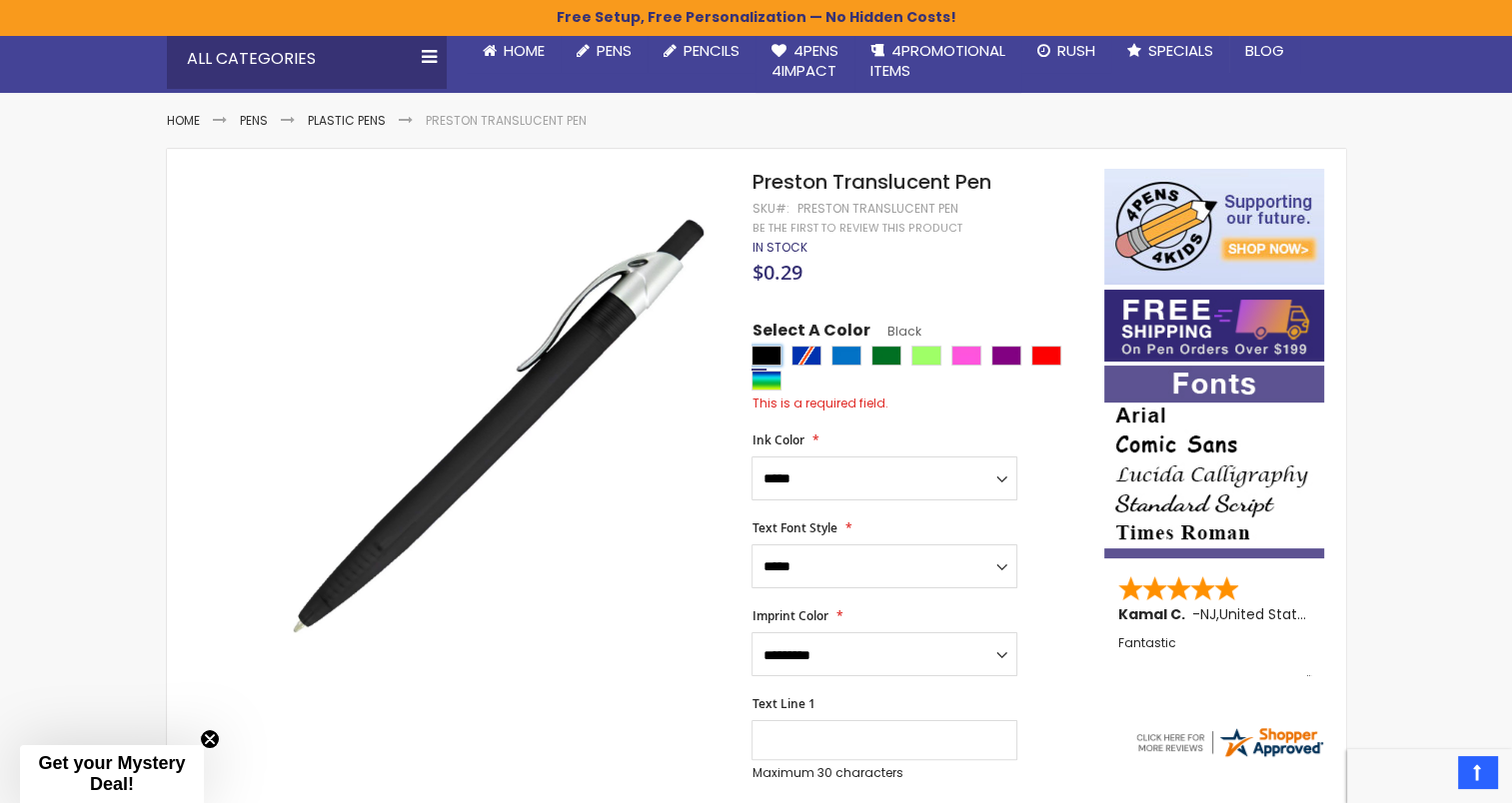 scroll, scrollTop: 266, scrollLeft: 0, axis: vertical 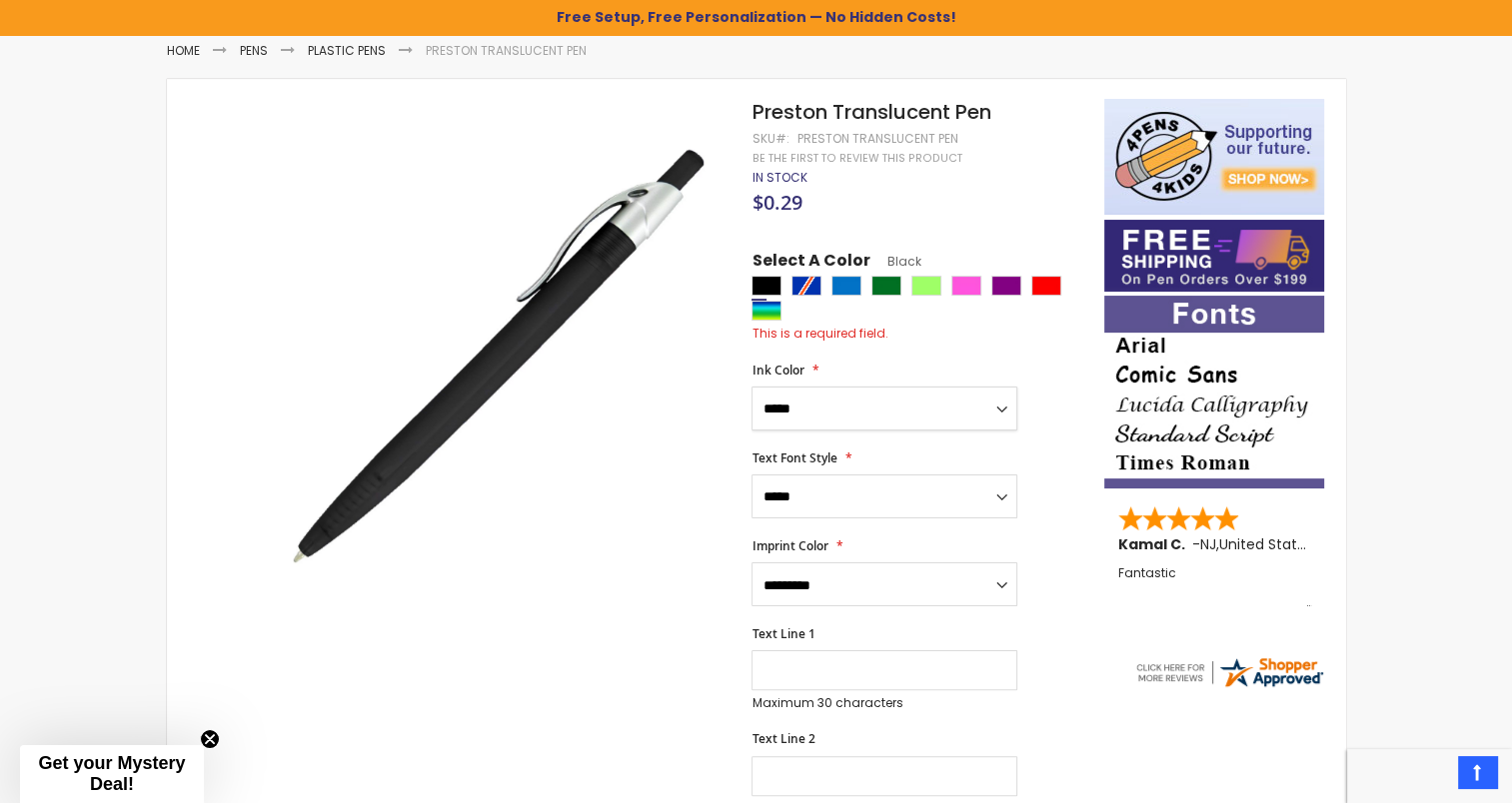 click on "**********" at bounding box center [884, 408] 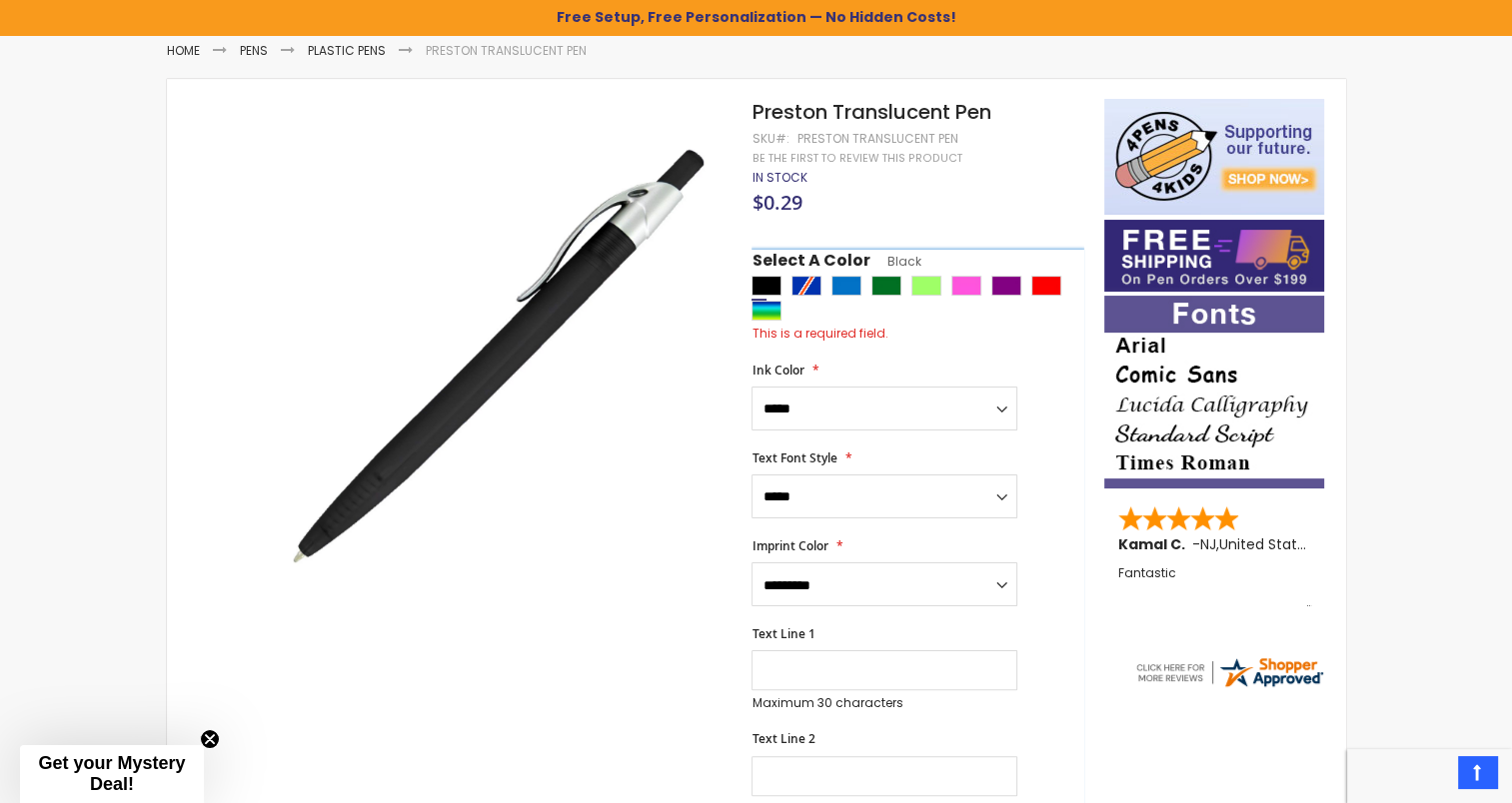 click on "**********" at bounding box center (917, 484) 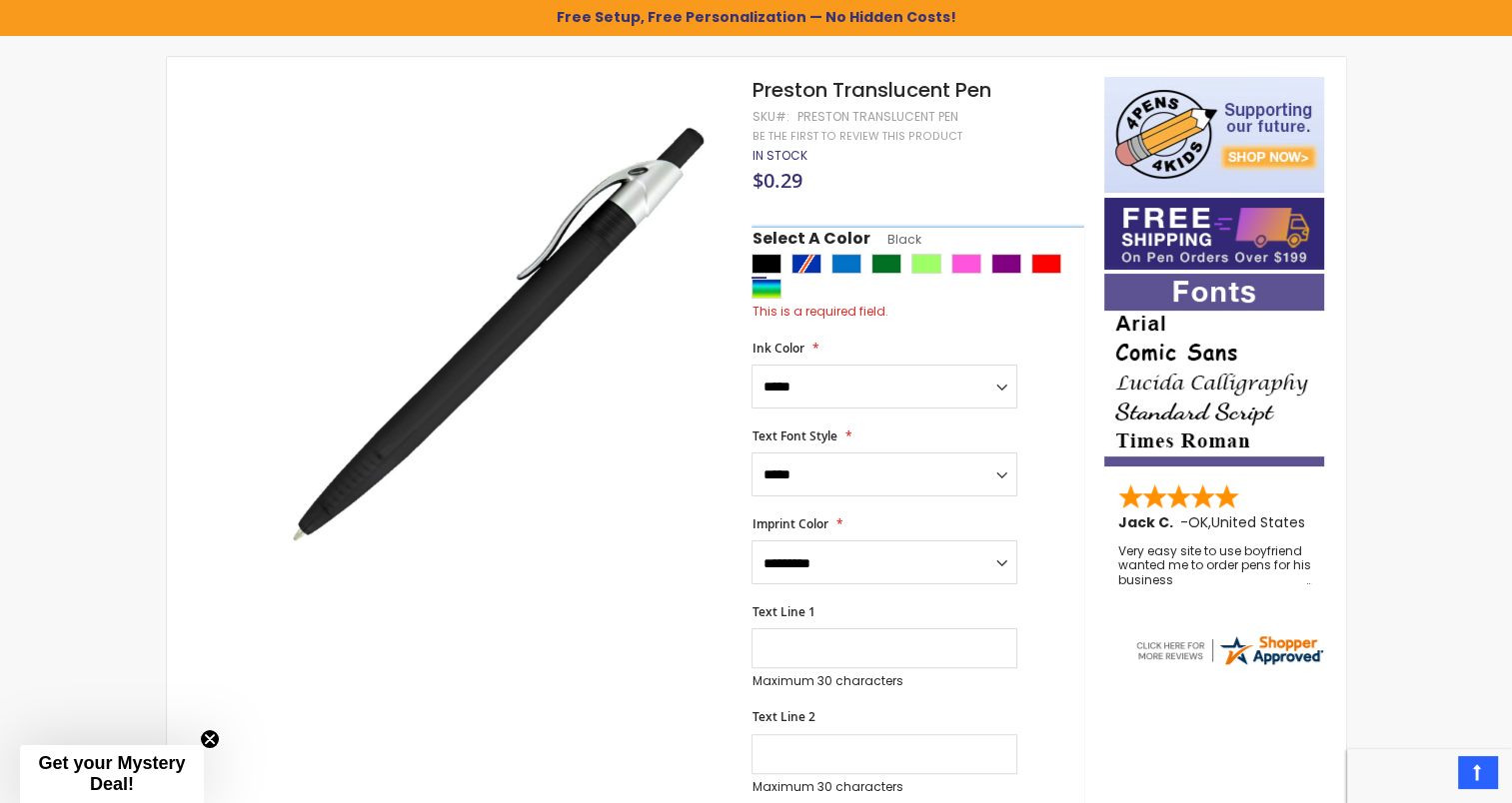 scroll, scrollTop: 279, scrollLeft: 0, axis: vertical 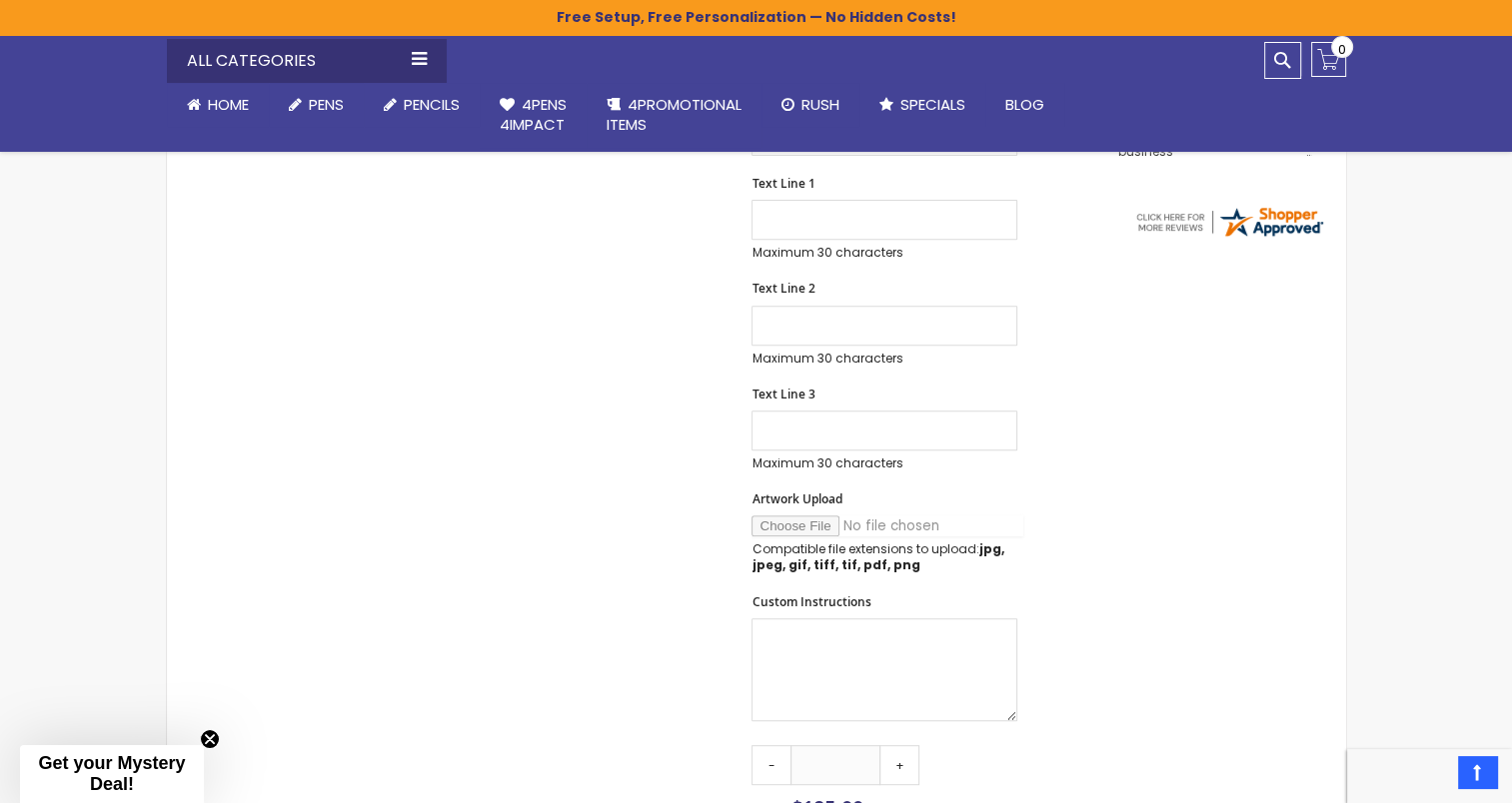 click on "Artwork Upload" at bounding box center (887, 525) 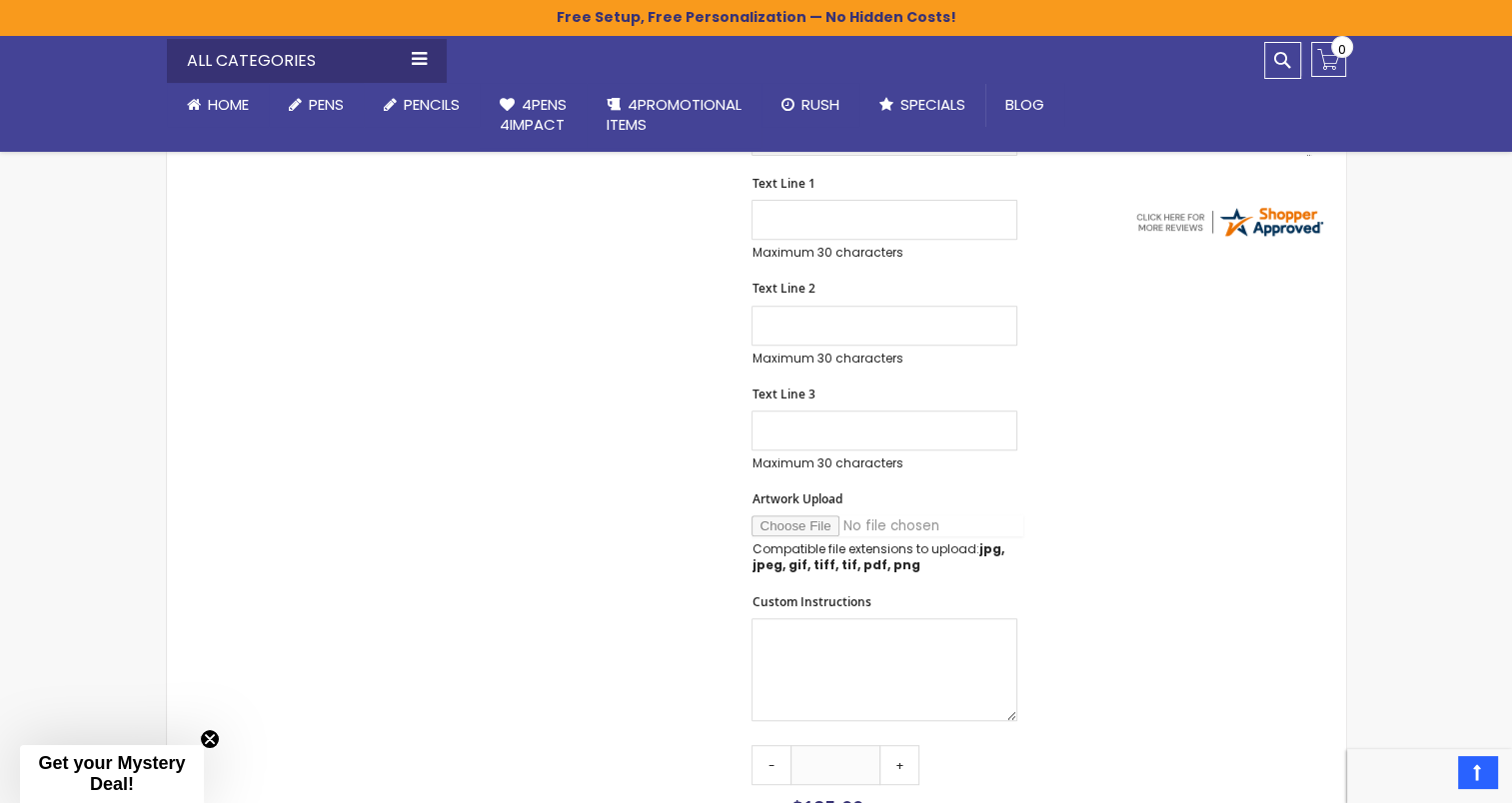 type on "**********" 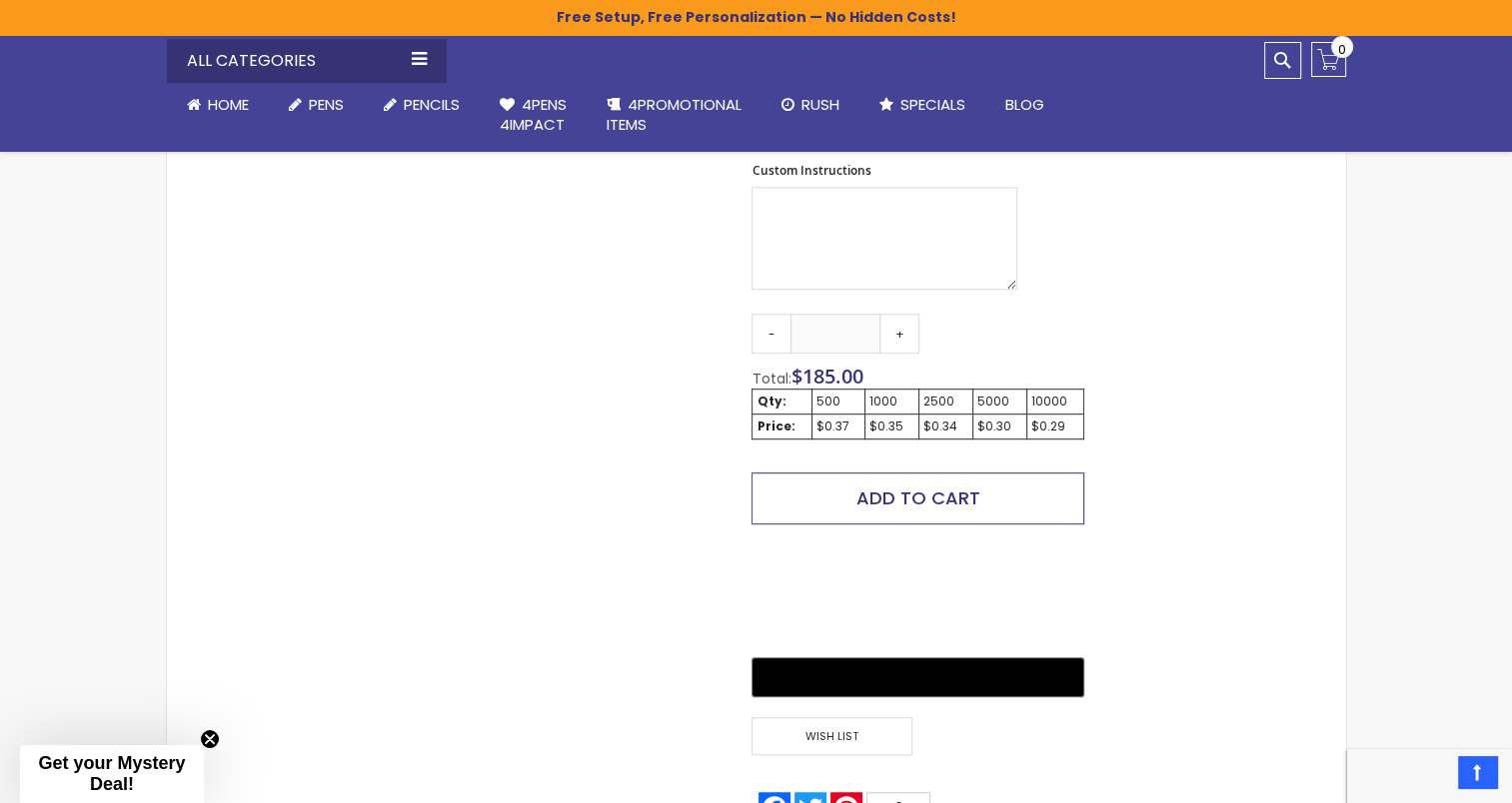 scroll, scrollTop: 1142, scrollLeft: 0, axis: vertical 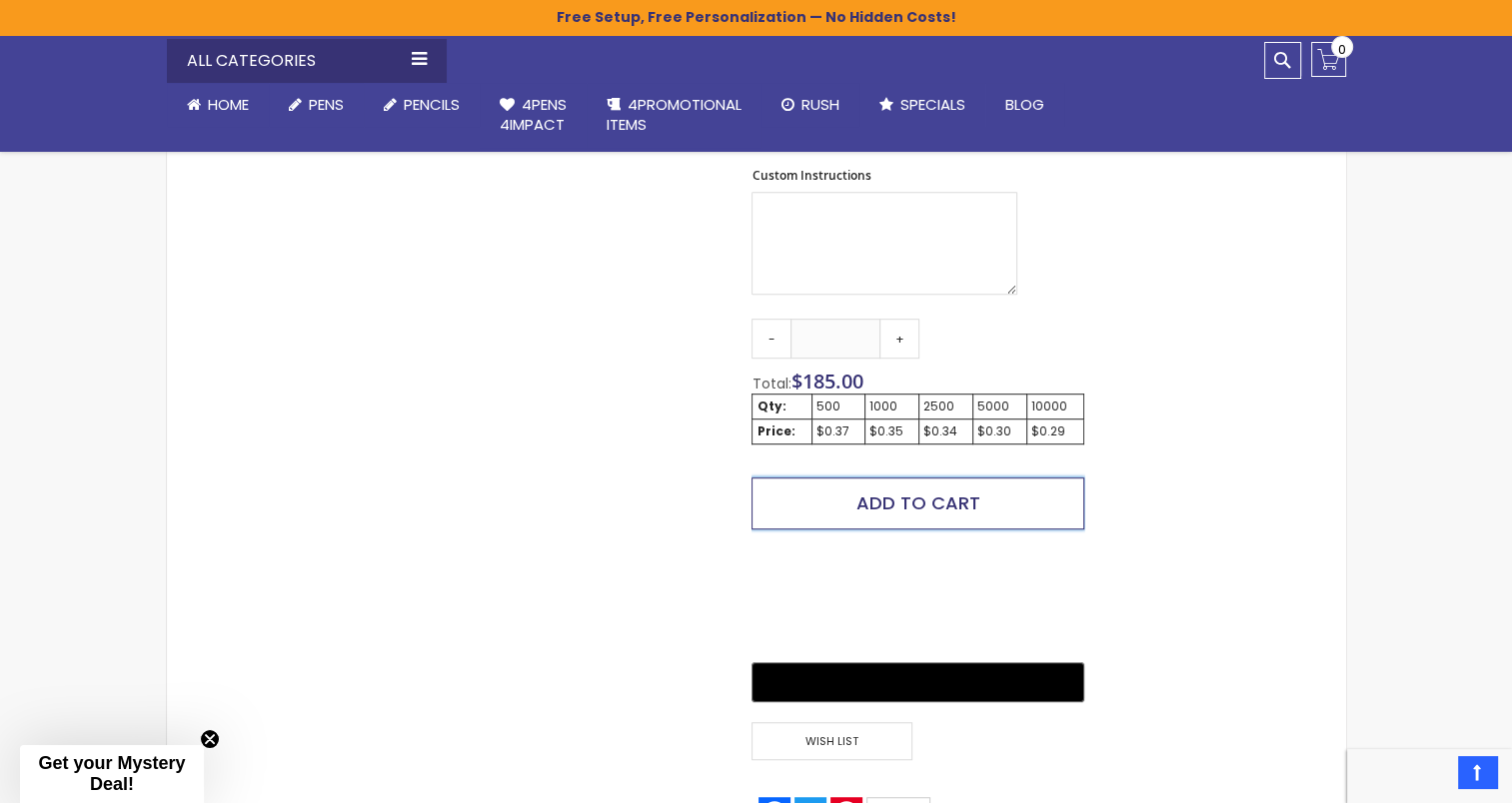 click on "Add to Cart" at bounding box center (917, 503) 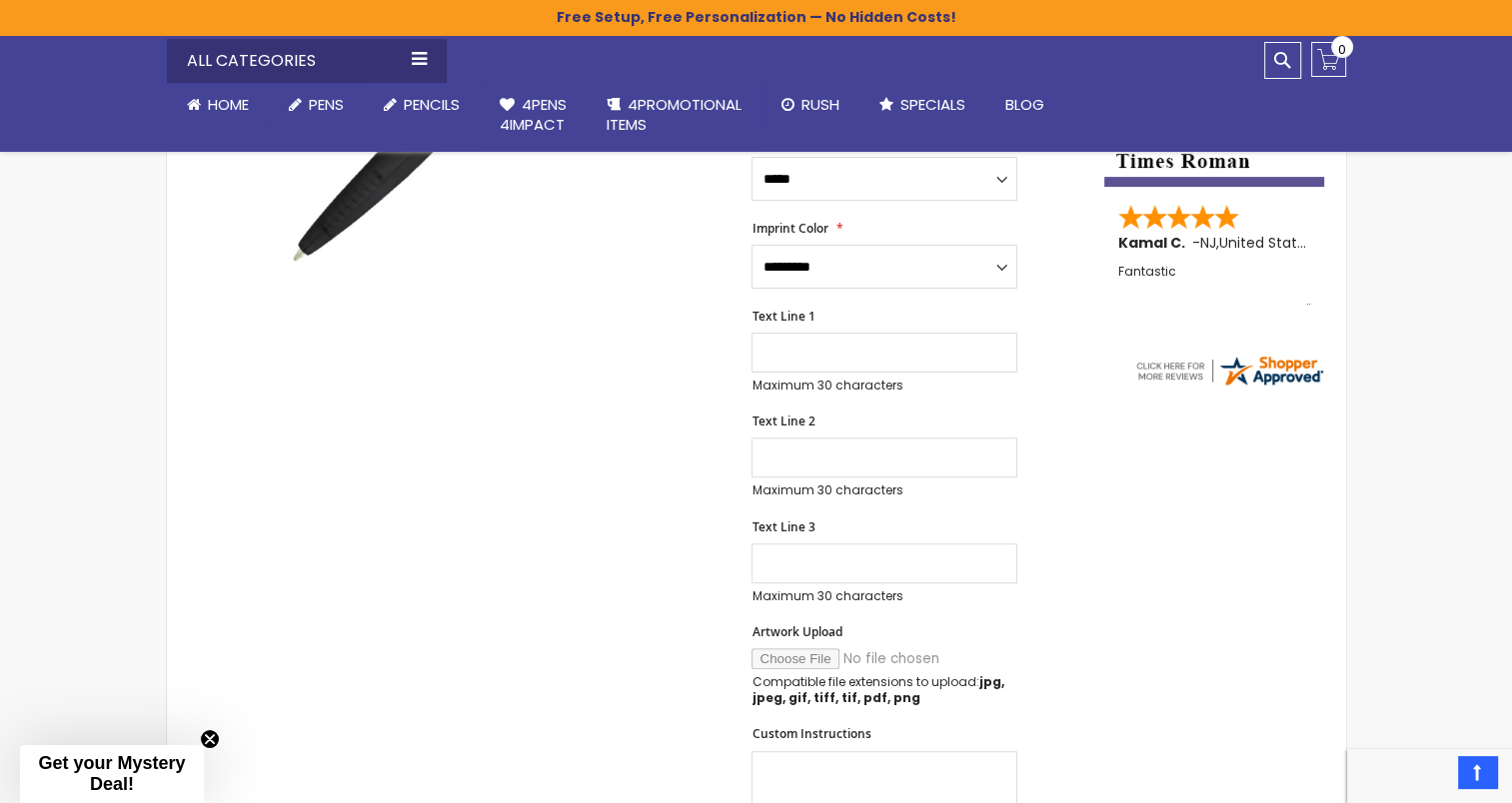scroll, scrollTop: 494, scrollLeft: 0, axis: vertical 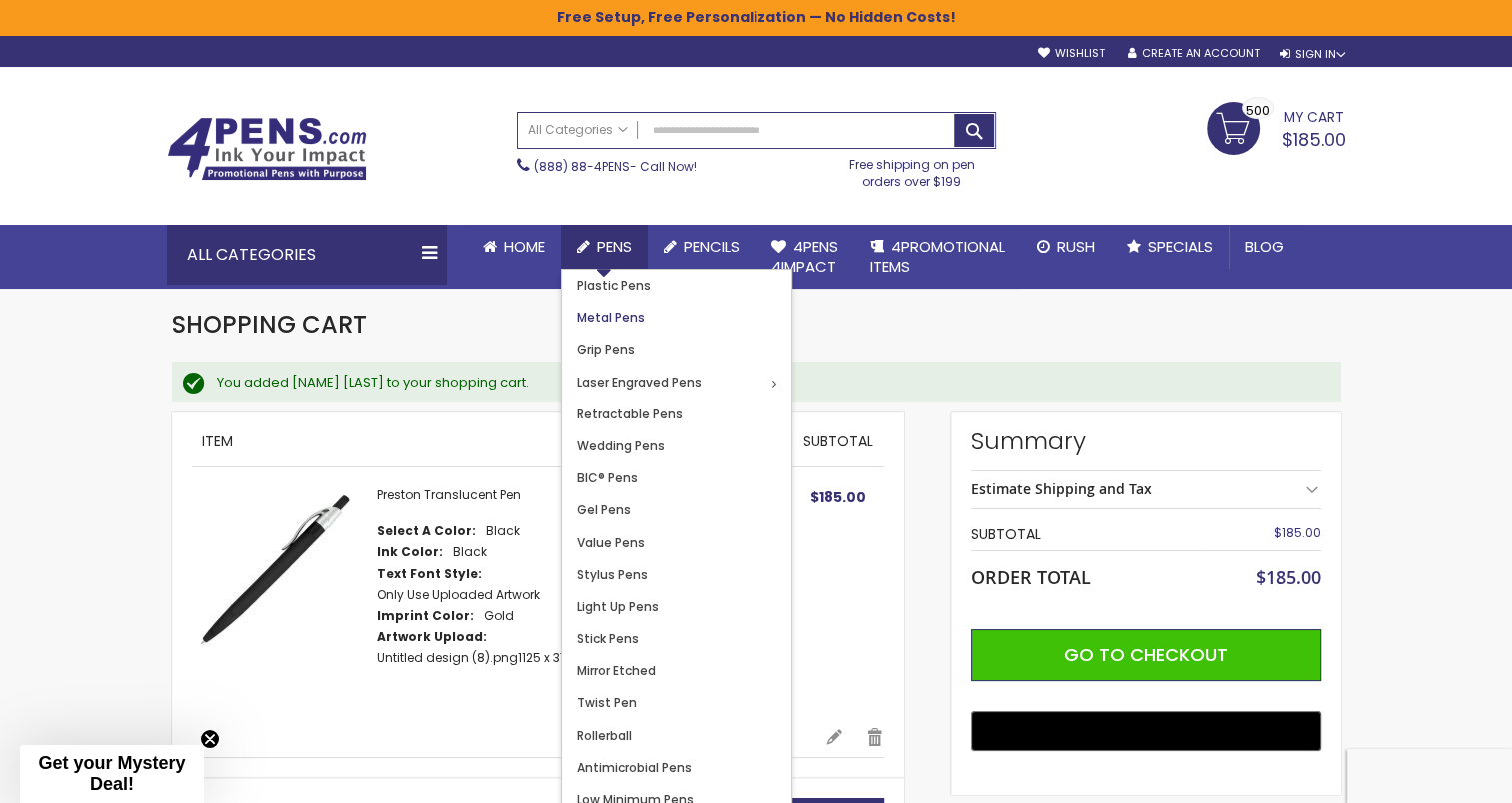 click on "Metal Pens" at bounding box center [611, 317] 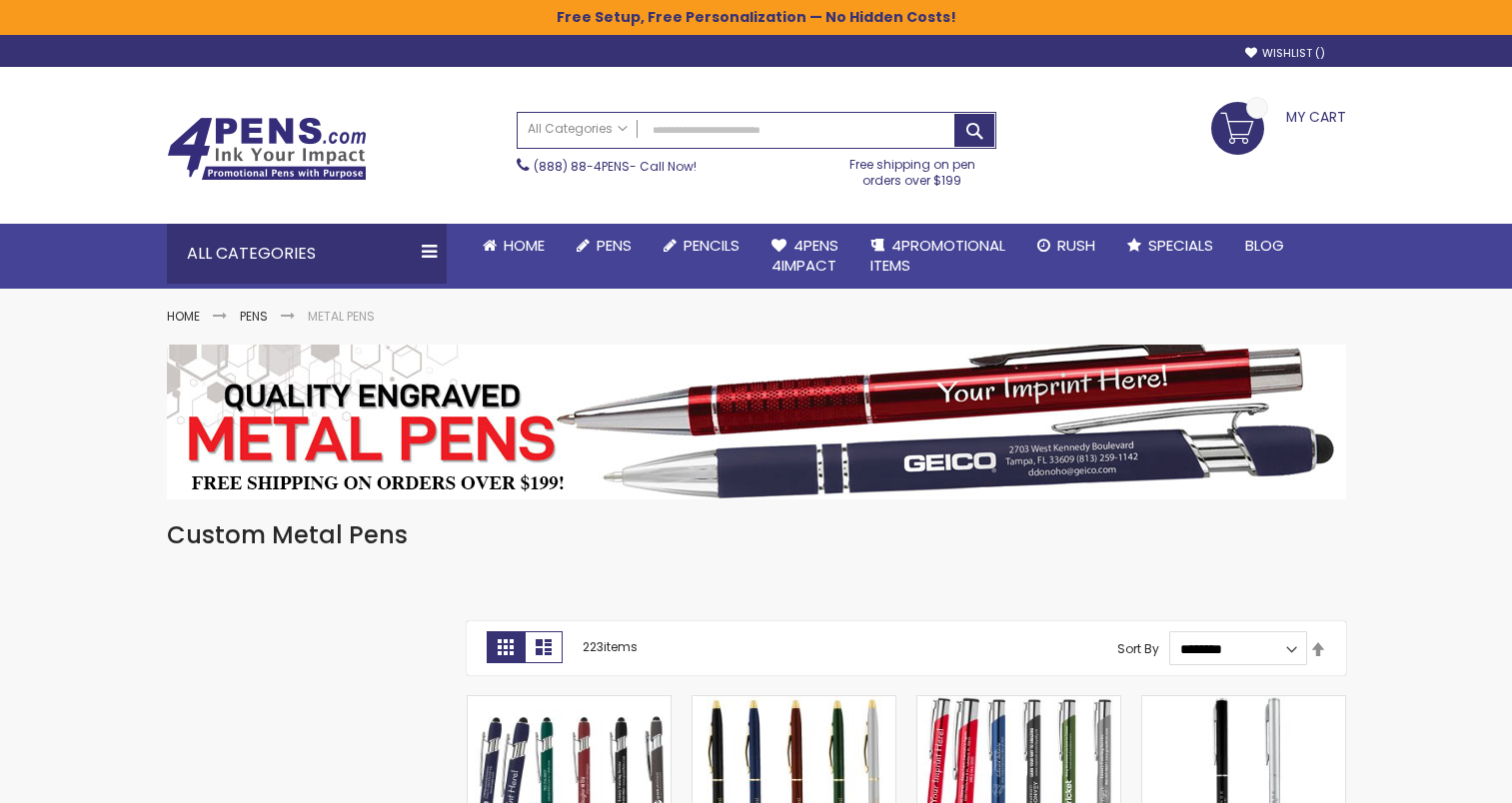 scroll, scrollTop: 0, scrollLeft: 0, axis: both 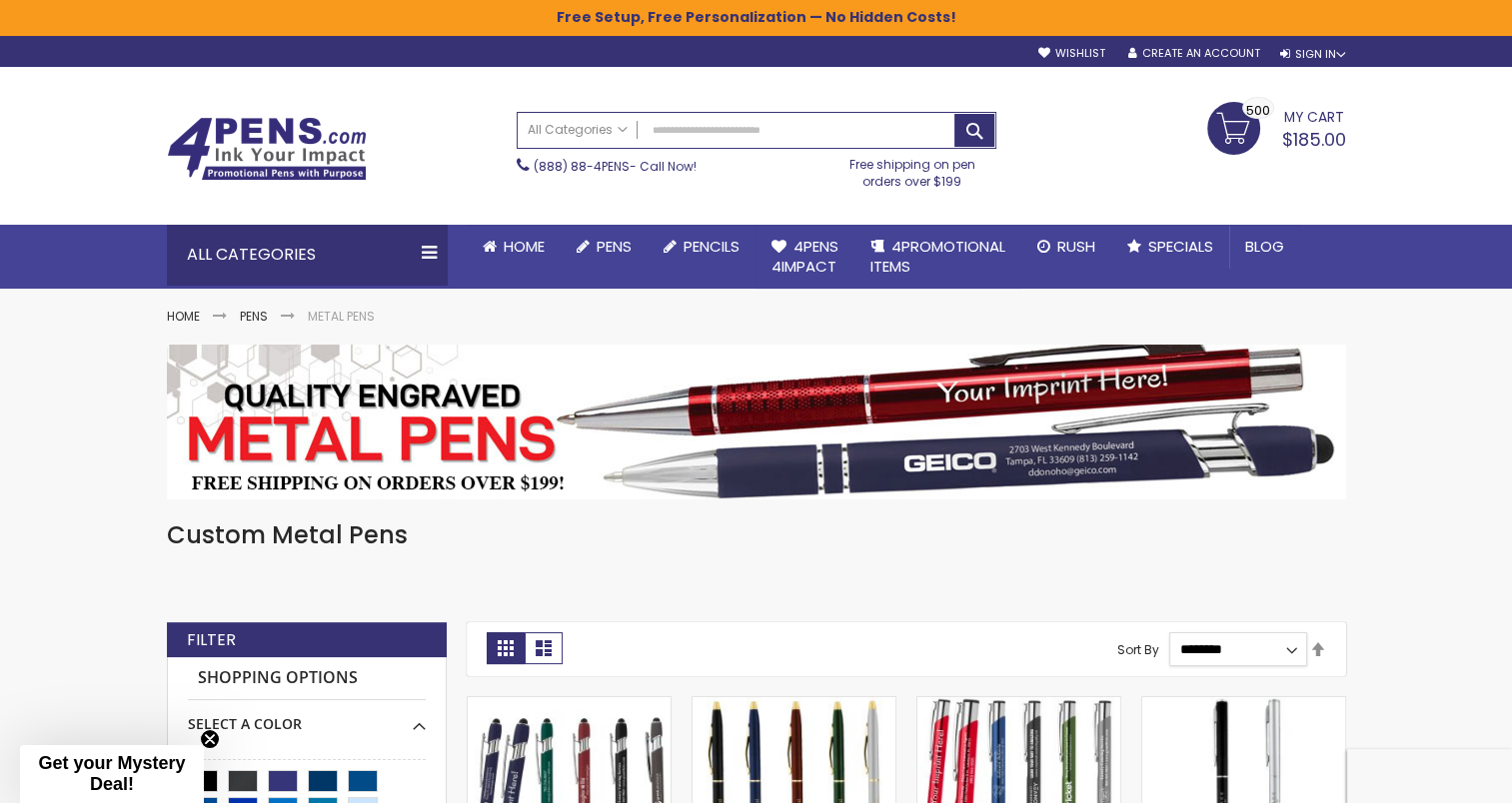 click on "**********" at bounding box center [1237, 649] 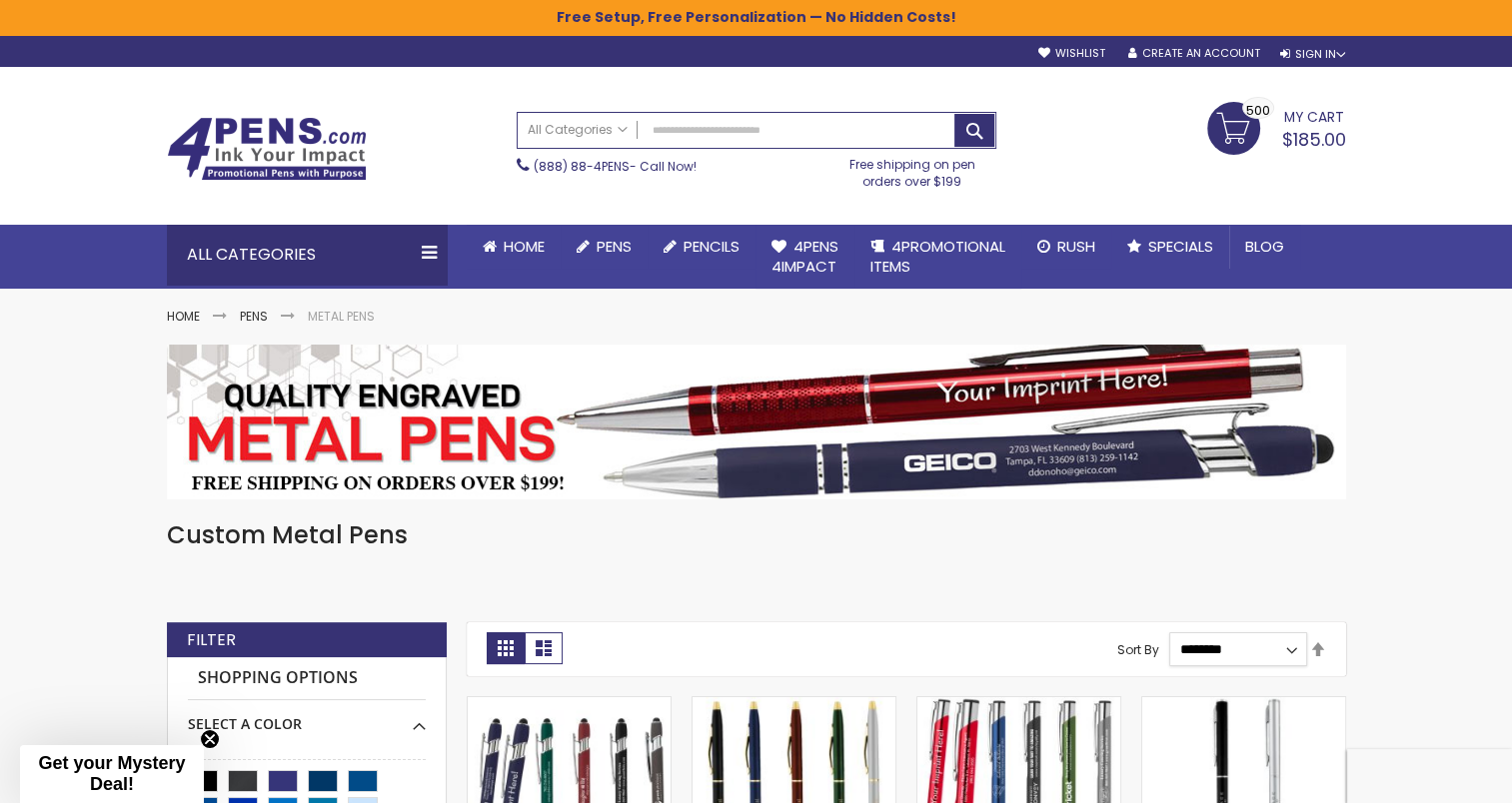 select on "*****" 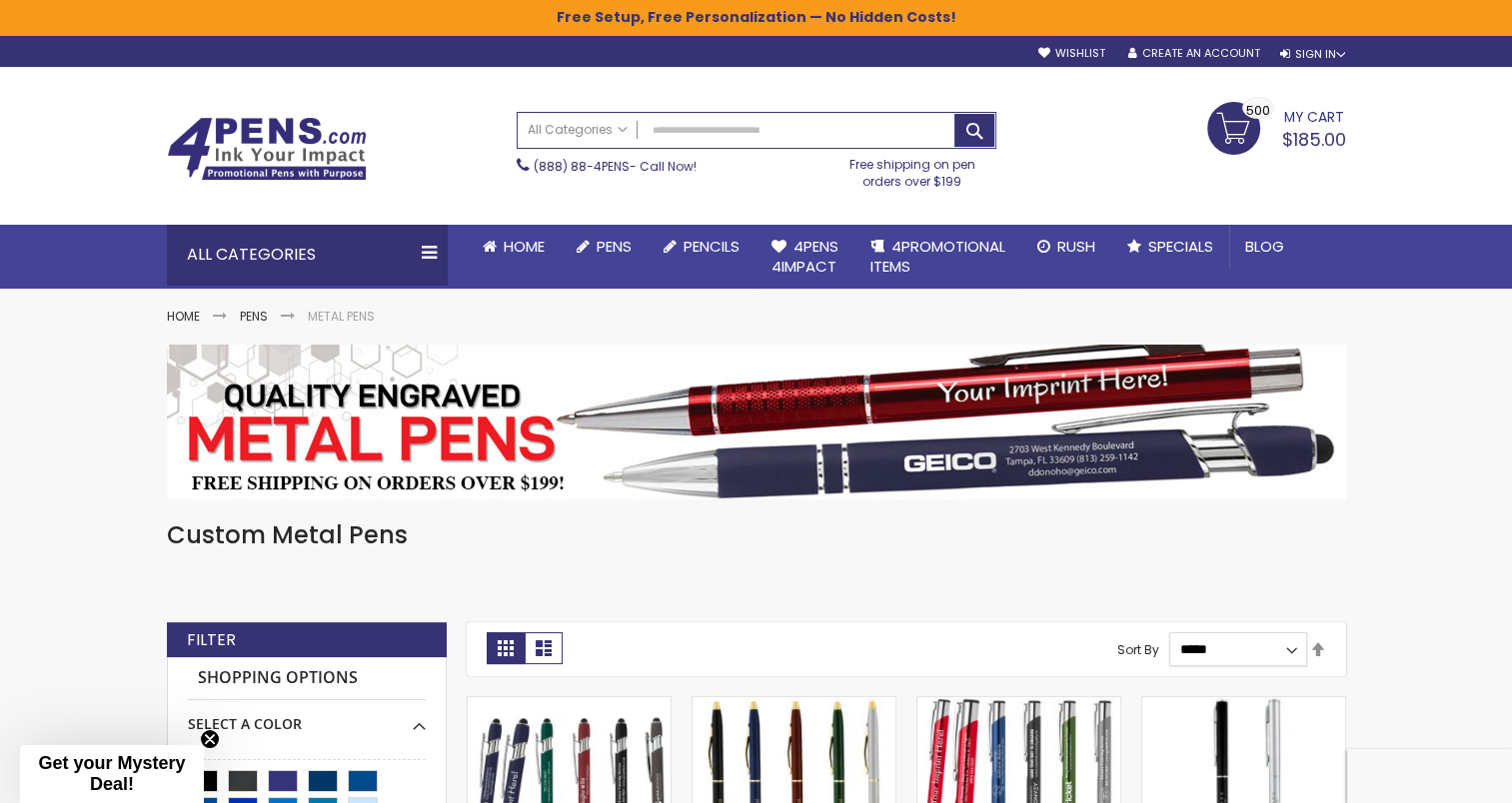 click on "**********" at bounding box center (1237, 649) 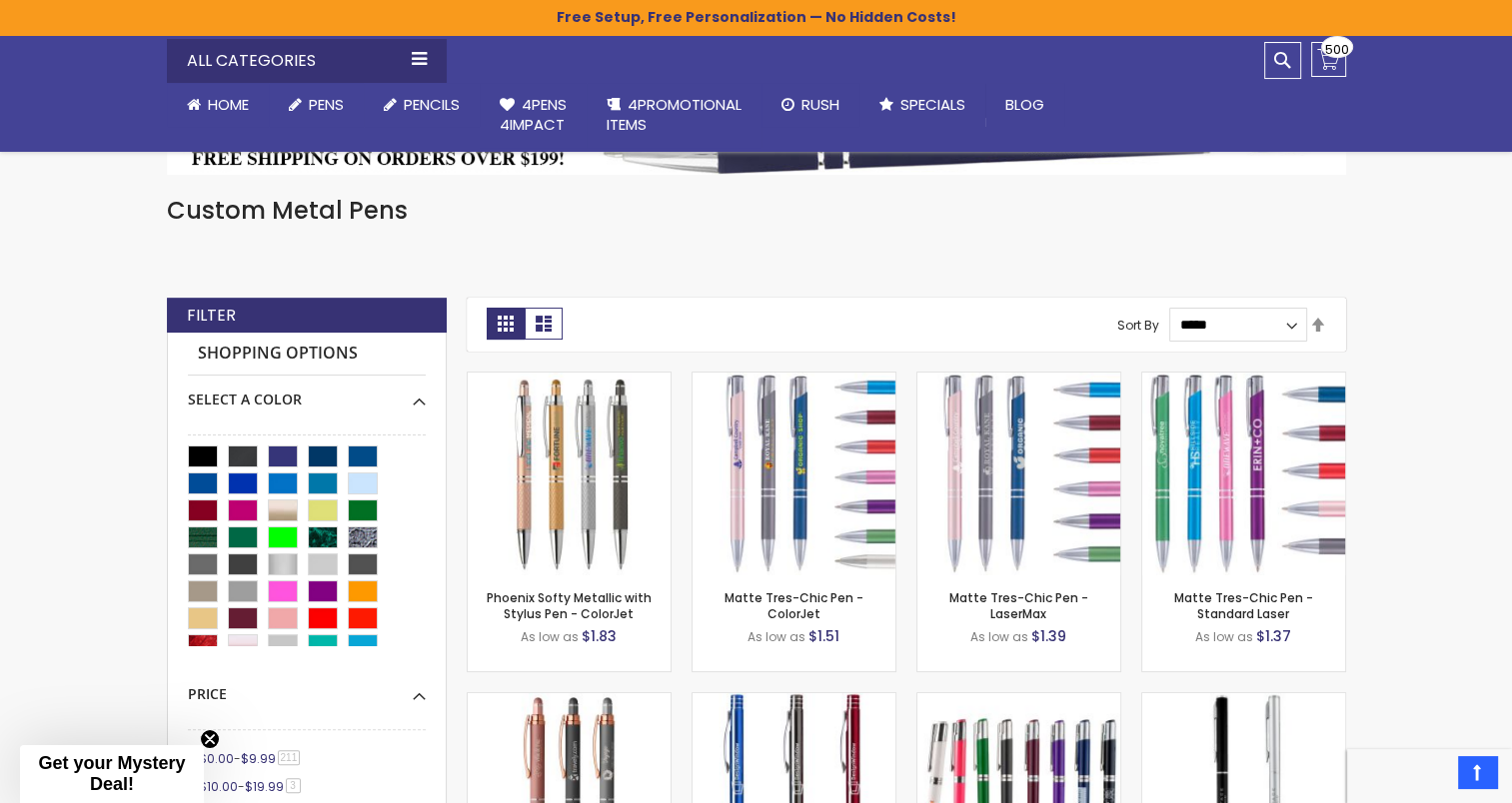 scroll, scrollTop: 320, scrollLeft: 0, axis: vertical 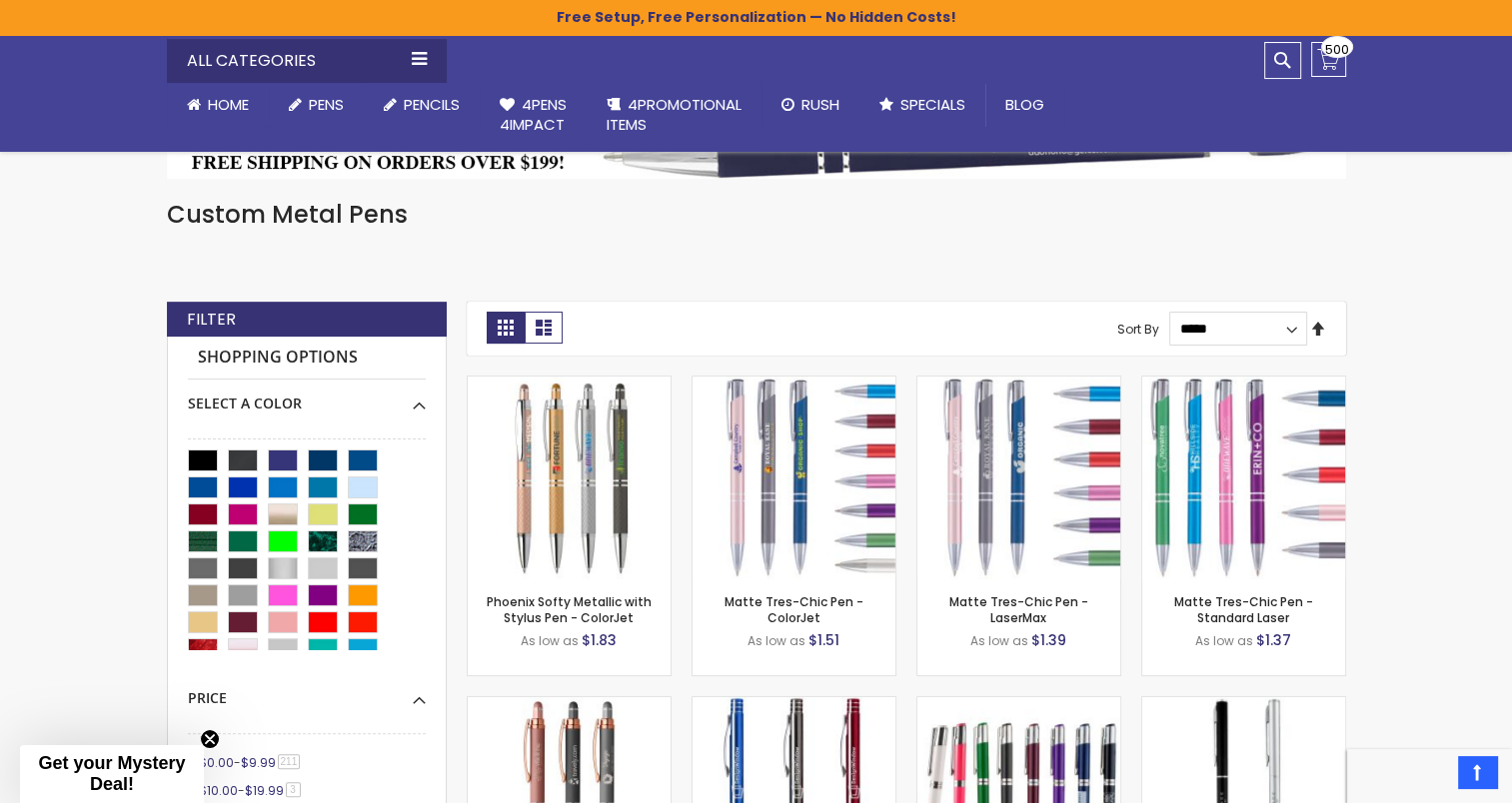 click on "Set Descending Direction" at bounding box center (1318, 330) 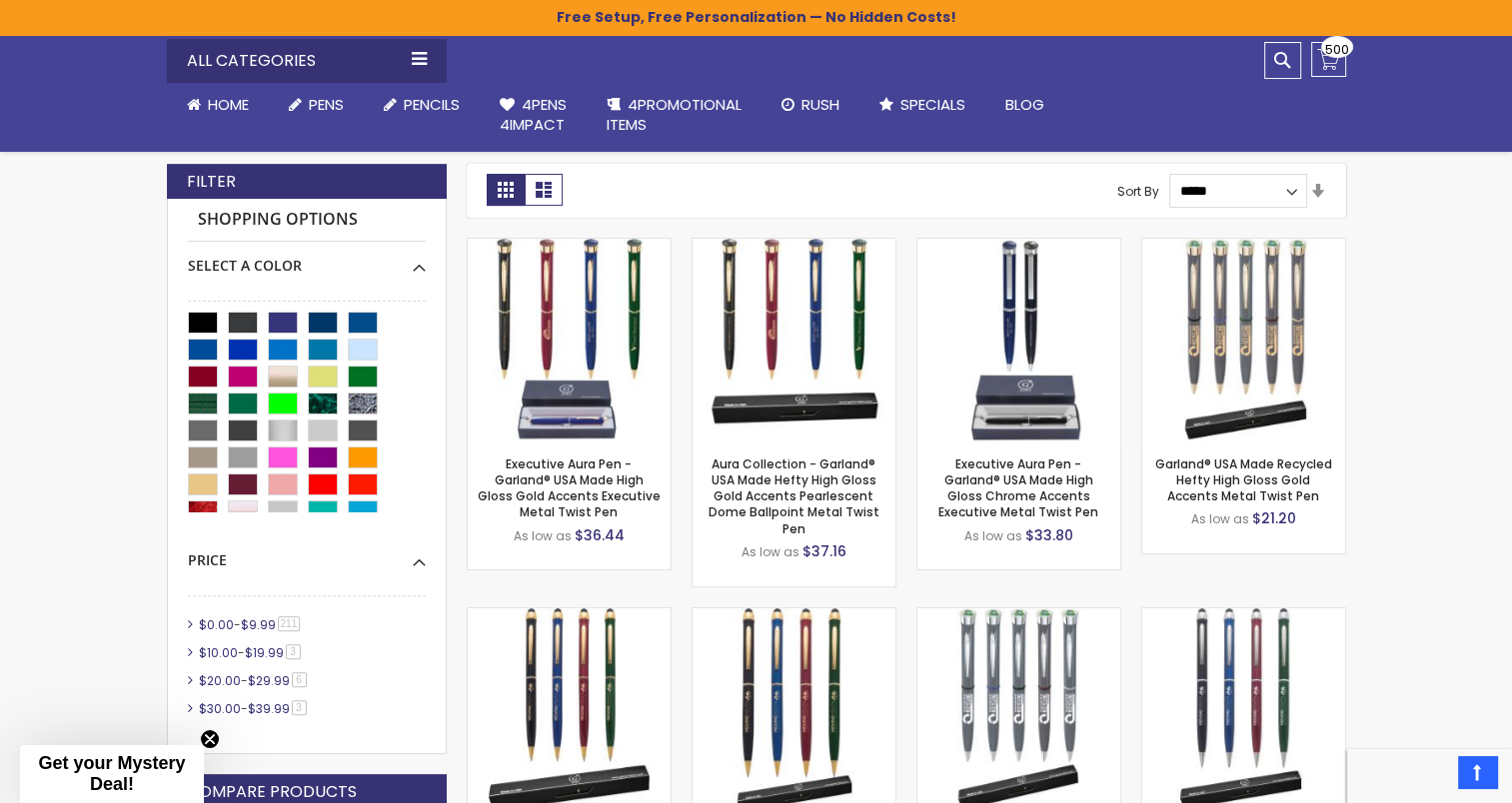 scroll, scrollTop: 0, scrollLeft: 0, axis: both 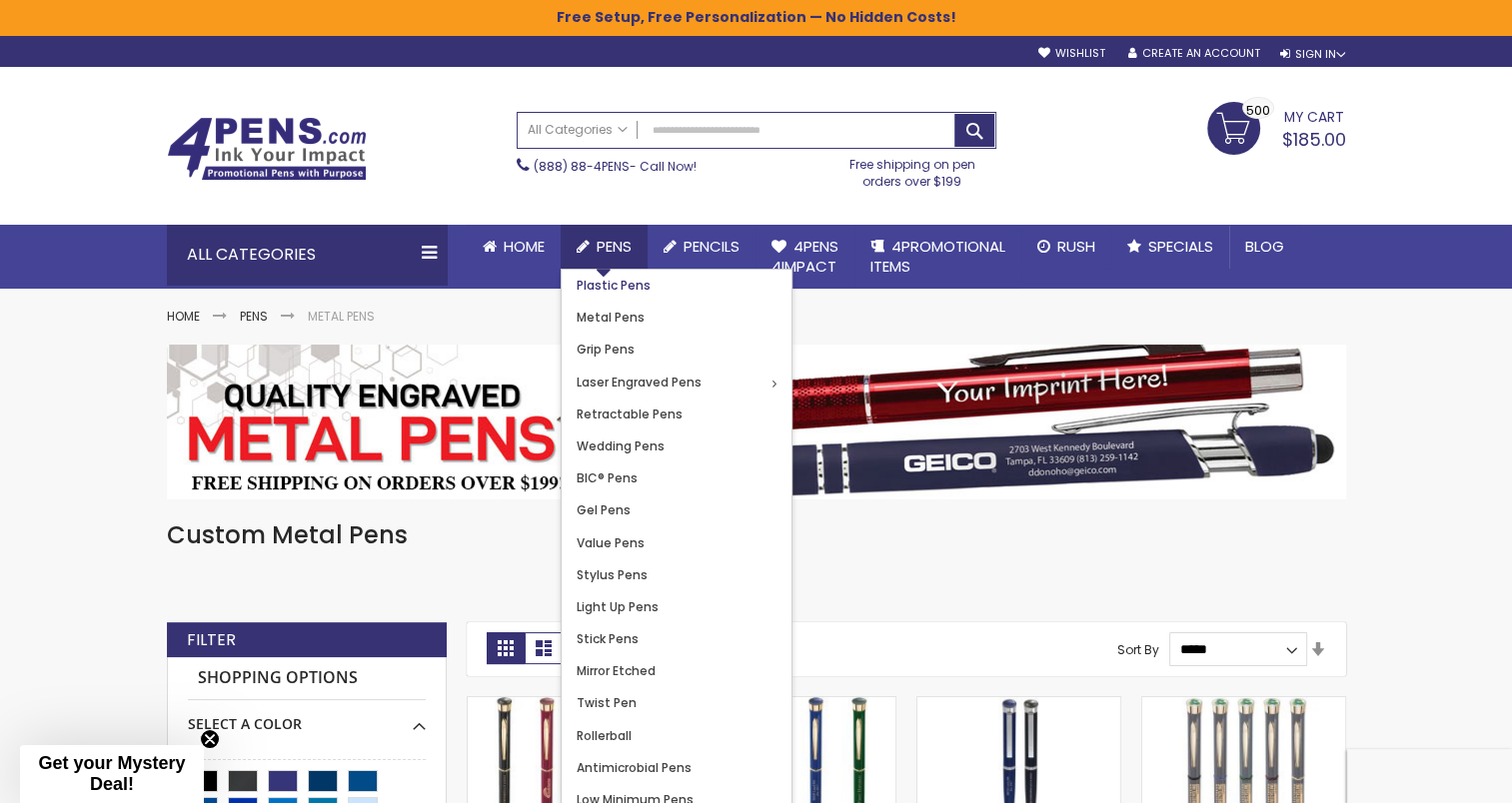 click on "Plastic Pens" at bounding box center (614, 285) 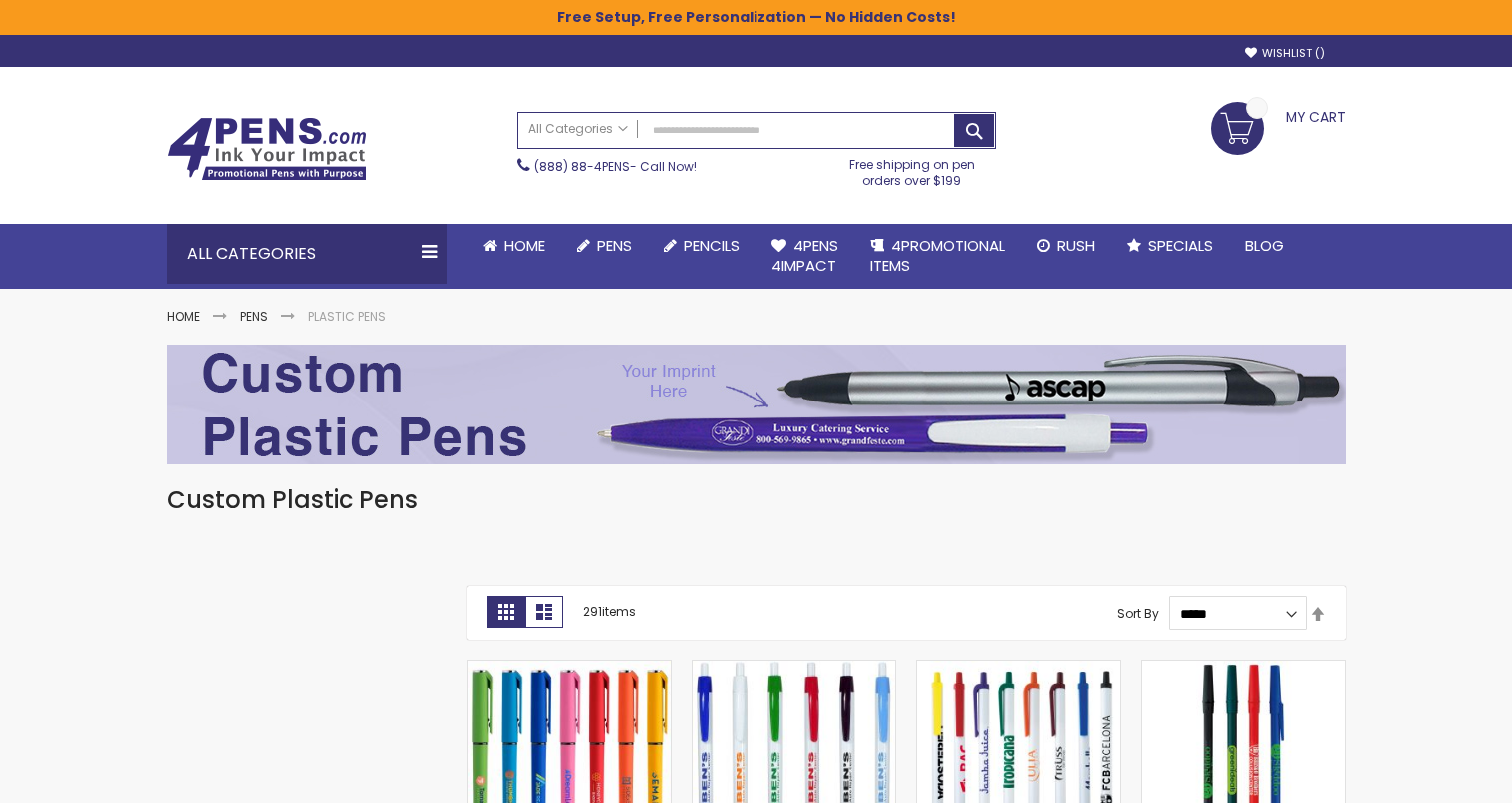 scroll, scrollTop: 0, scrollLeft: 0, axis: both 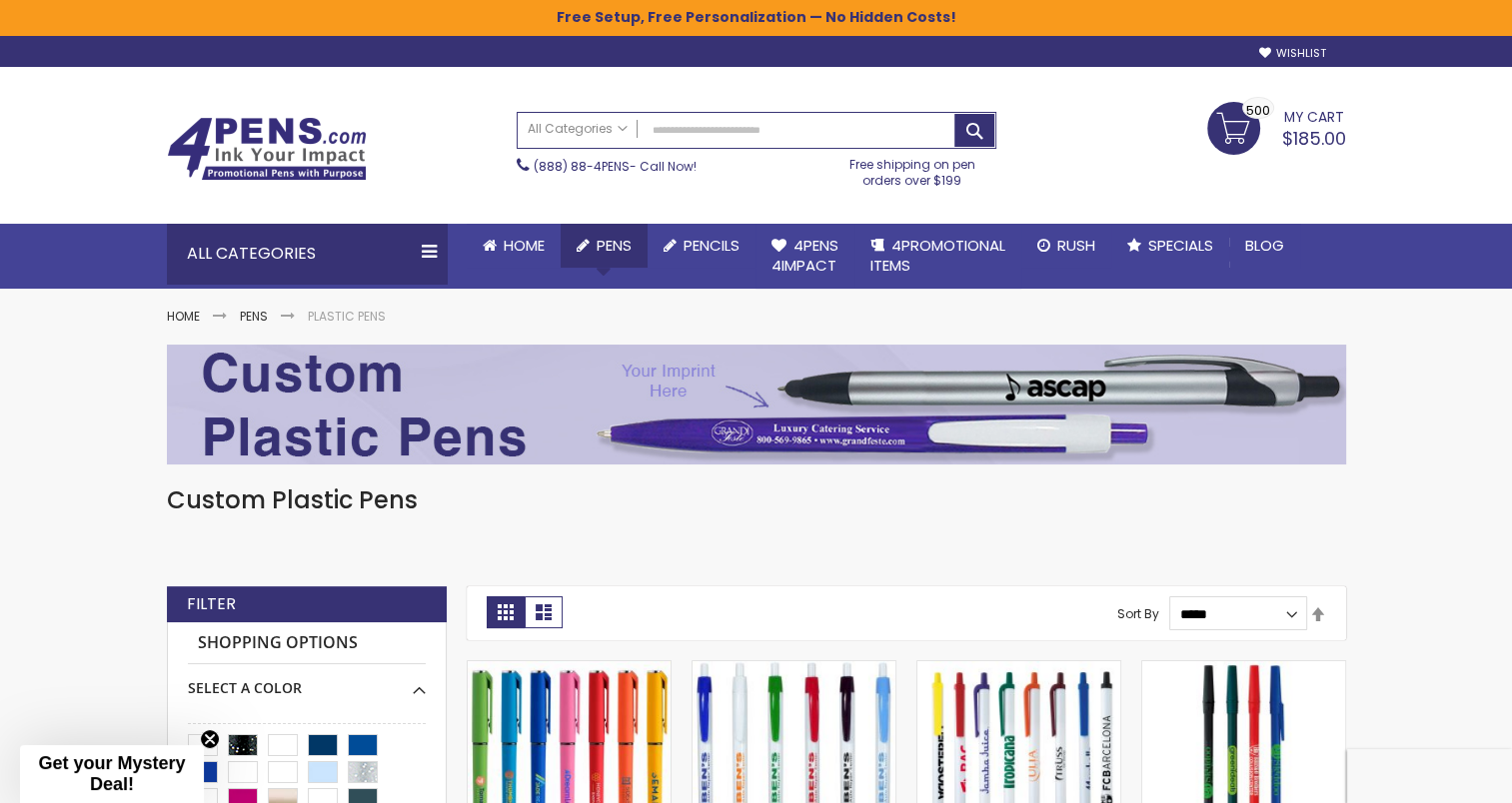 click on "Pens" at bounding box center [614, 245] 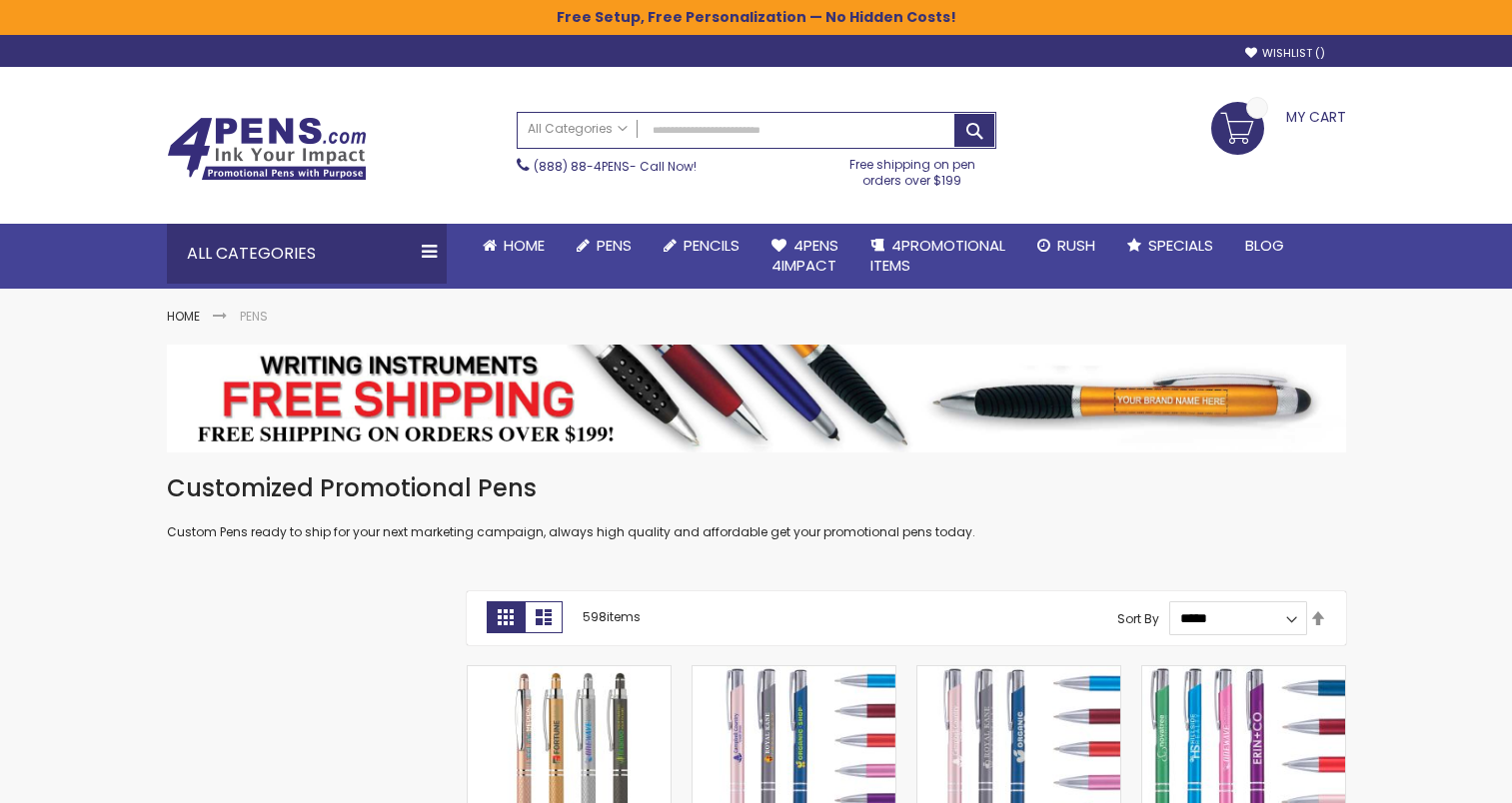 scroll, scrollTop: 0, scrollLeft: 0, axis: both 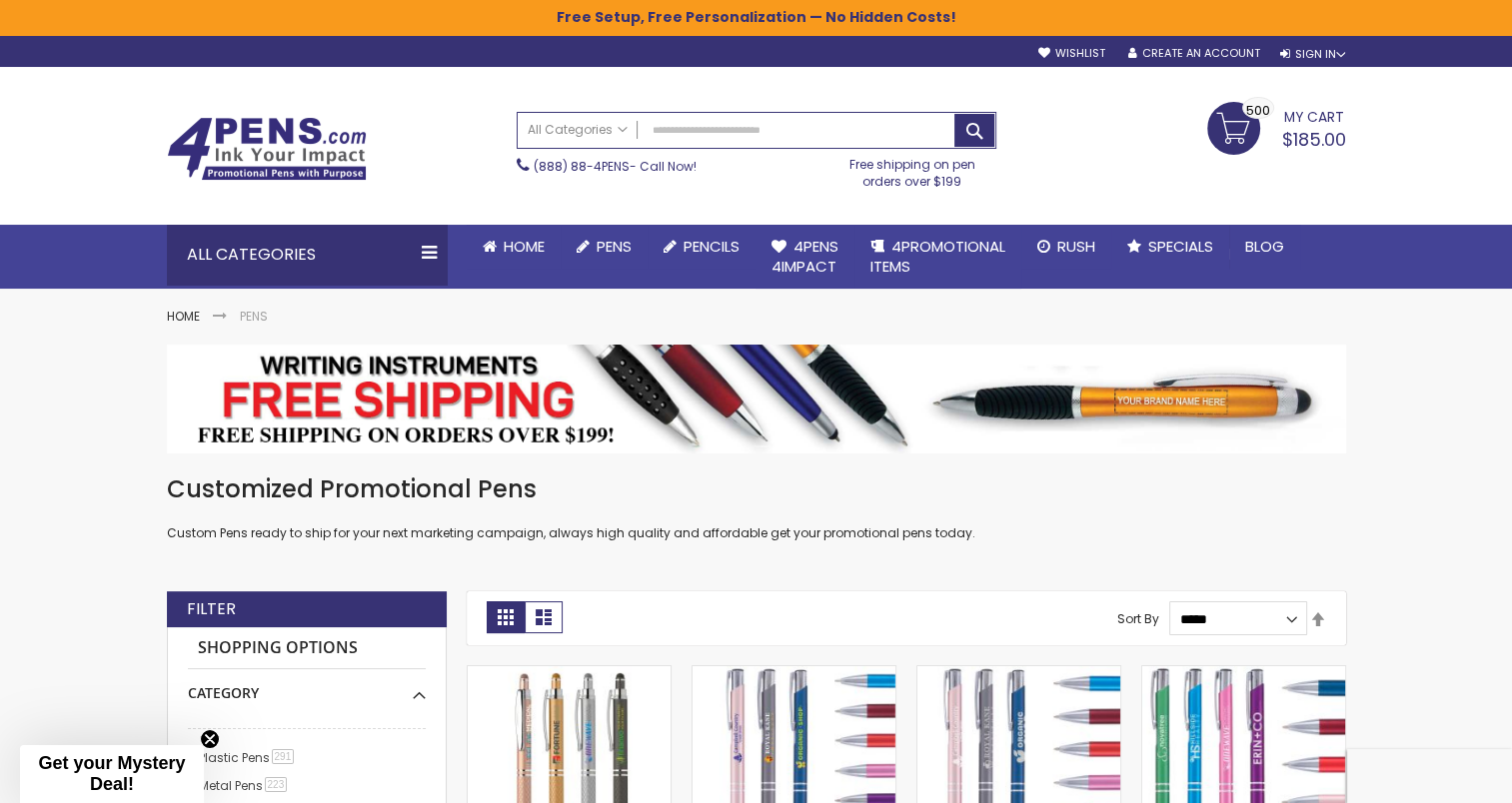 click on "My Cart" at bounding box center (1314, 115) 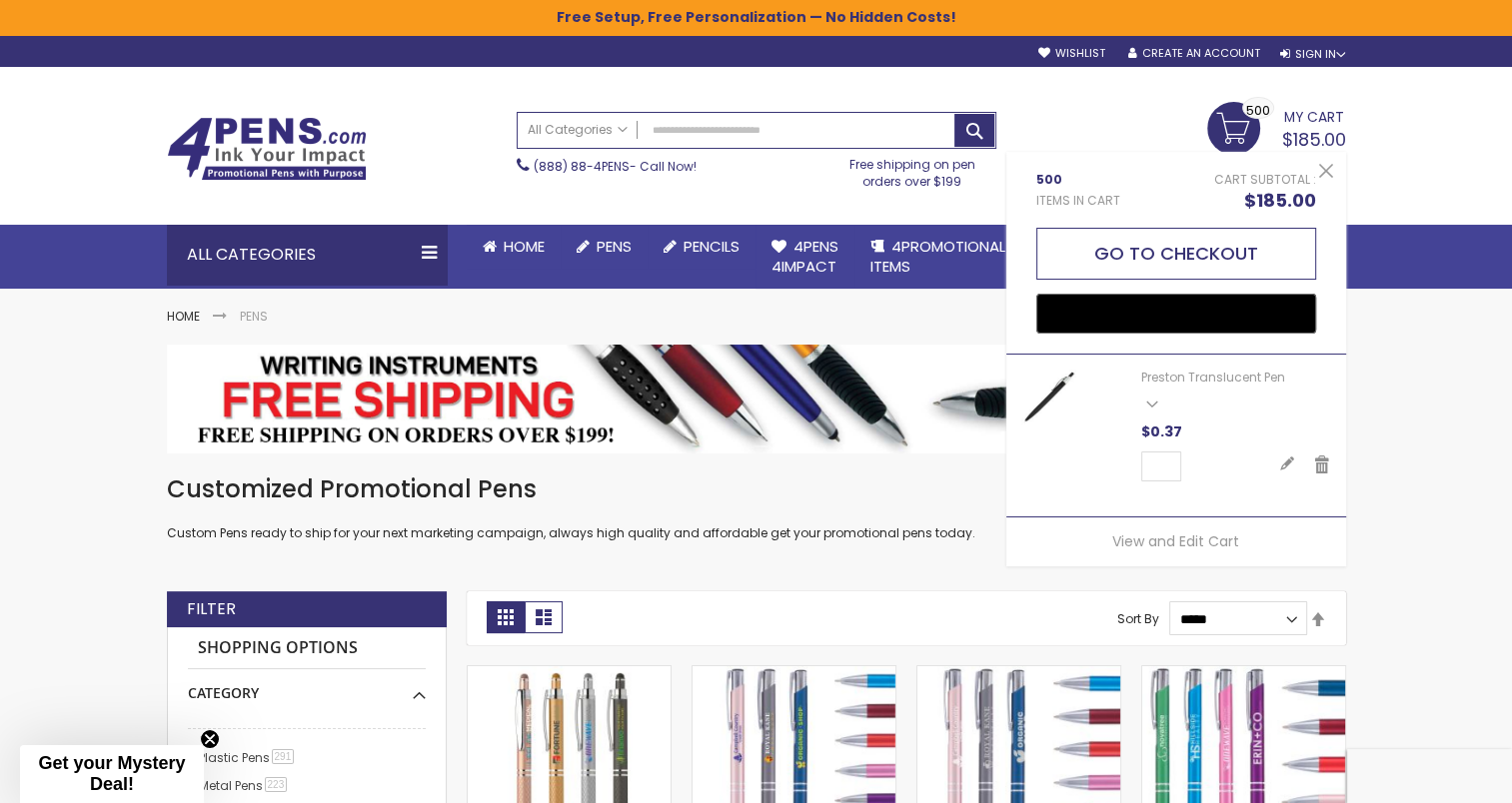 click on "Go to Checkout" at bounding box center (1176, 254) 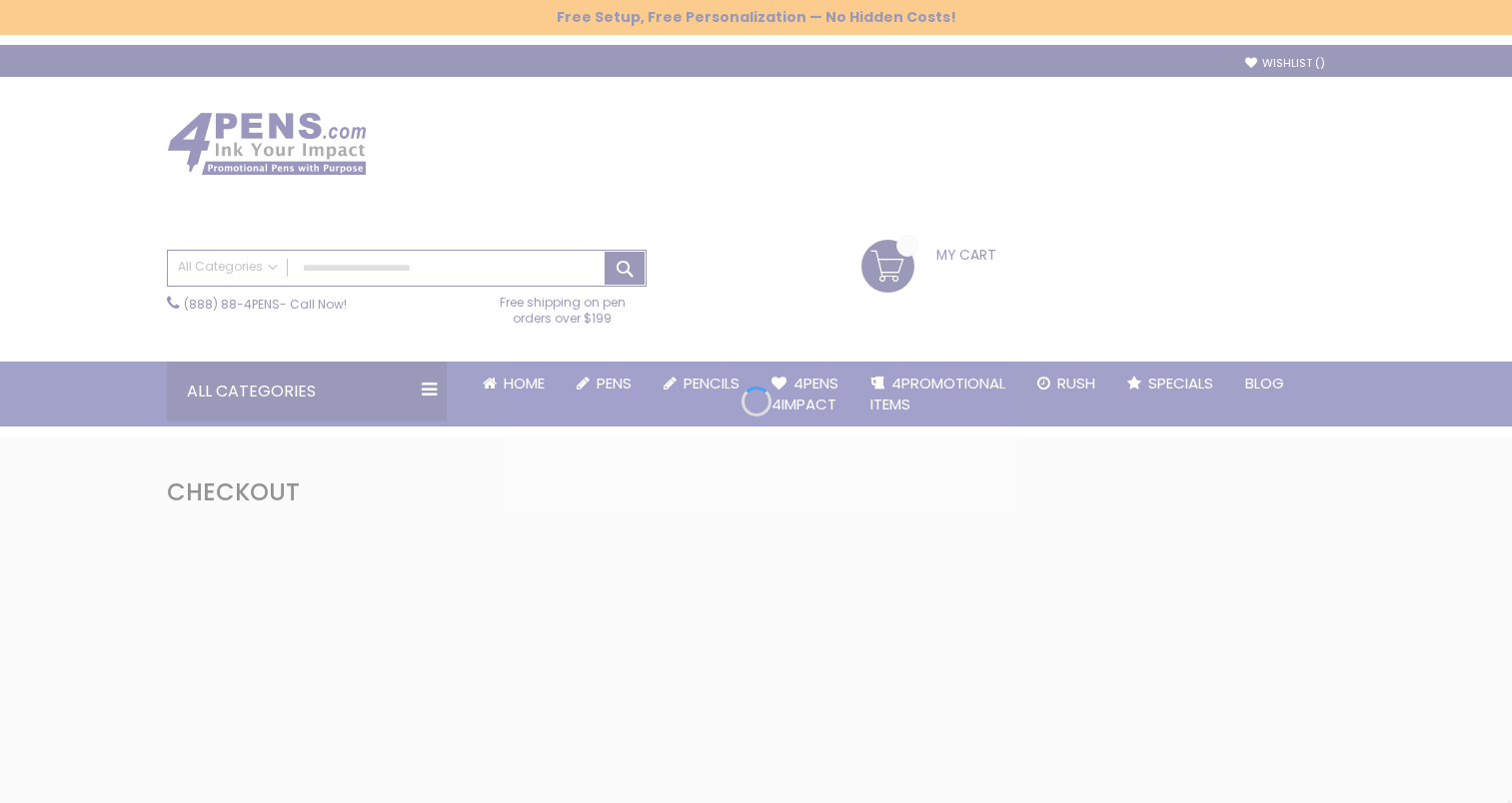 scroll, scrollTop: 0, scrollLeft: 0, axis: both 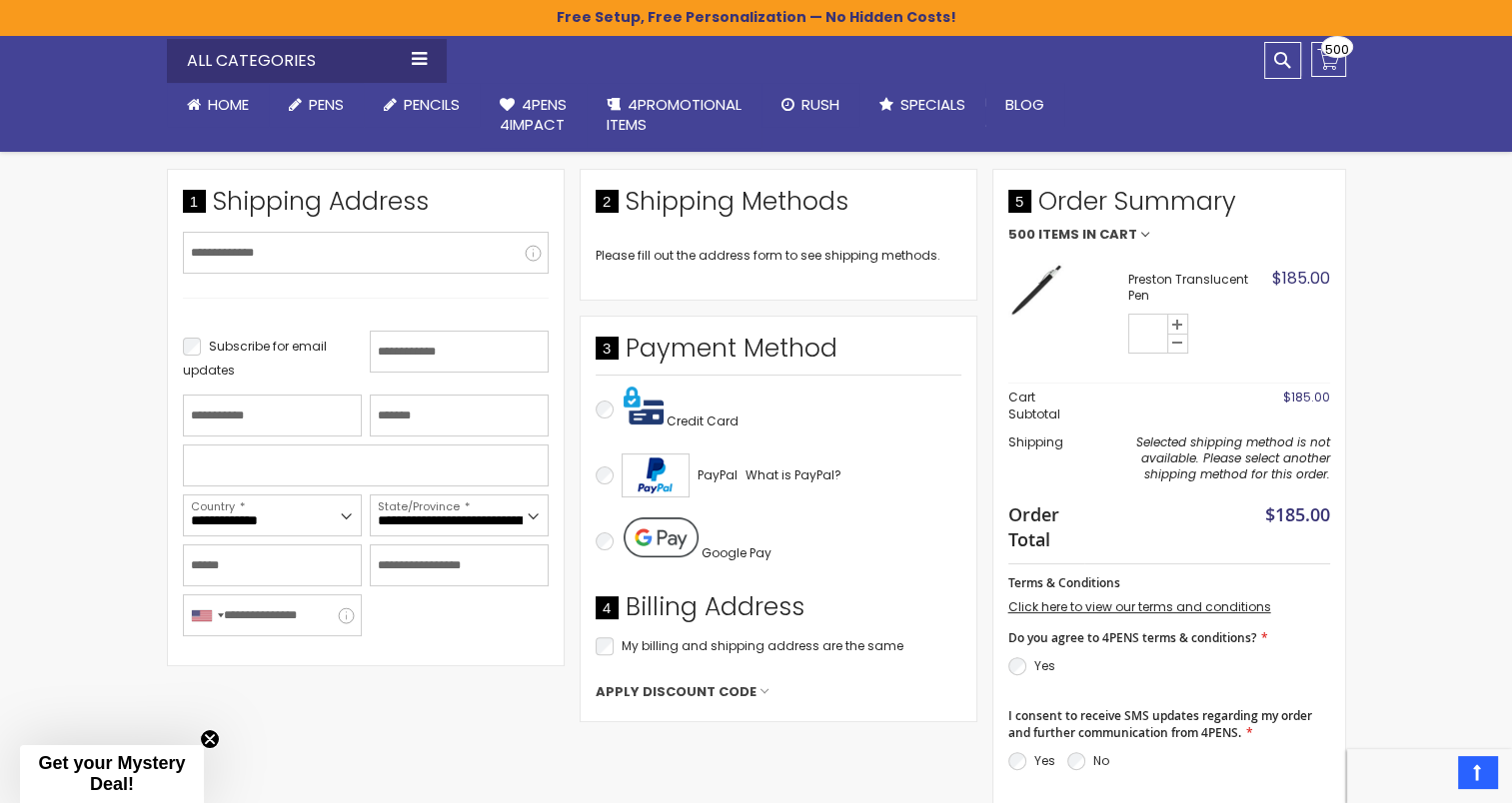click at bounding box center [1035, 290] 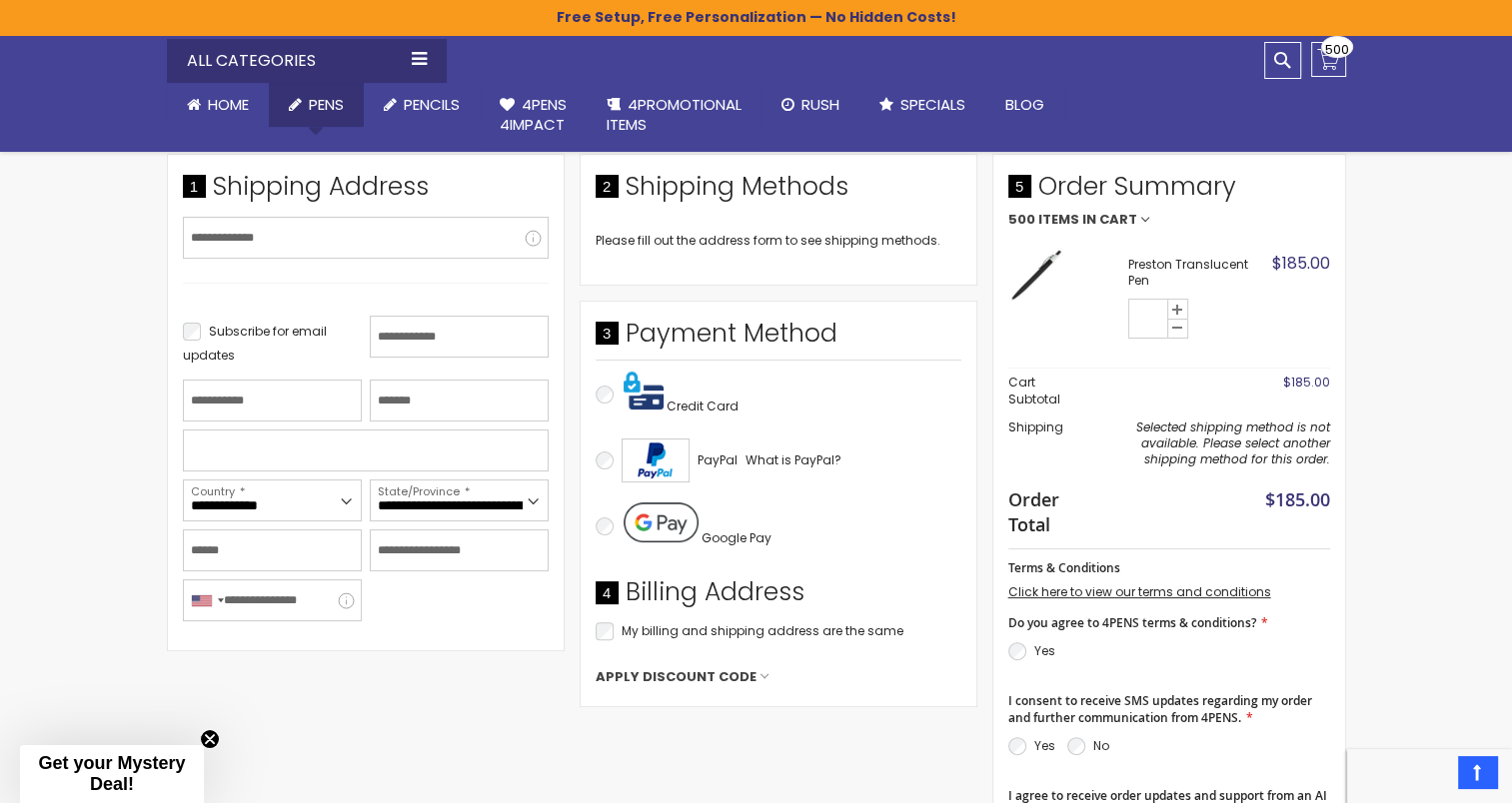 scroll, scrollTop: 356, scrollLeft: 0, axis: vertical 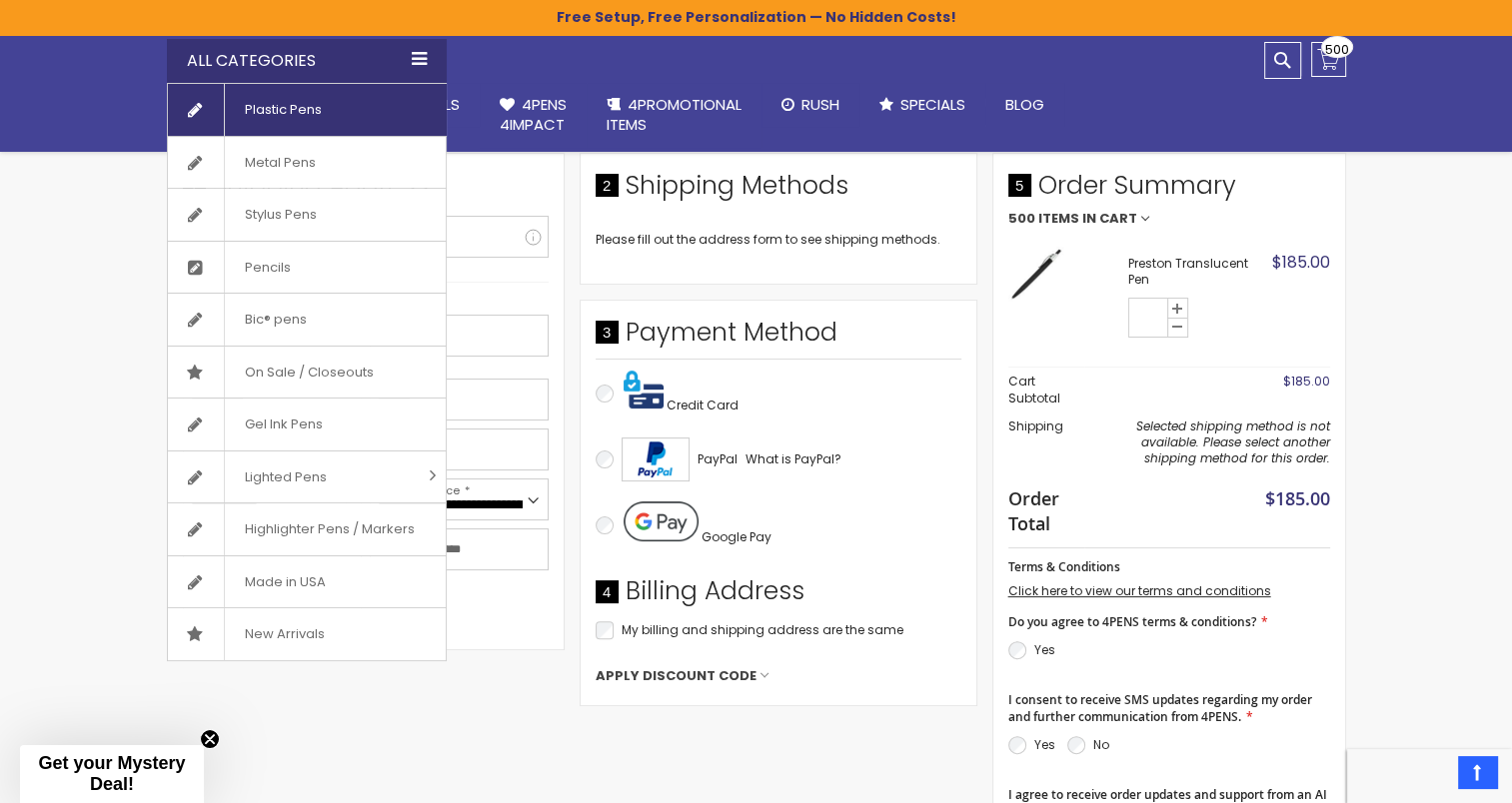 click on "Plastic Pens" at bounding box center [283, 110] 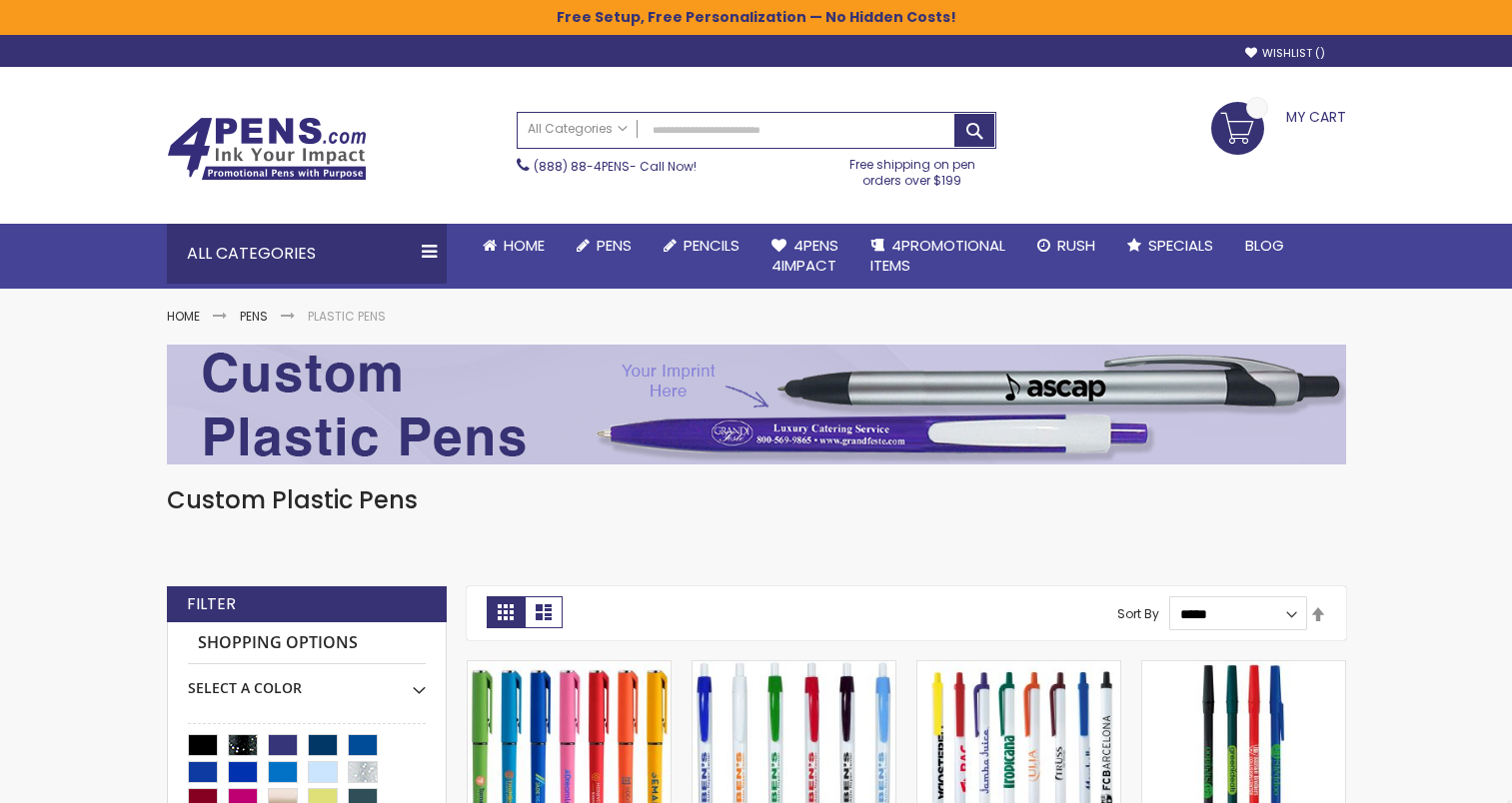 scroll, scrollTop: 0, scrollLeft: 0, axis: both 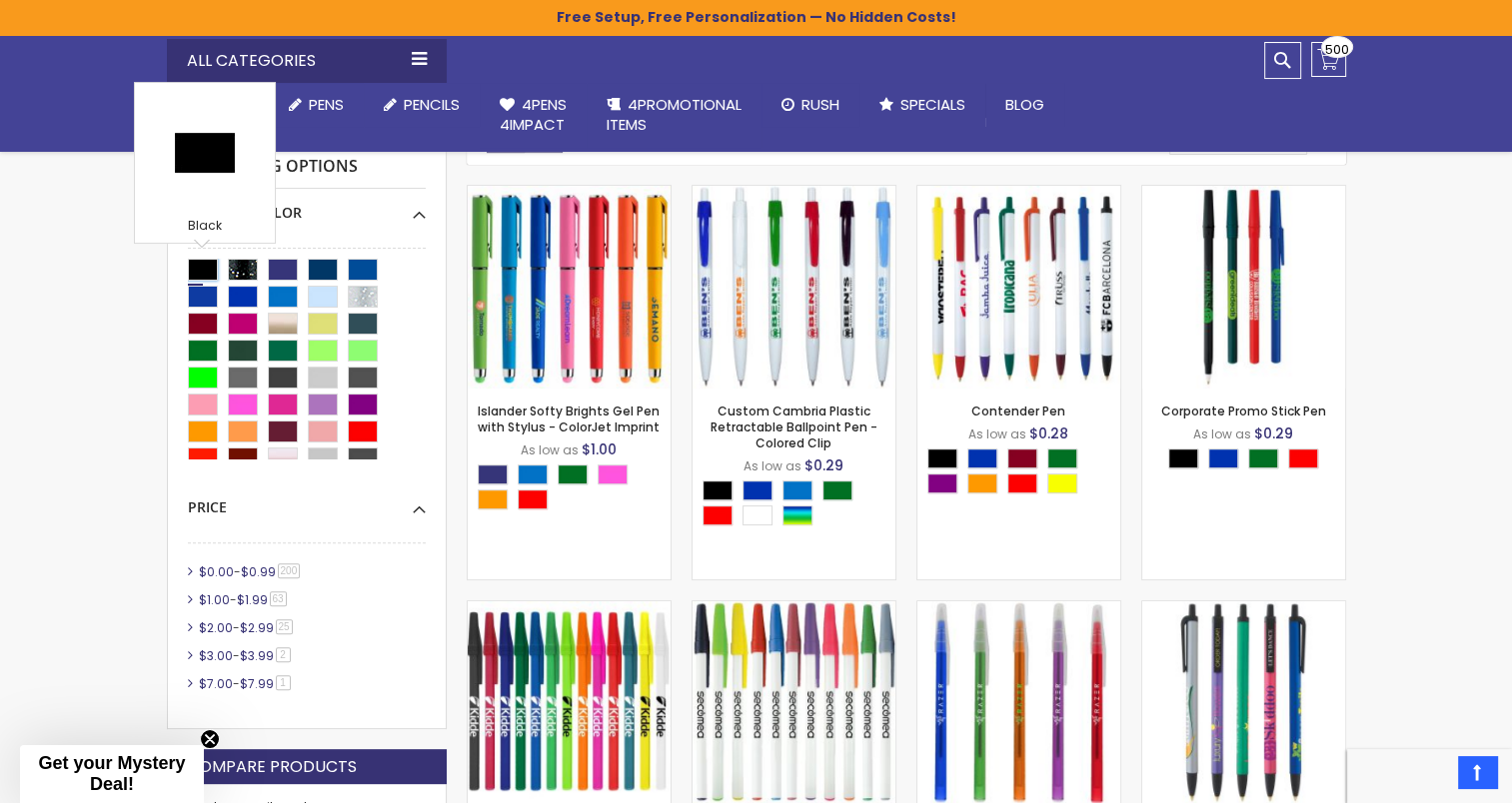 click at bounding box center [203, 270] 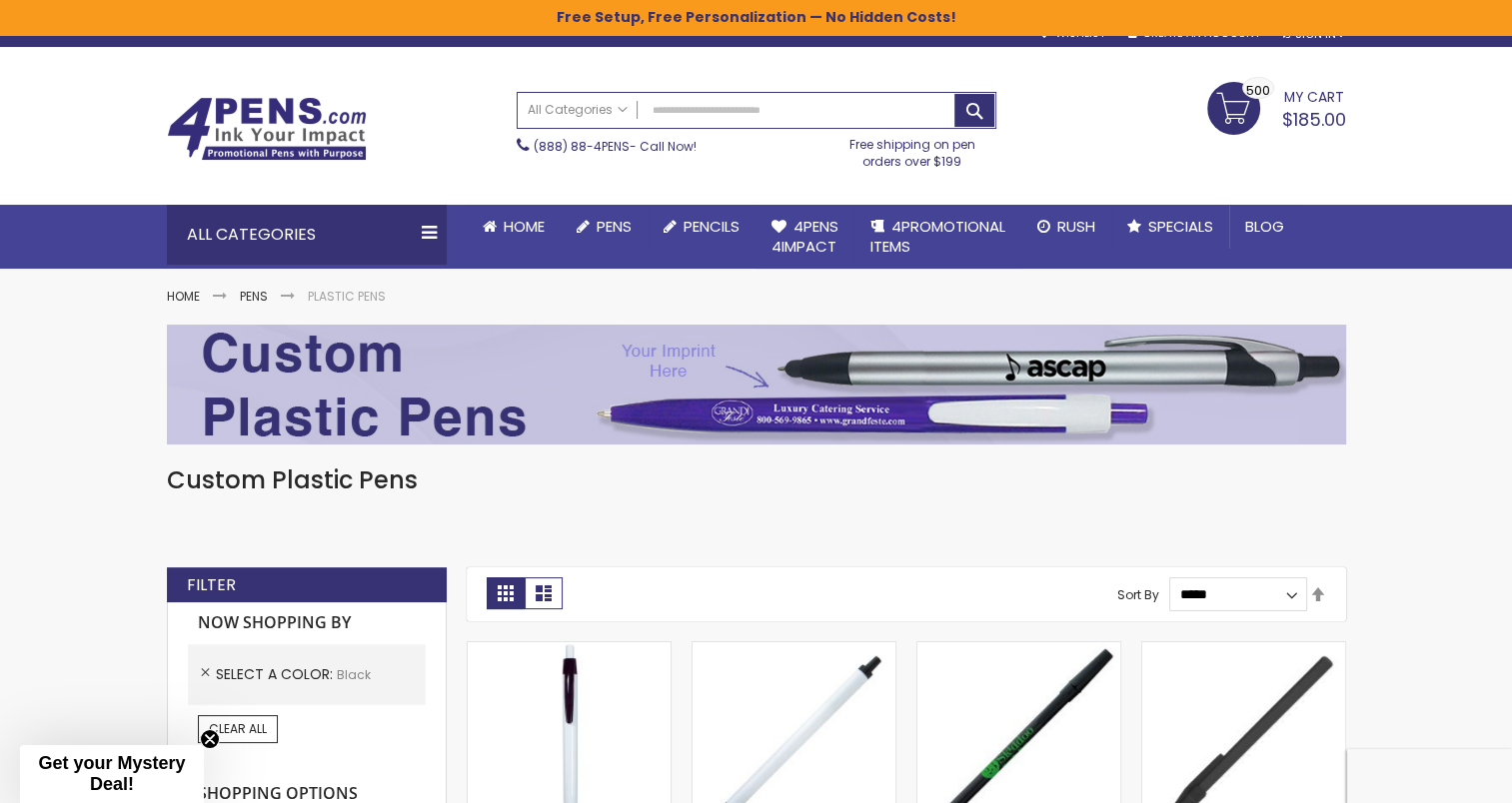 scroll, scrollTop: 19, scrollLeft: 0, axis: vertical 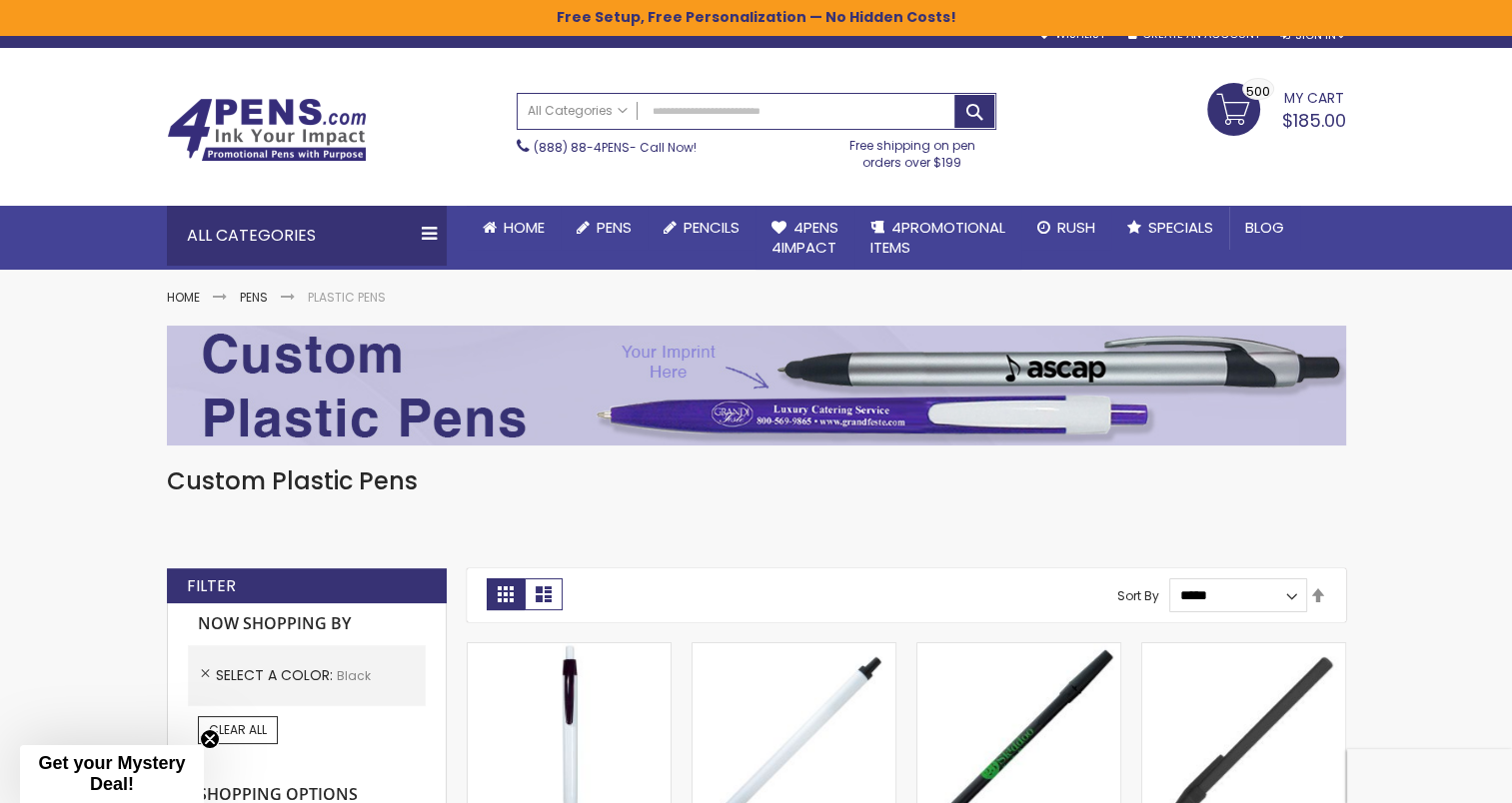 click at bounding box center [756, 386] 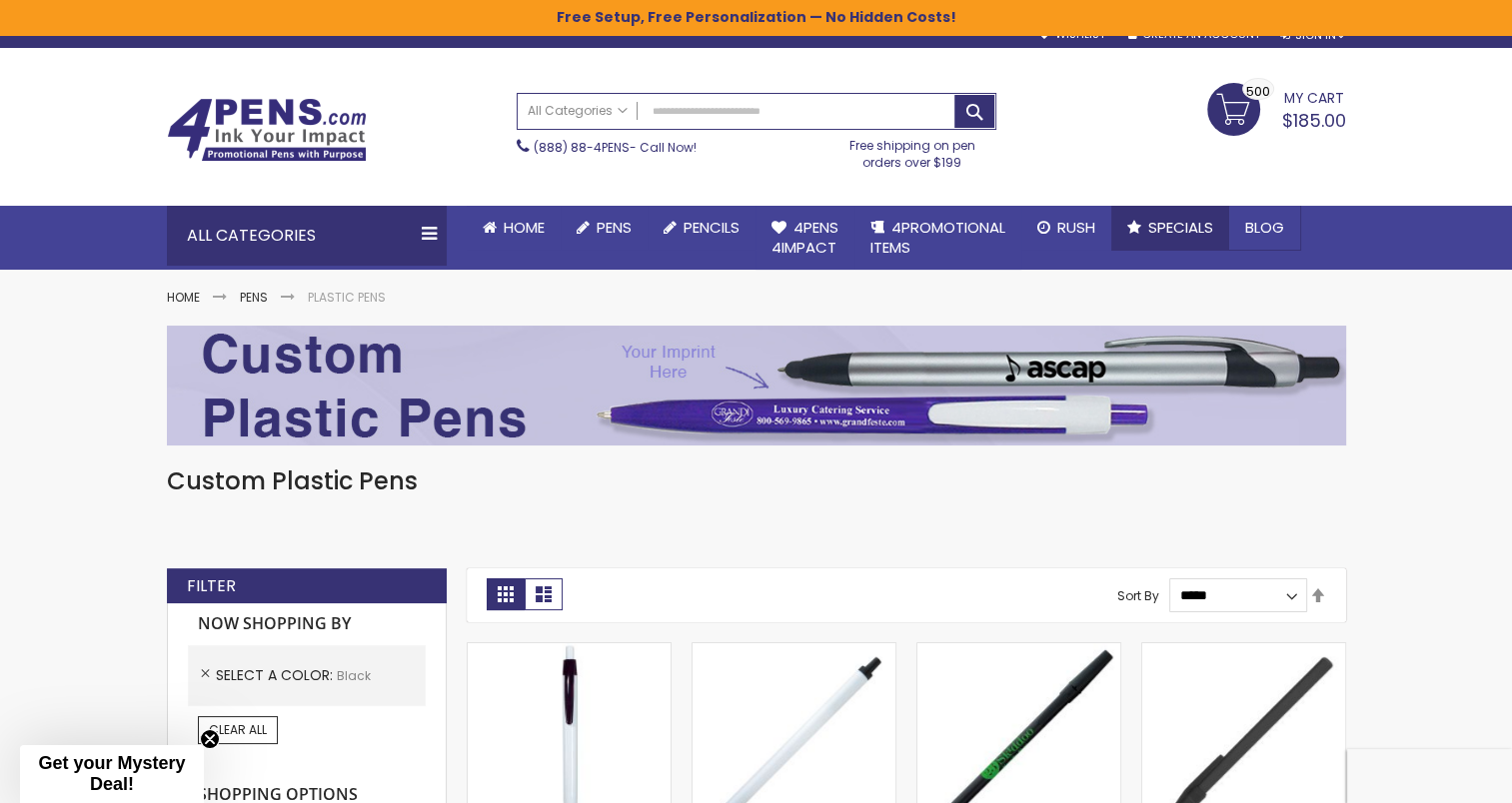 click on "Specials" at bounding box center [1180, 227] 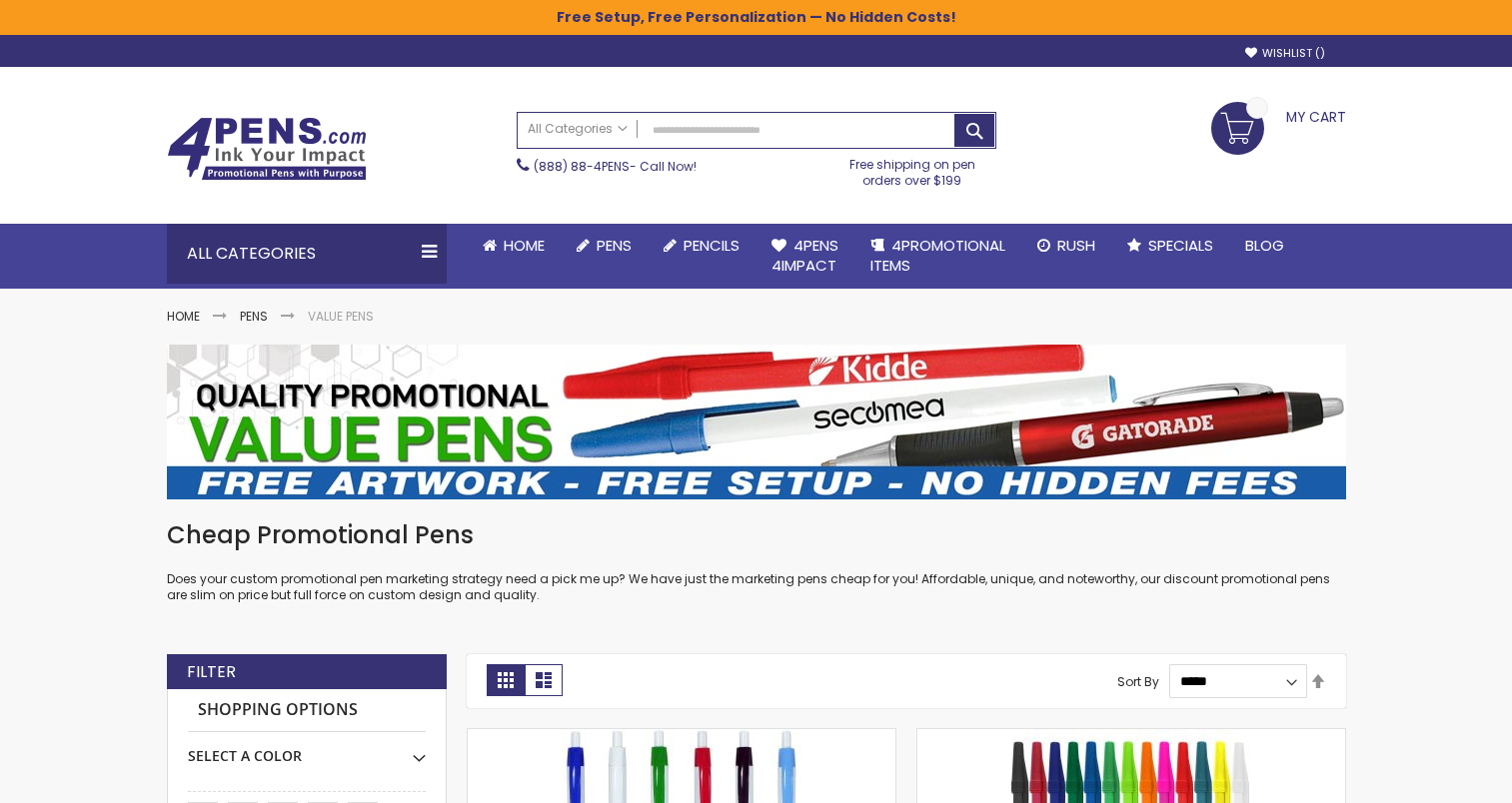 scroll, scrollTop: 0, scrollLeft: 0, axis: both 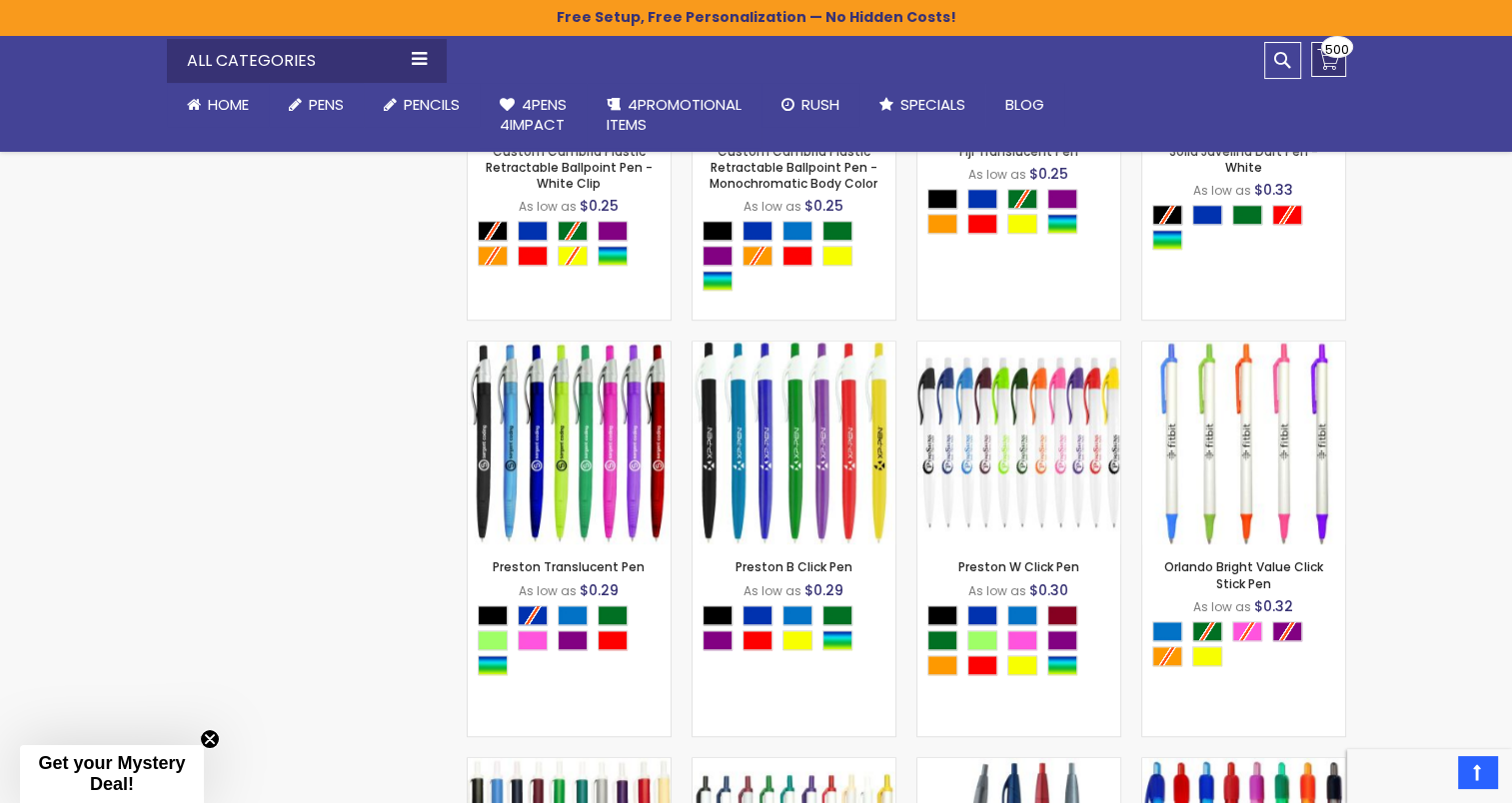 click on "My Cart
$185.00
500
500
items" at bounding box center (1328, 59) 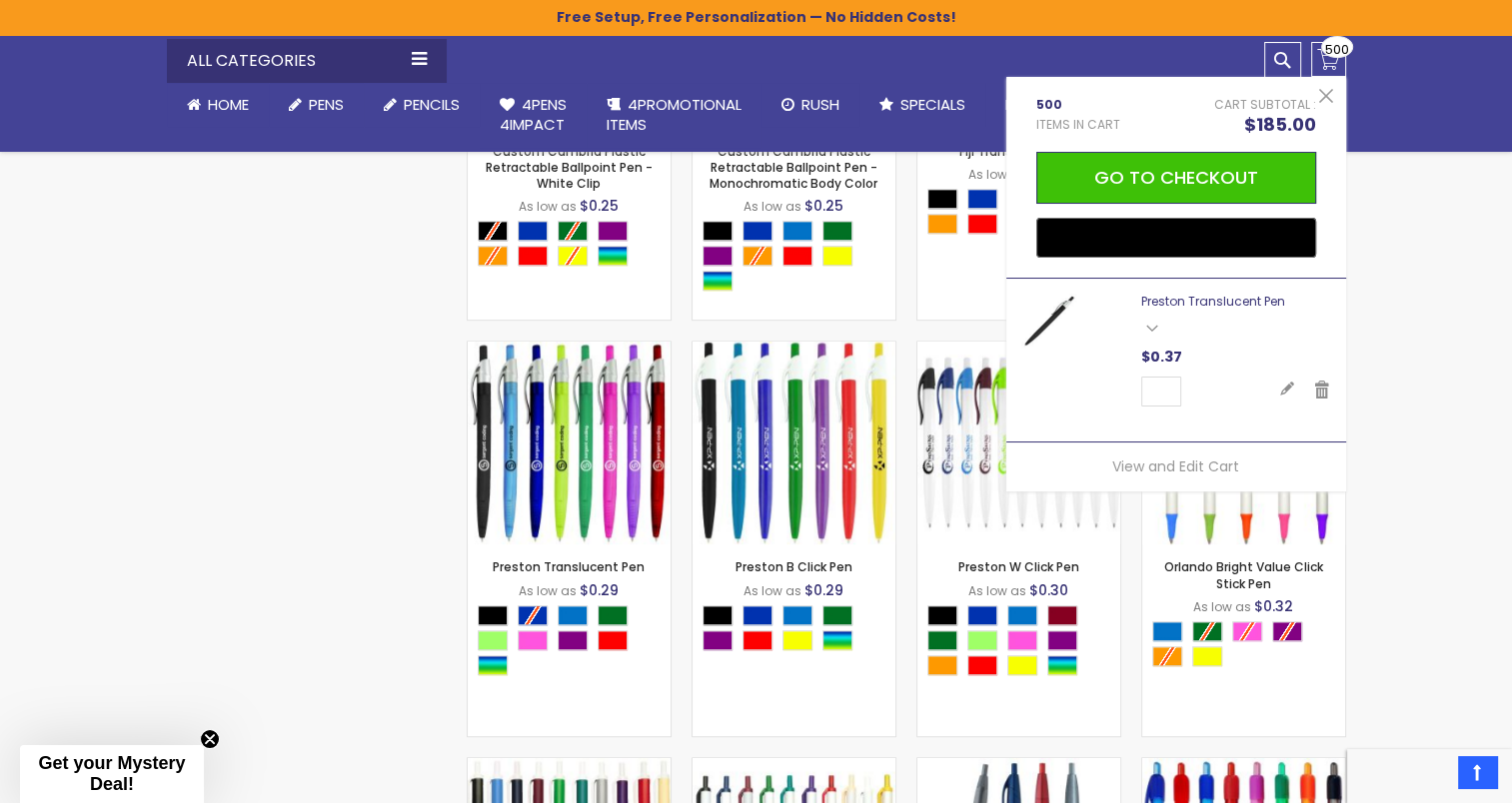 click on "Preston Translucent Pen" at bounding box center [1213, 301] 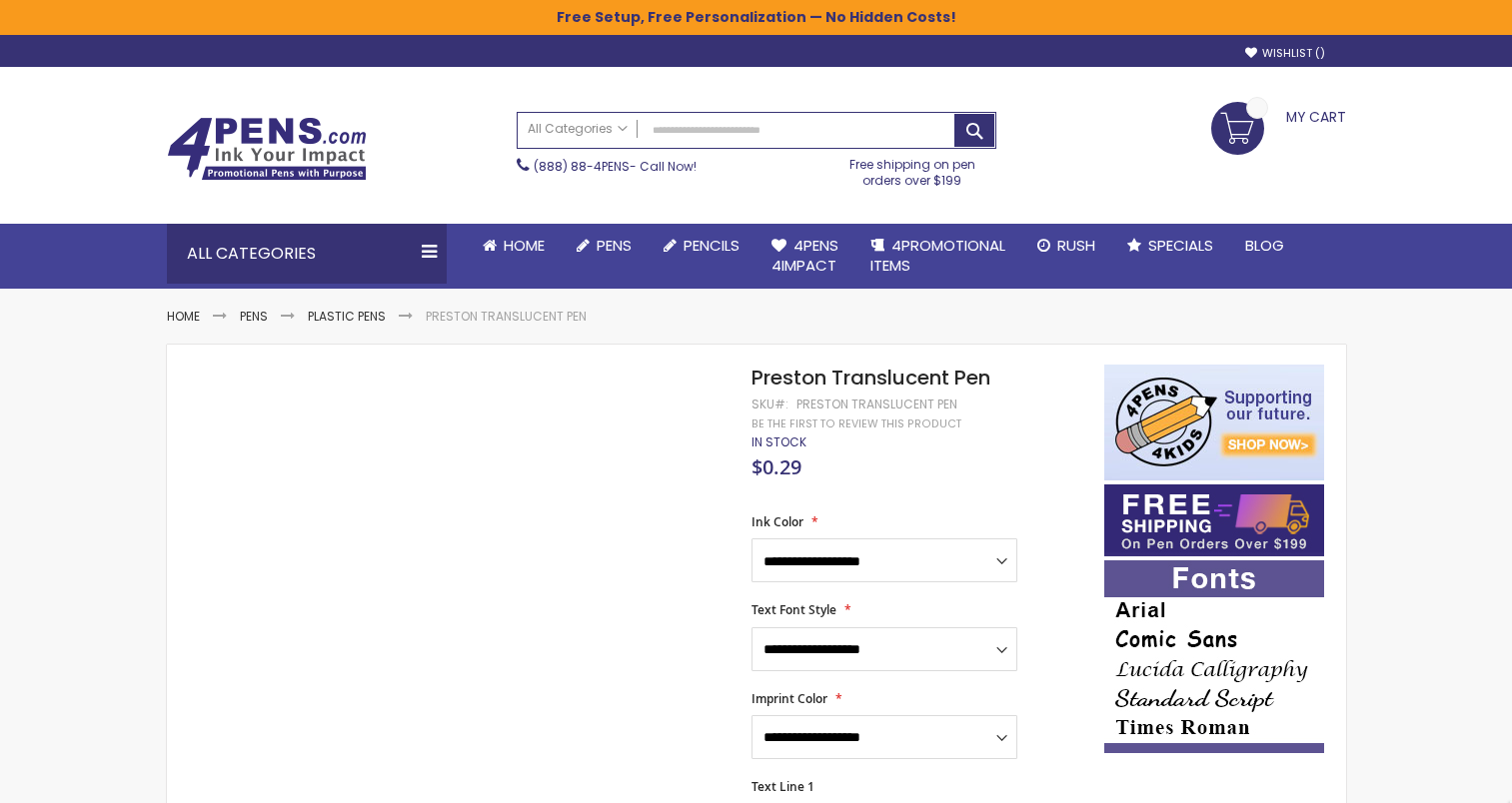 scroll, scrollTop: 0, scrollLeft: 0, axis: both 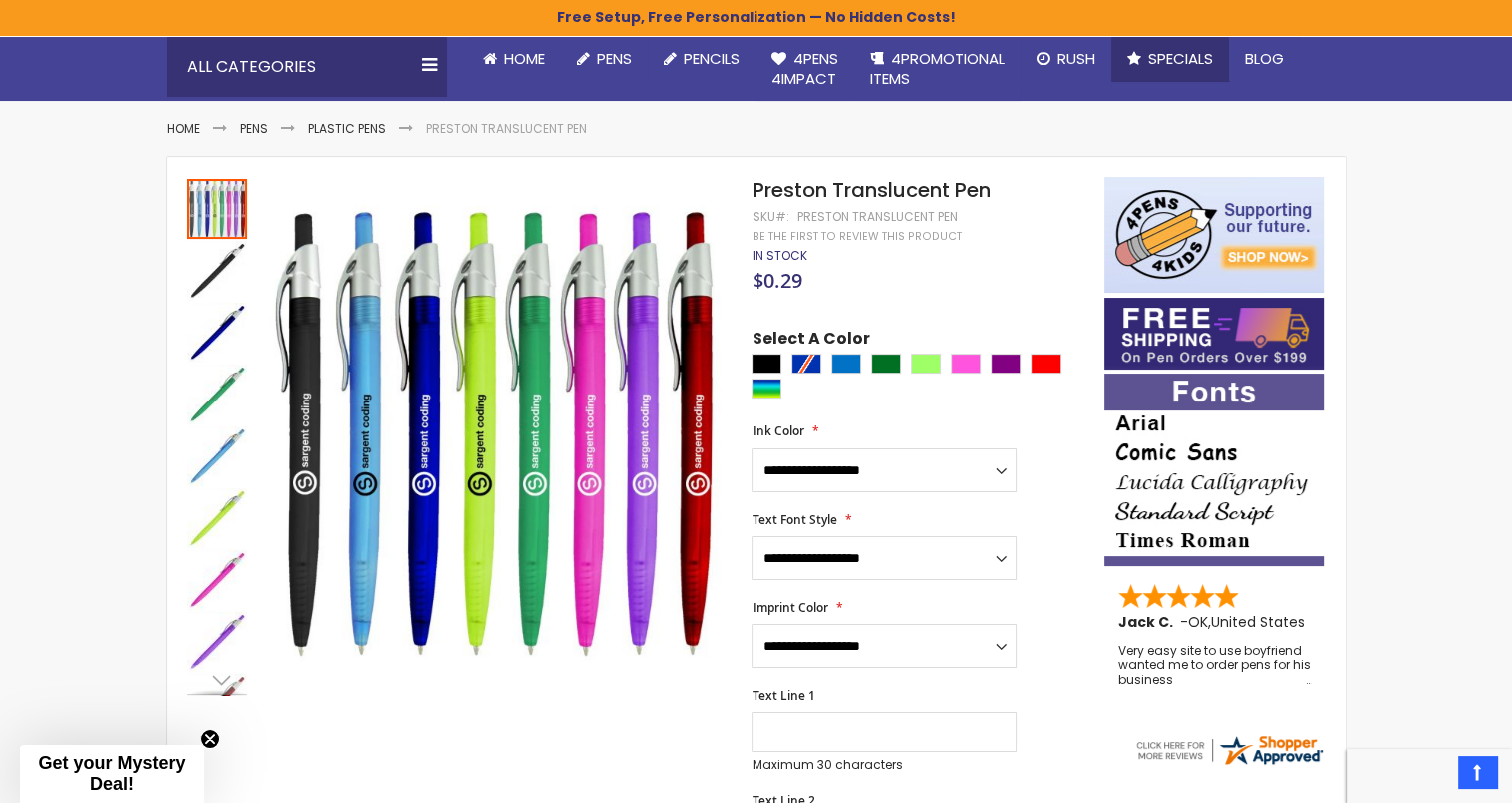 click on "Specials" at bounding box center (1180, 58) 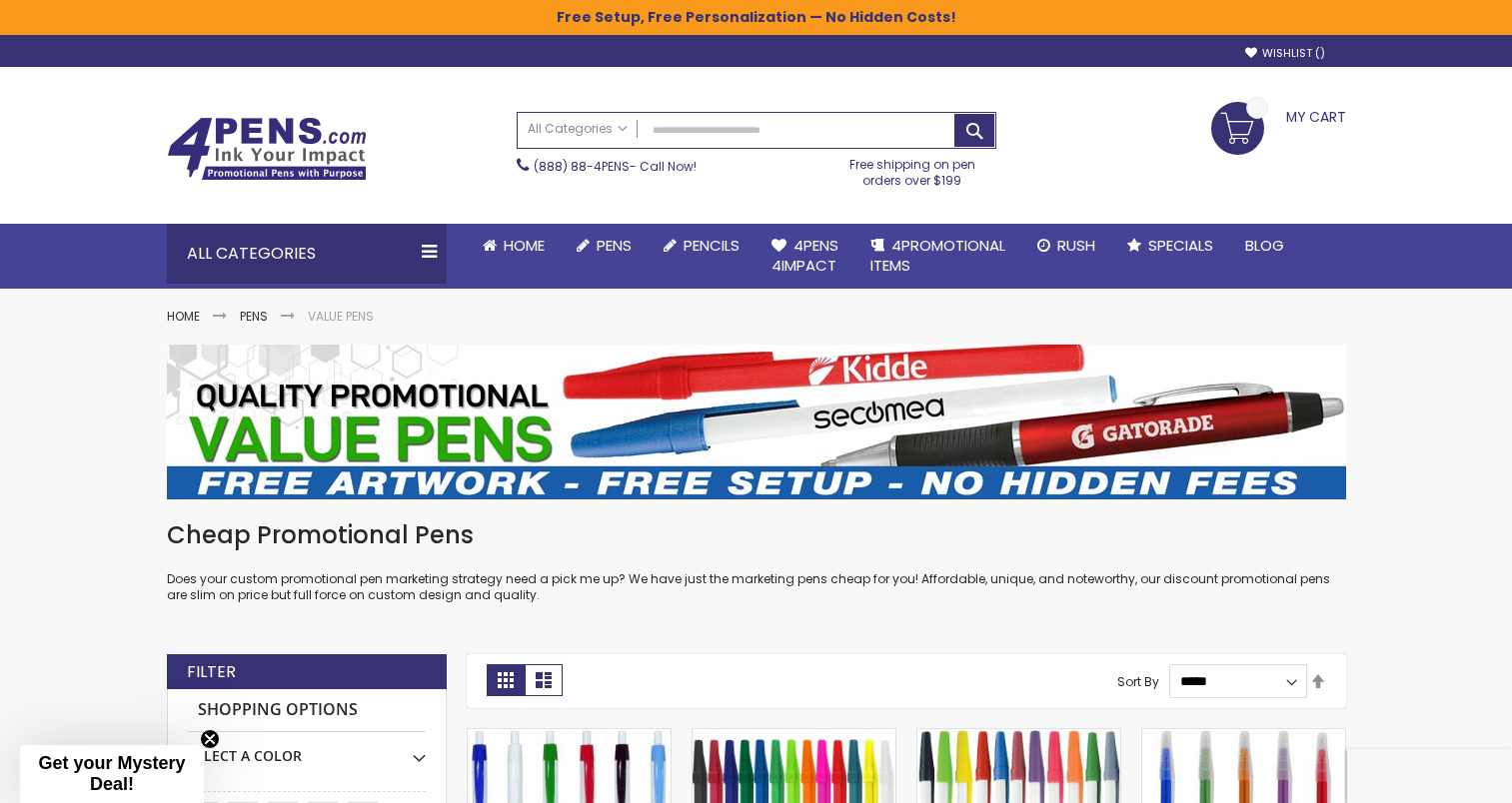 scroll, scrollTop: 0, scrollLeft: 0, axis: both 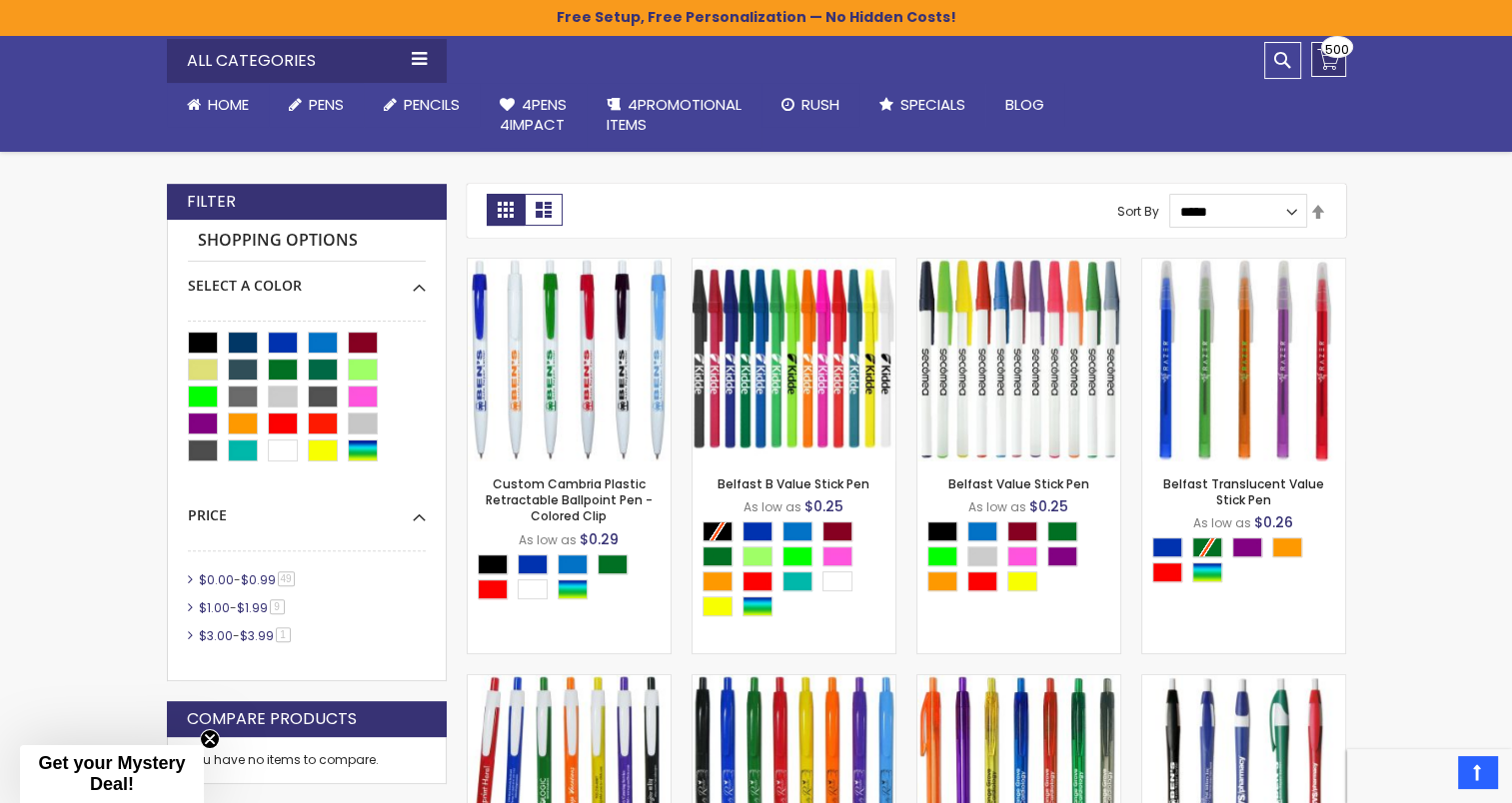 click on "My Cart
$185.00
500
500
items" at bounding box center [1328, 59] 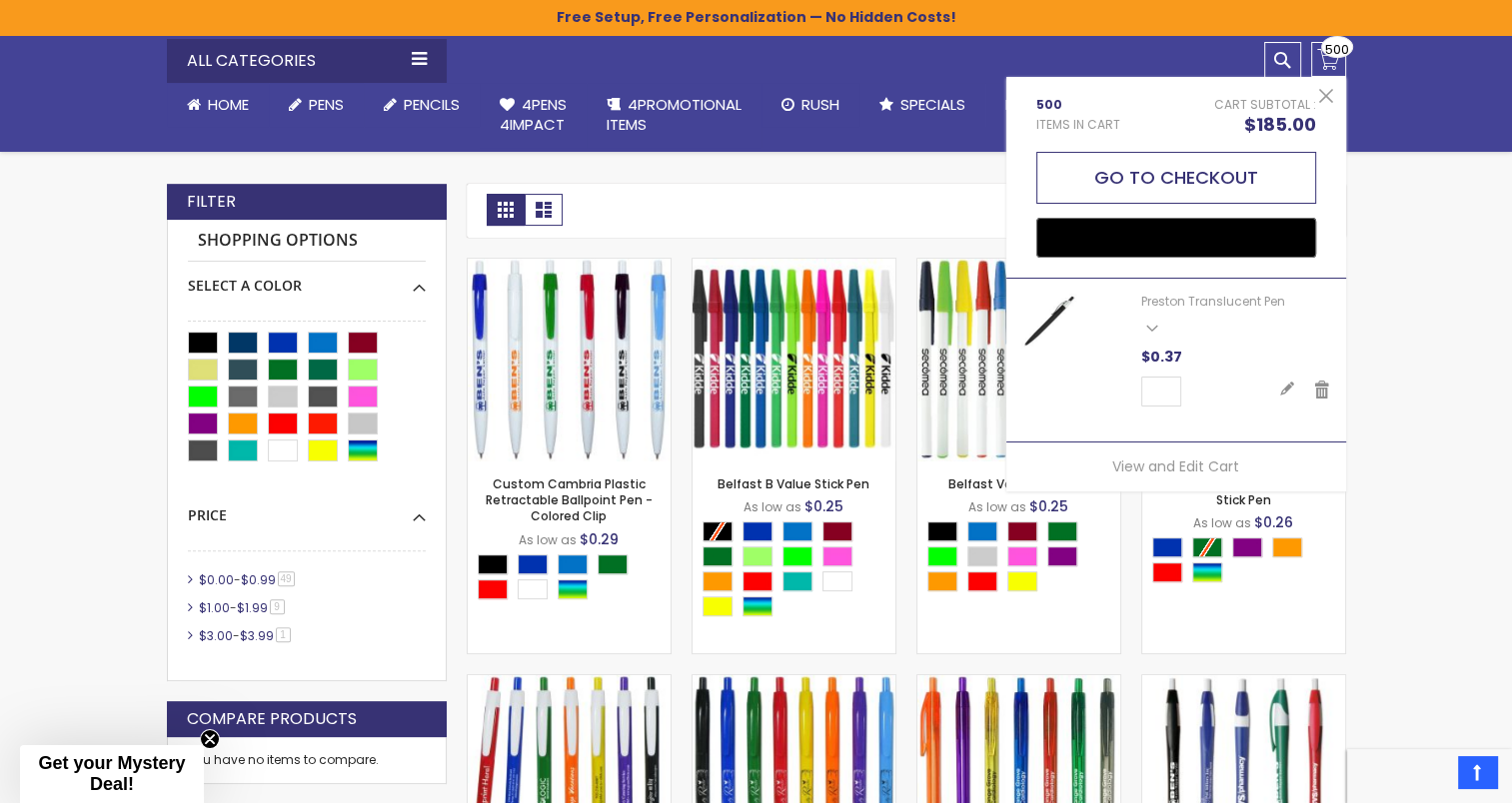 click on "Go to Checkout" at bounding box center (1176, 178) 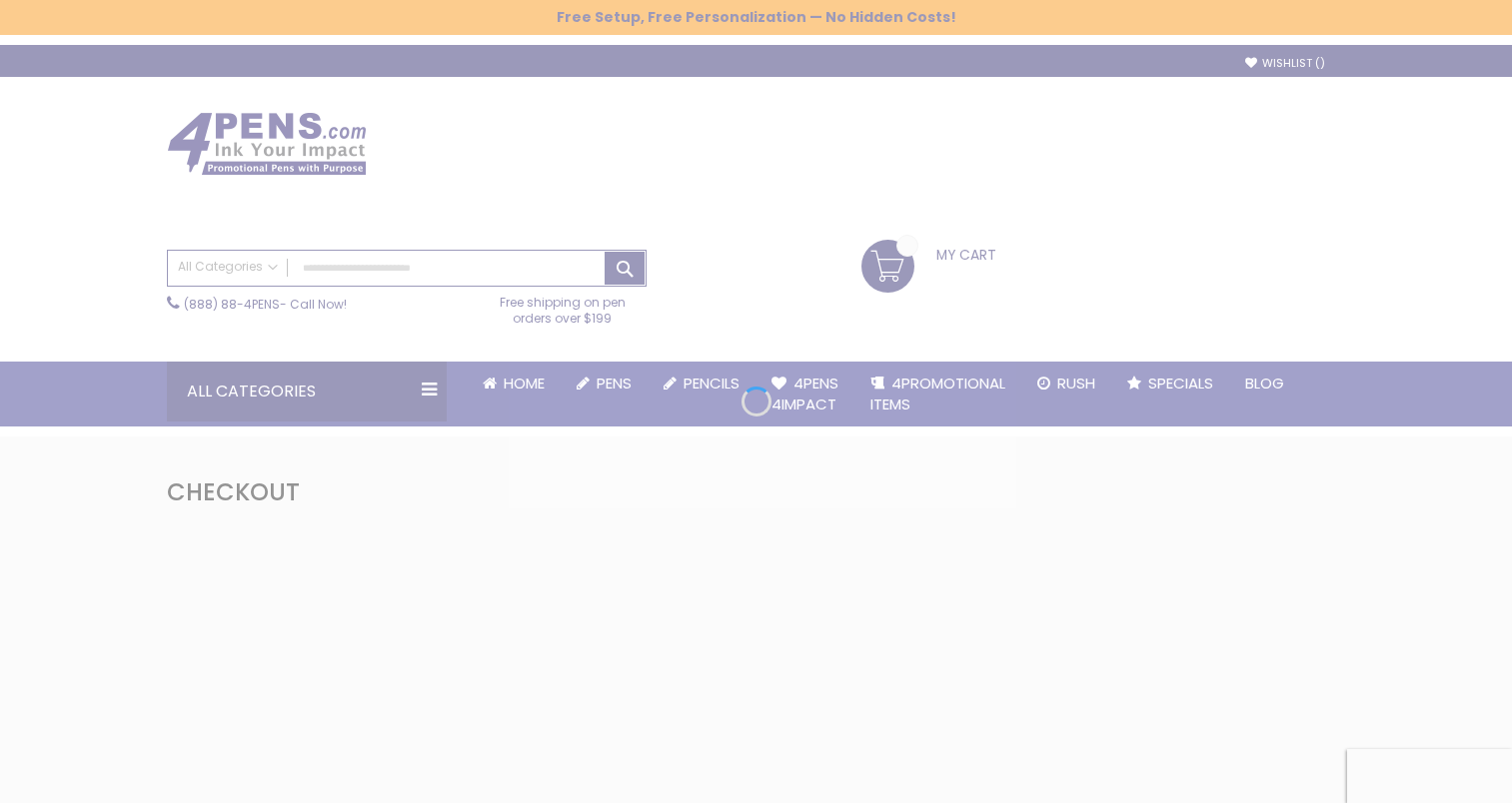 scroll, scrollTop: 0, scrollLeft: 0, axis: both 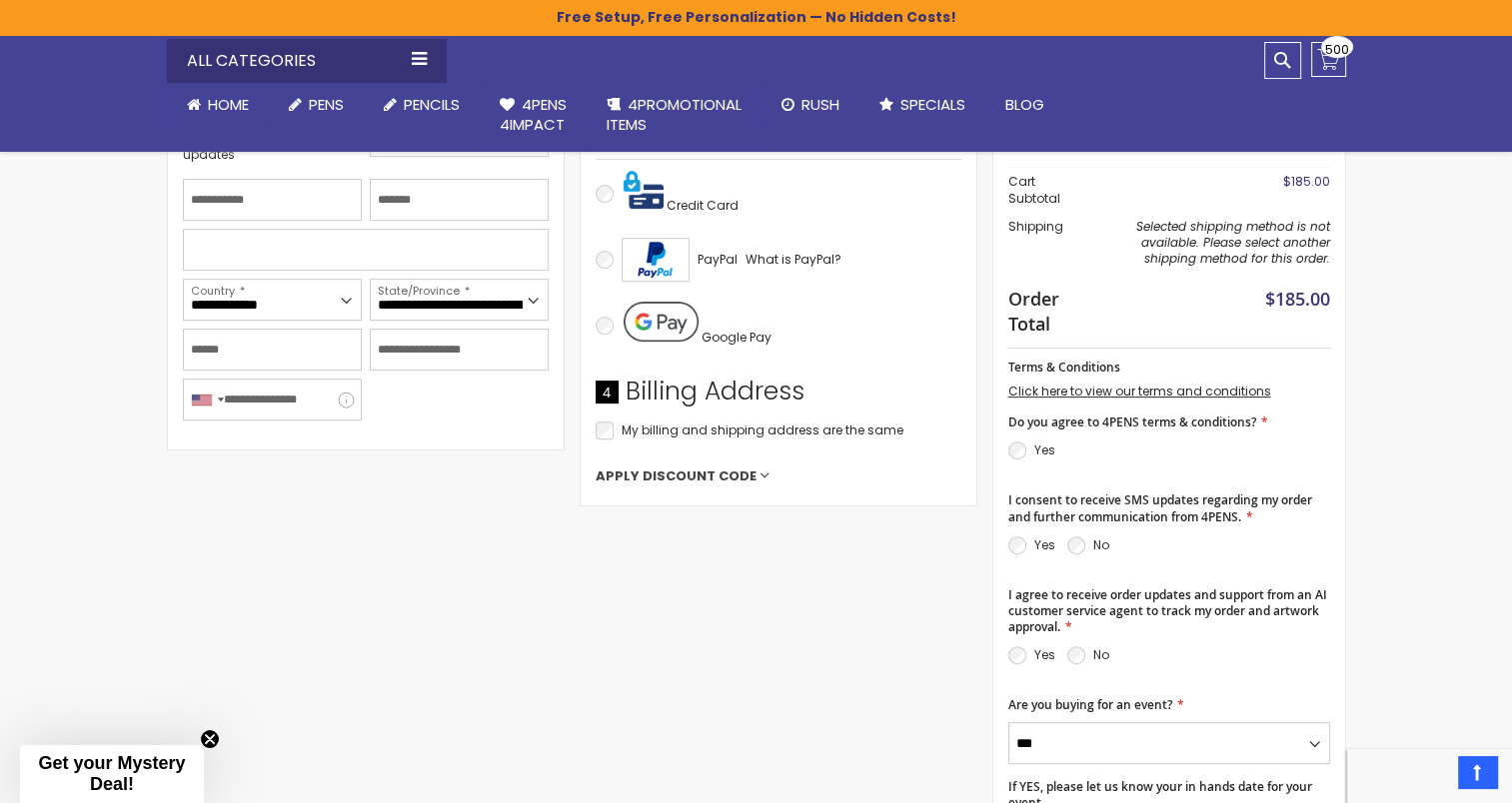 click on "Apply Discount Code" at bounding box center [676, 476] 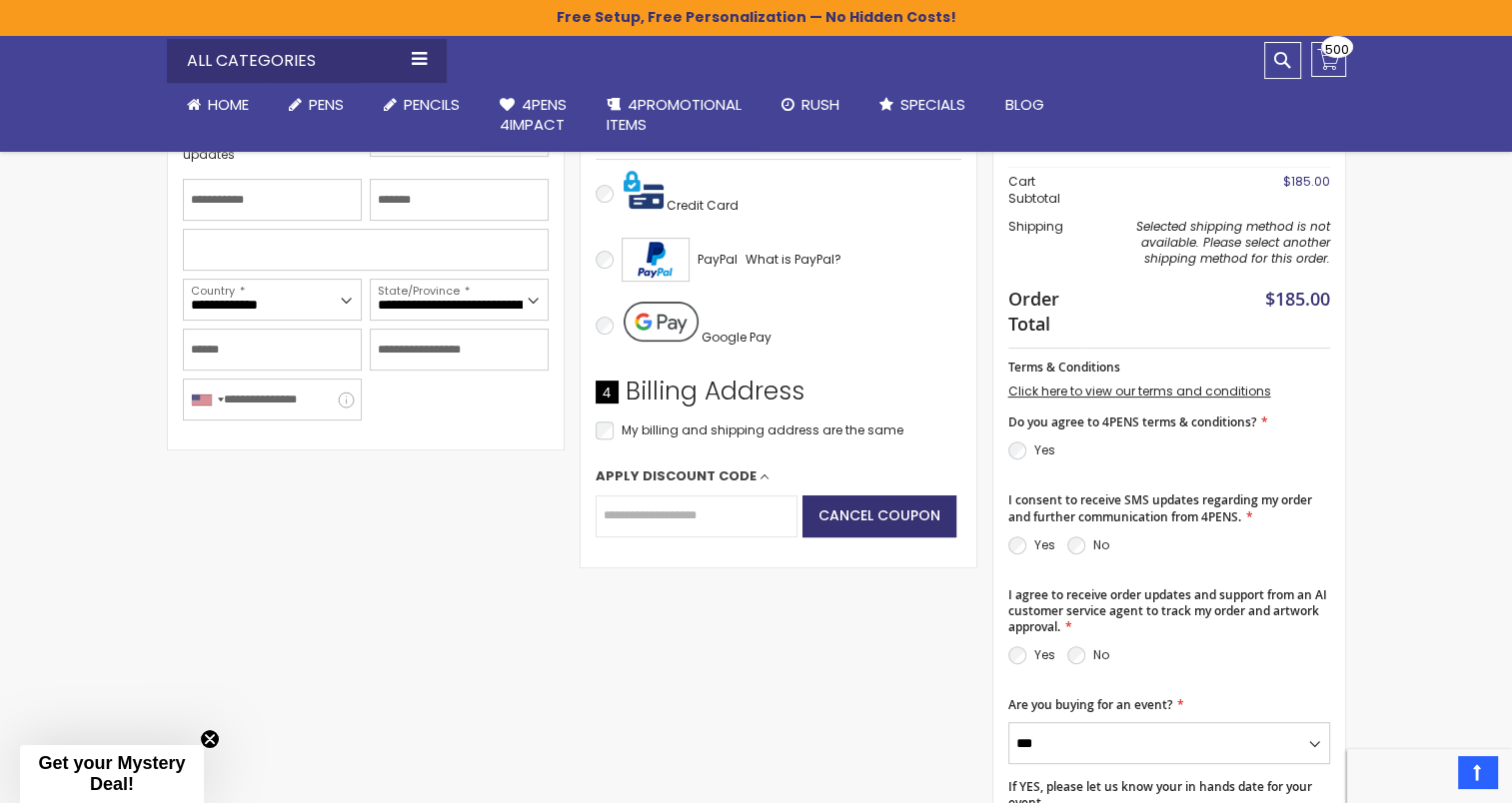 click on "Apply Discount Code" at bounding box center (676, 476) 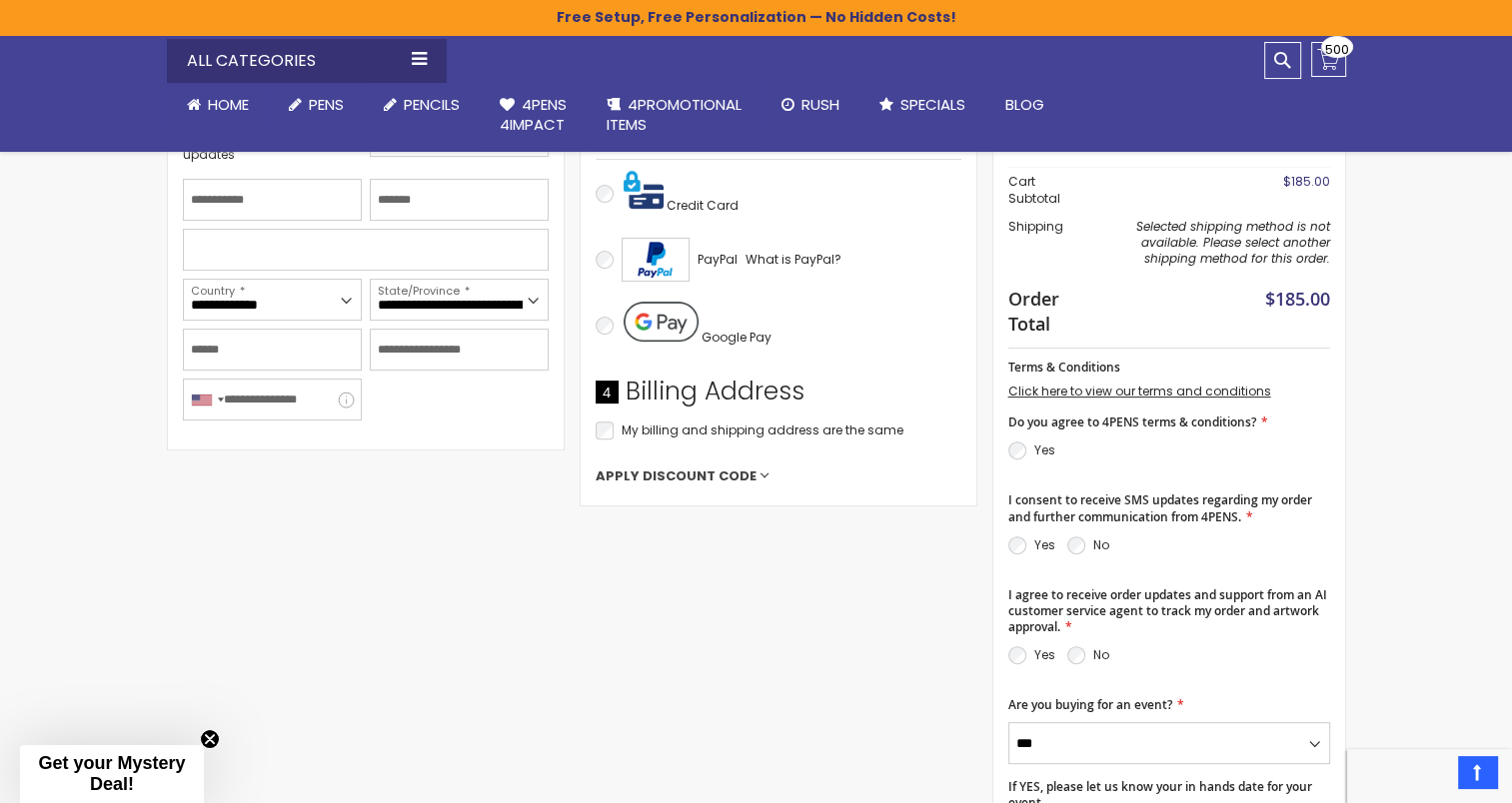 click on "Apply Discount Code" at bounding box center [676, 476] 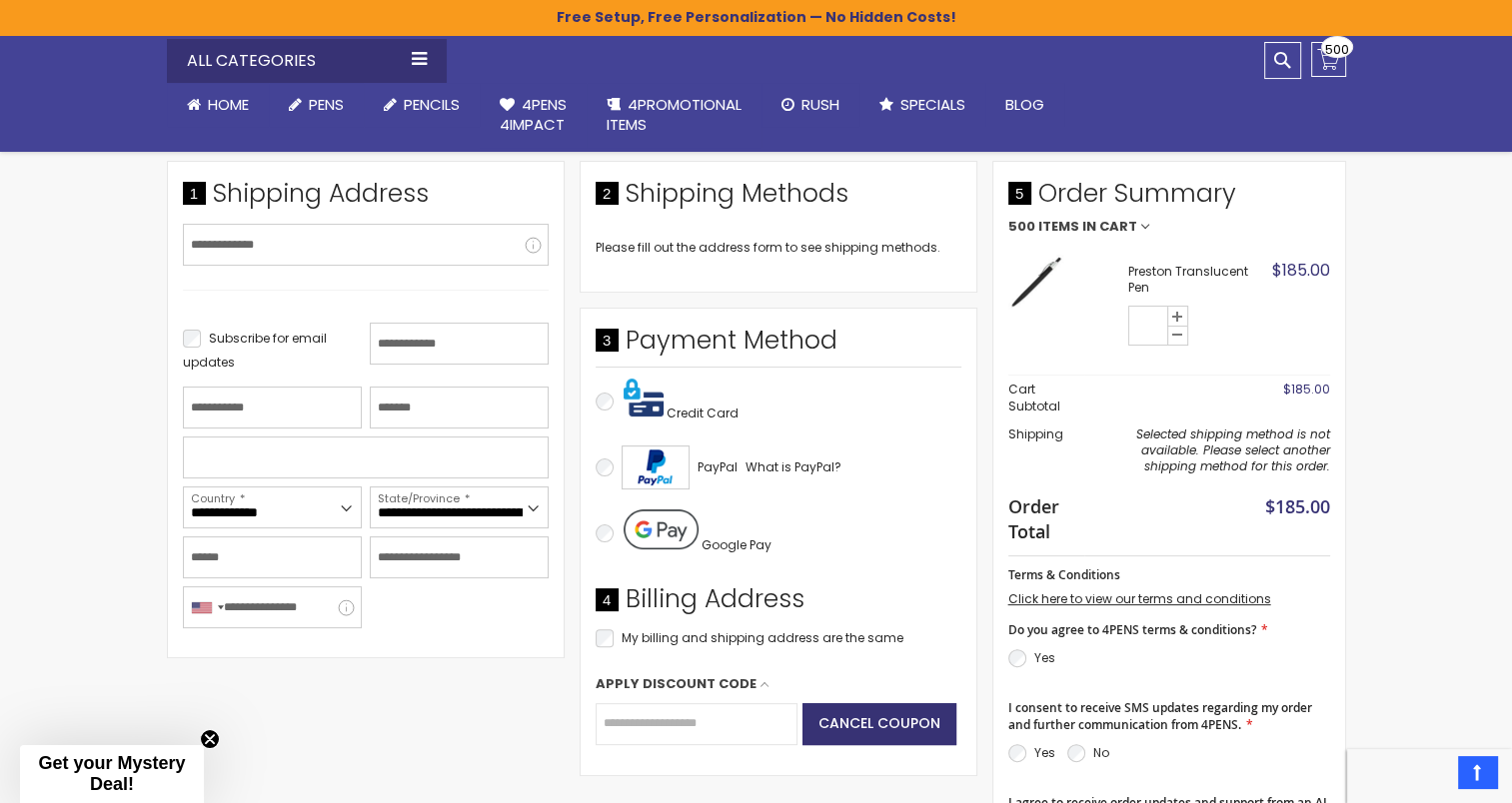 scroll, scrollTop: 376, scrollLeft: 0, axis: vertical 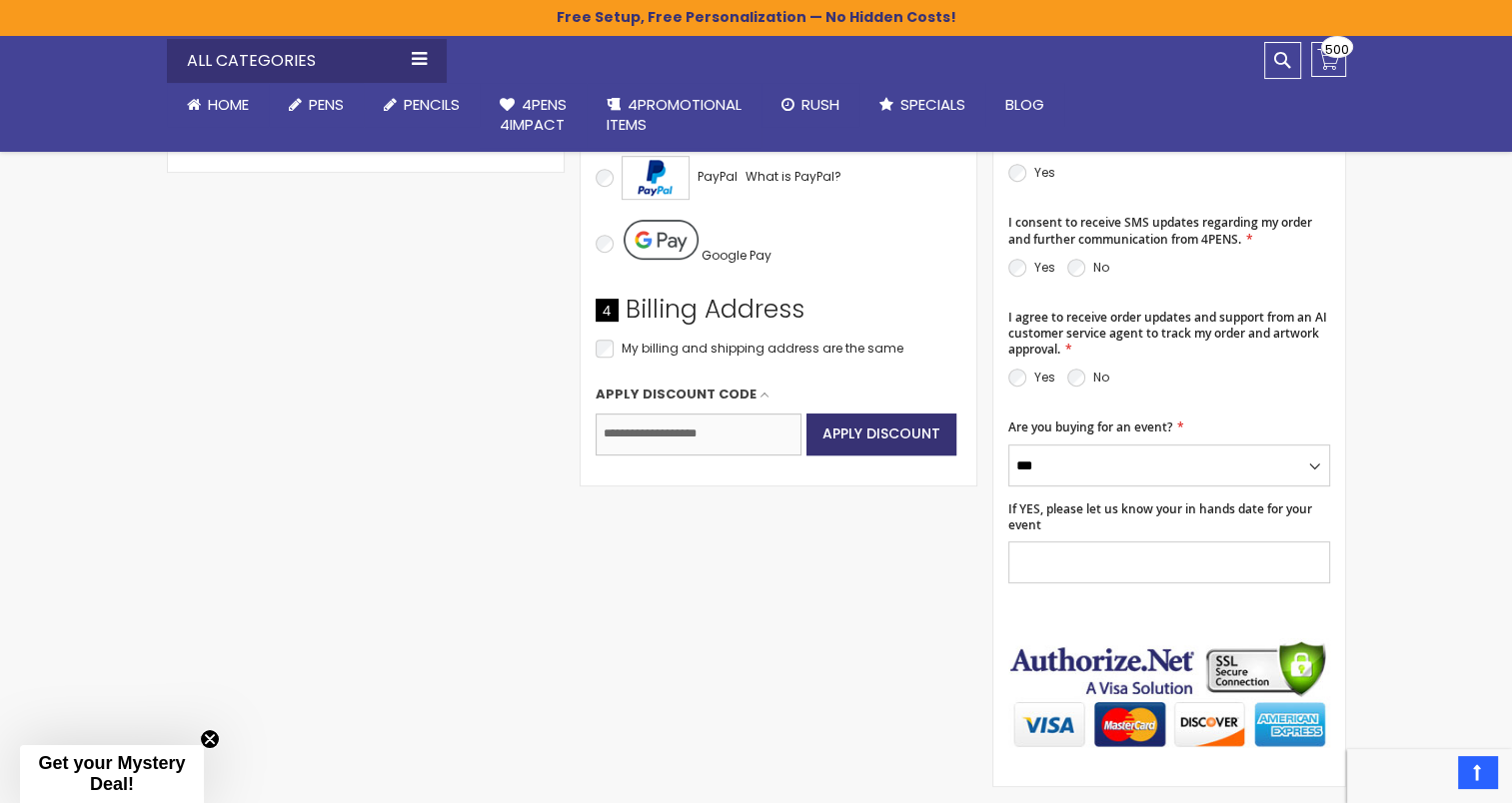 click on "Enter discount code" at bounding box center [699, 434] 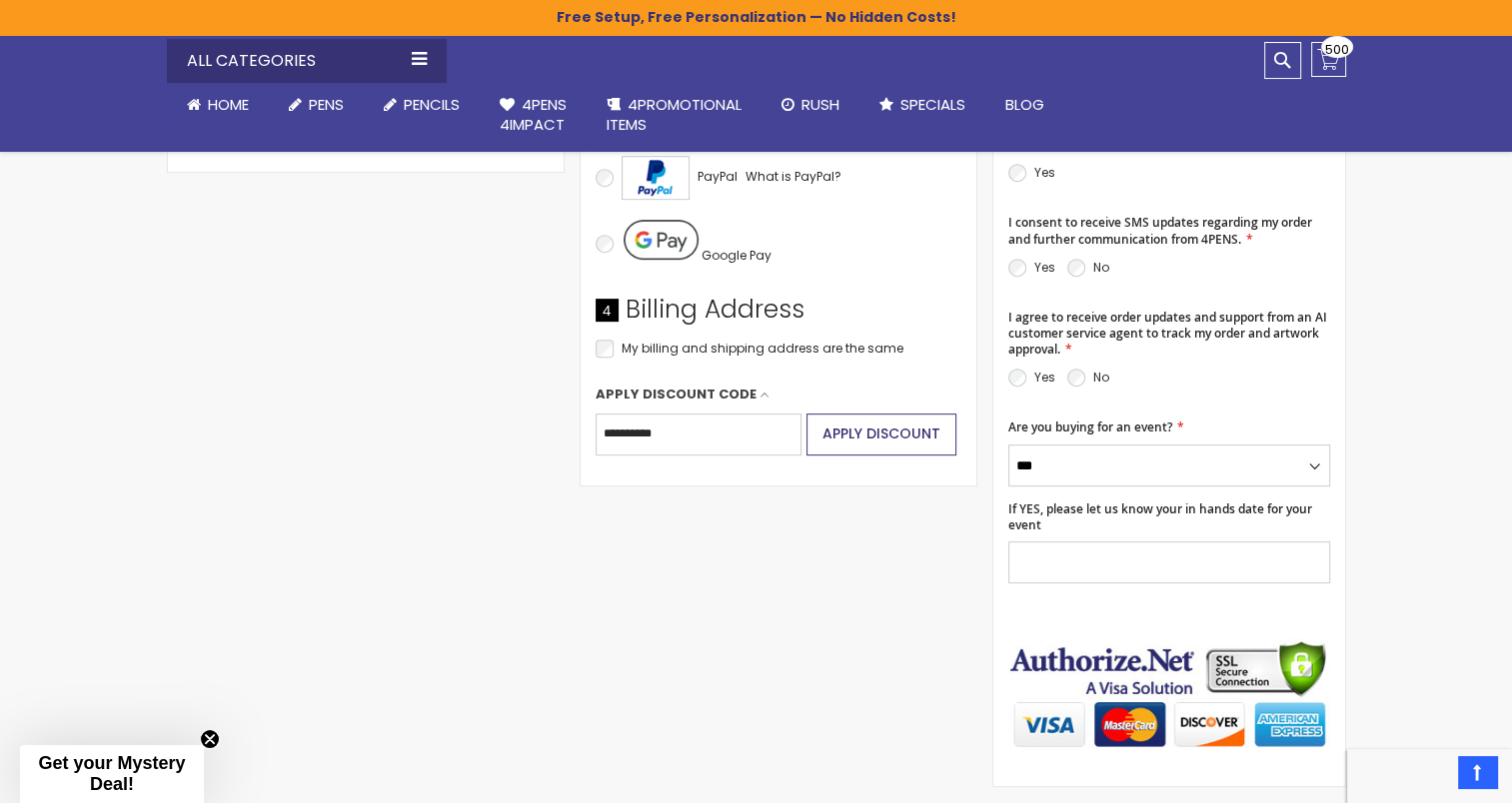 click on "Apply Discount" at bounding box center [881, 433] 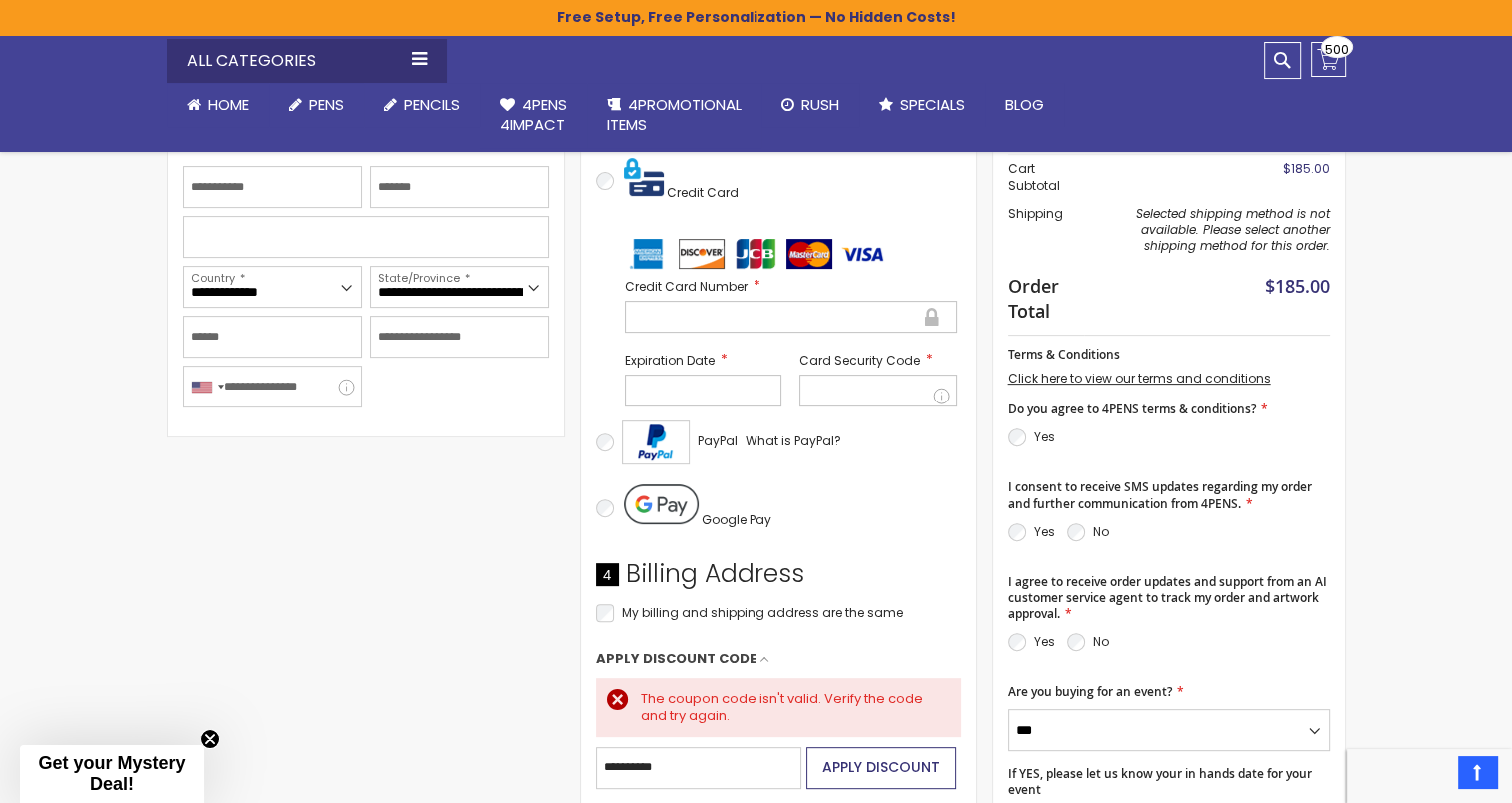 scroll, scrollTop: 560, scrollLeft: 0, axis: vertical 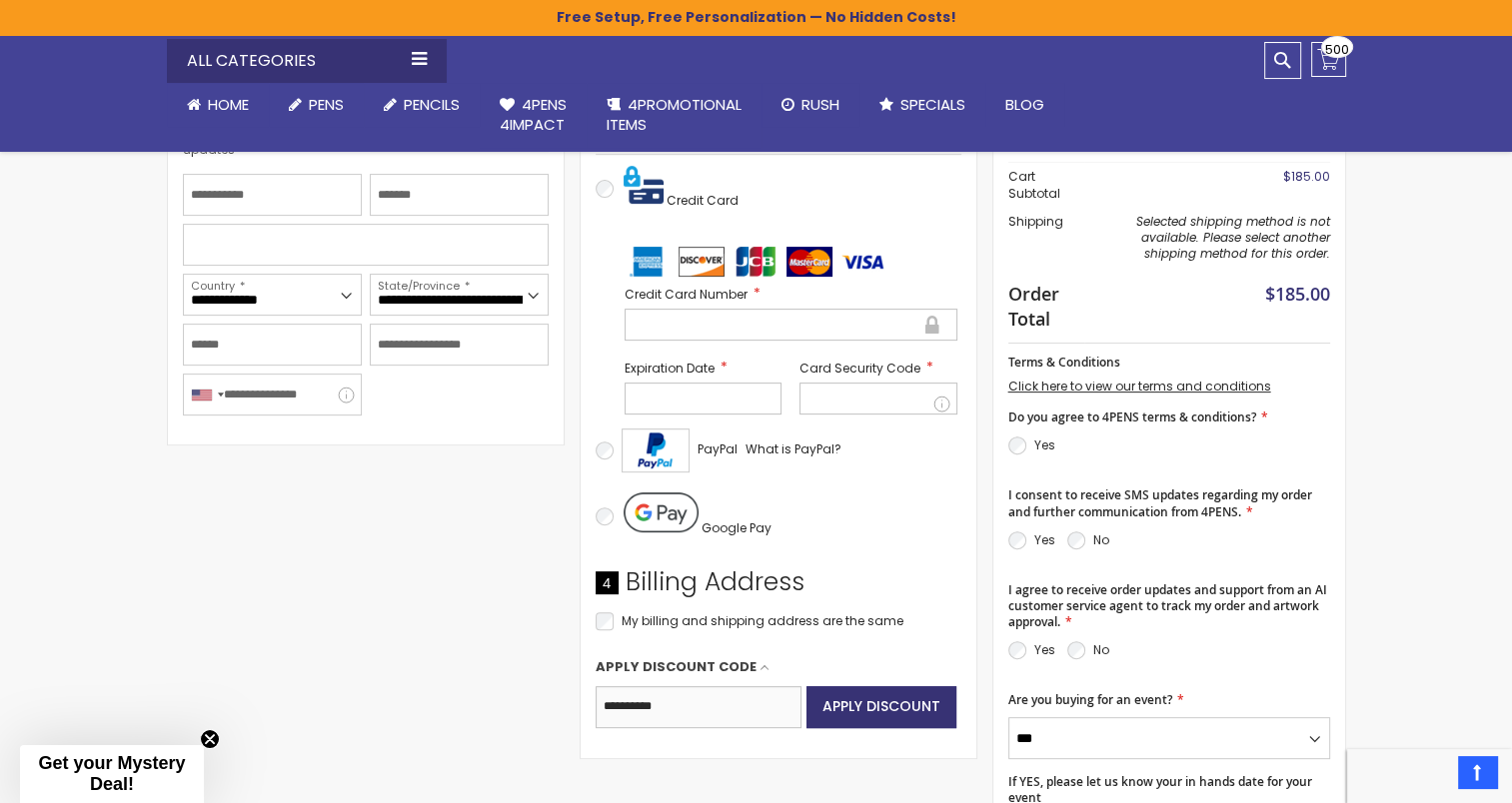 click on "**********" at bounding box center (699, 707) 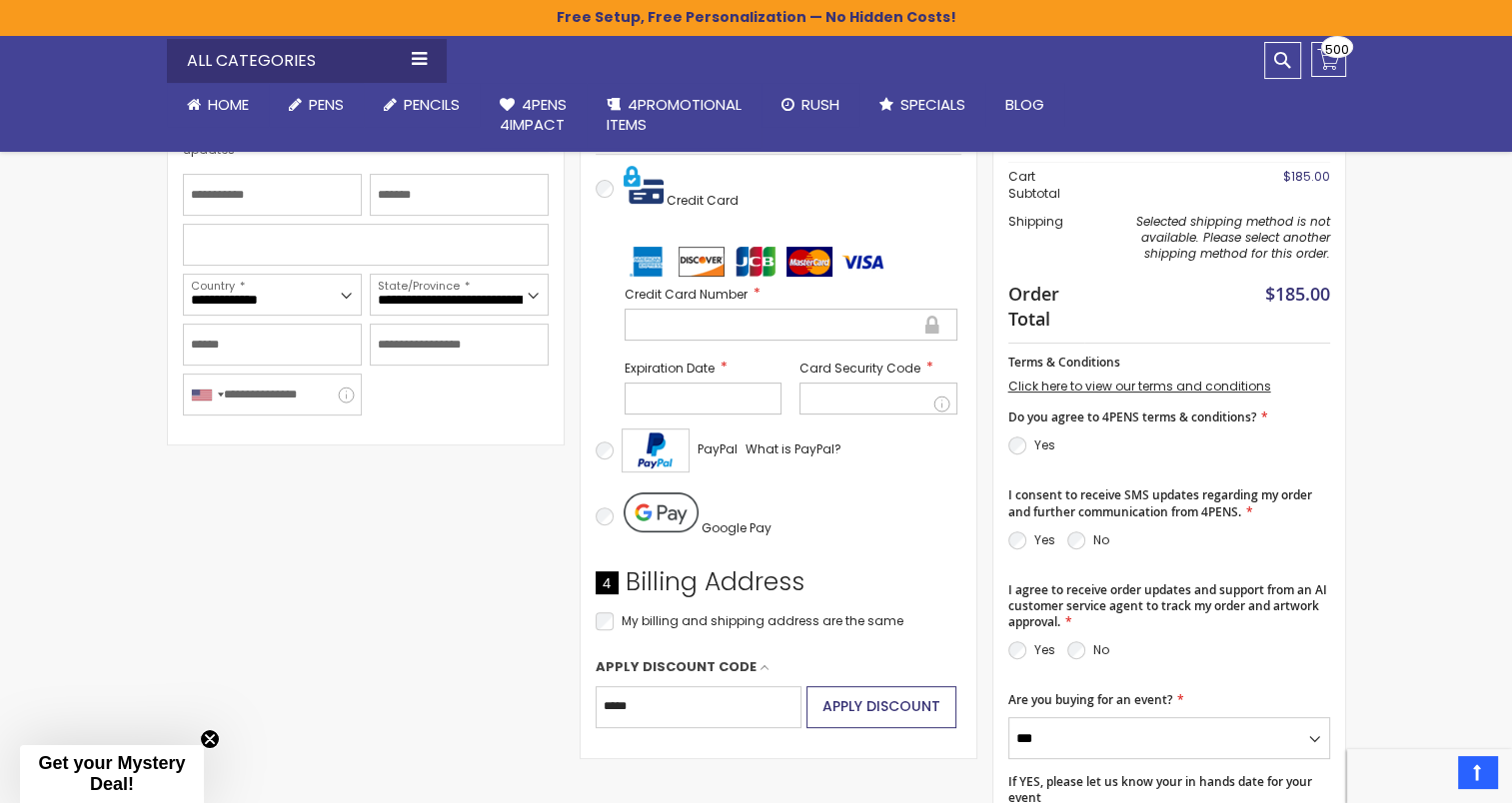 click on "Apply Discount" at bounding box center [881, 706] 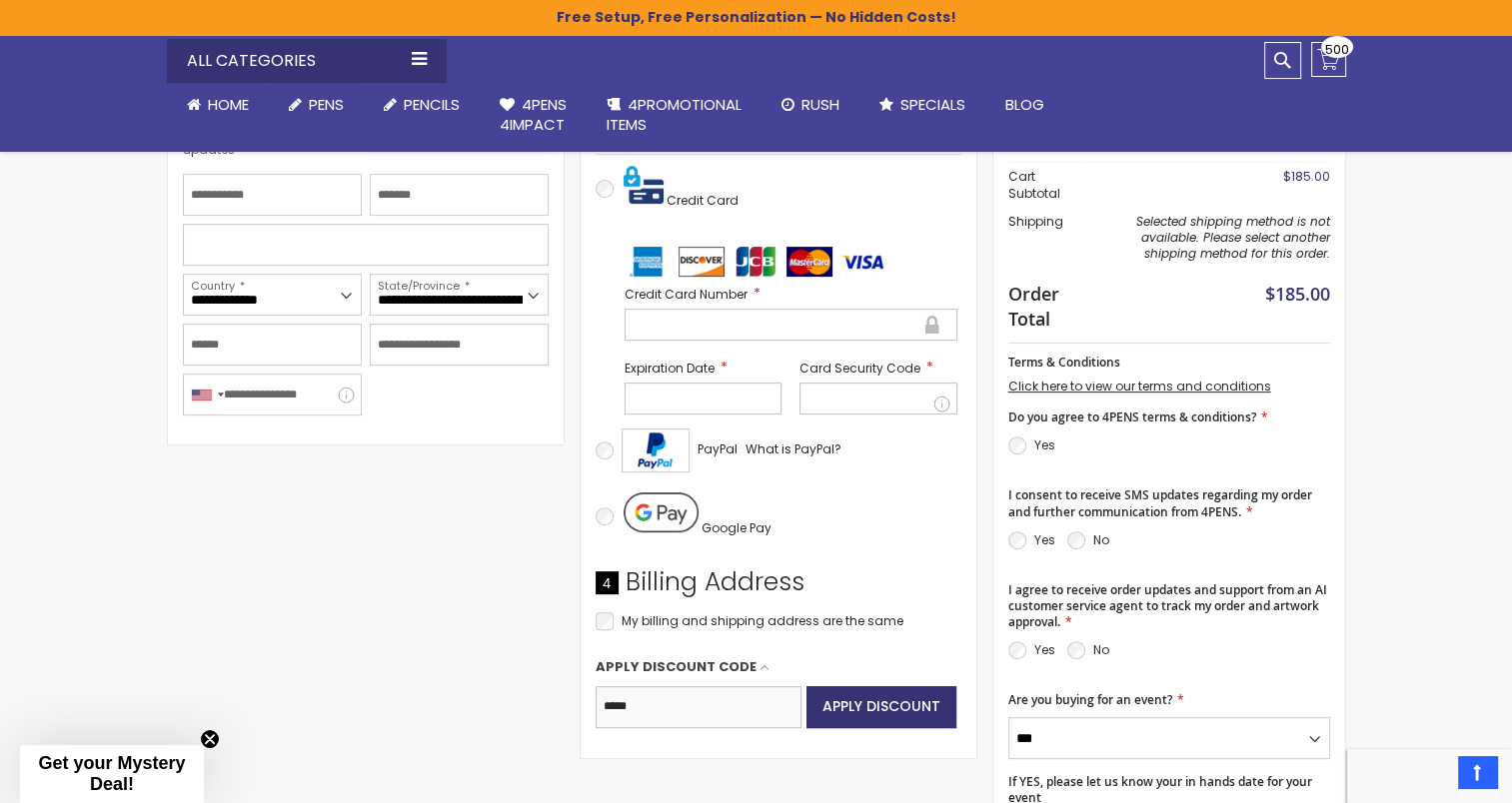 click on "*****" at bounding box center (699, 707) 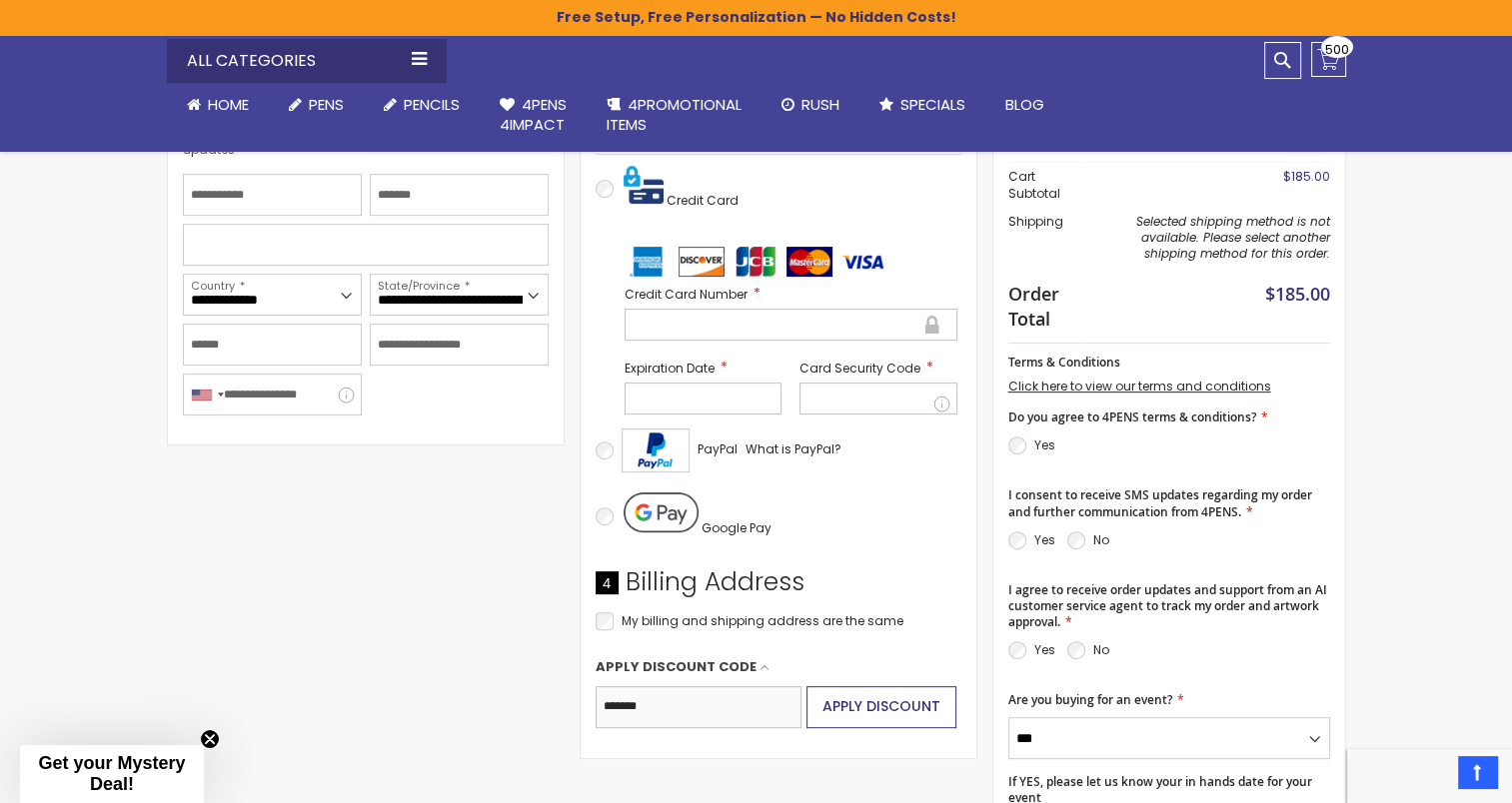 type on "*******" 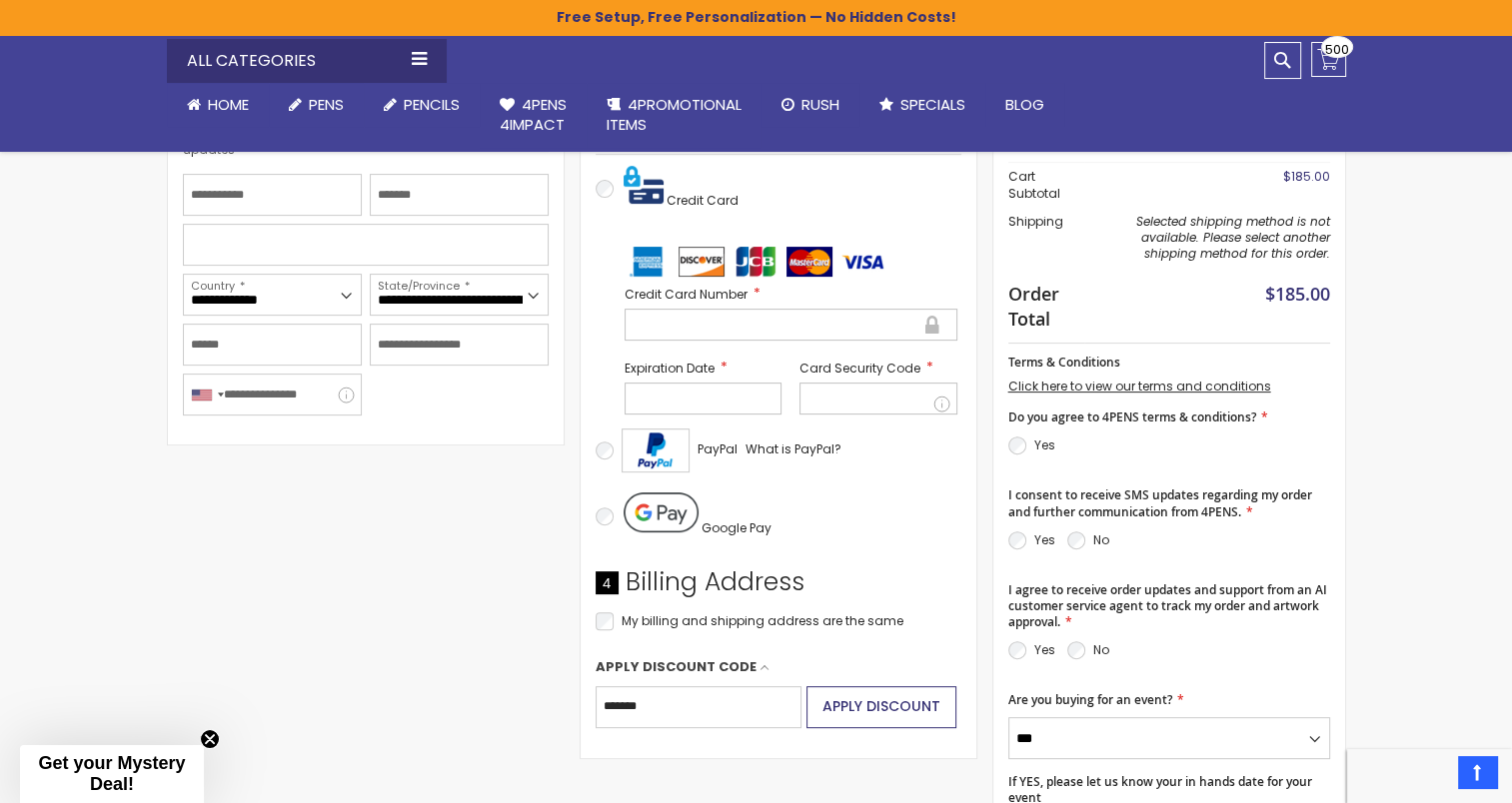 click on "Apply Discount" at bounding box center [881, 707] 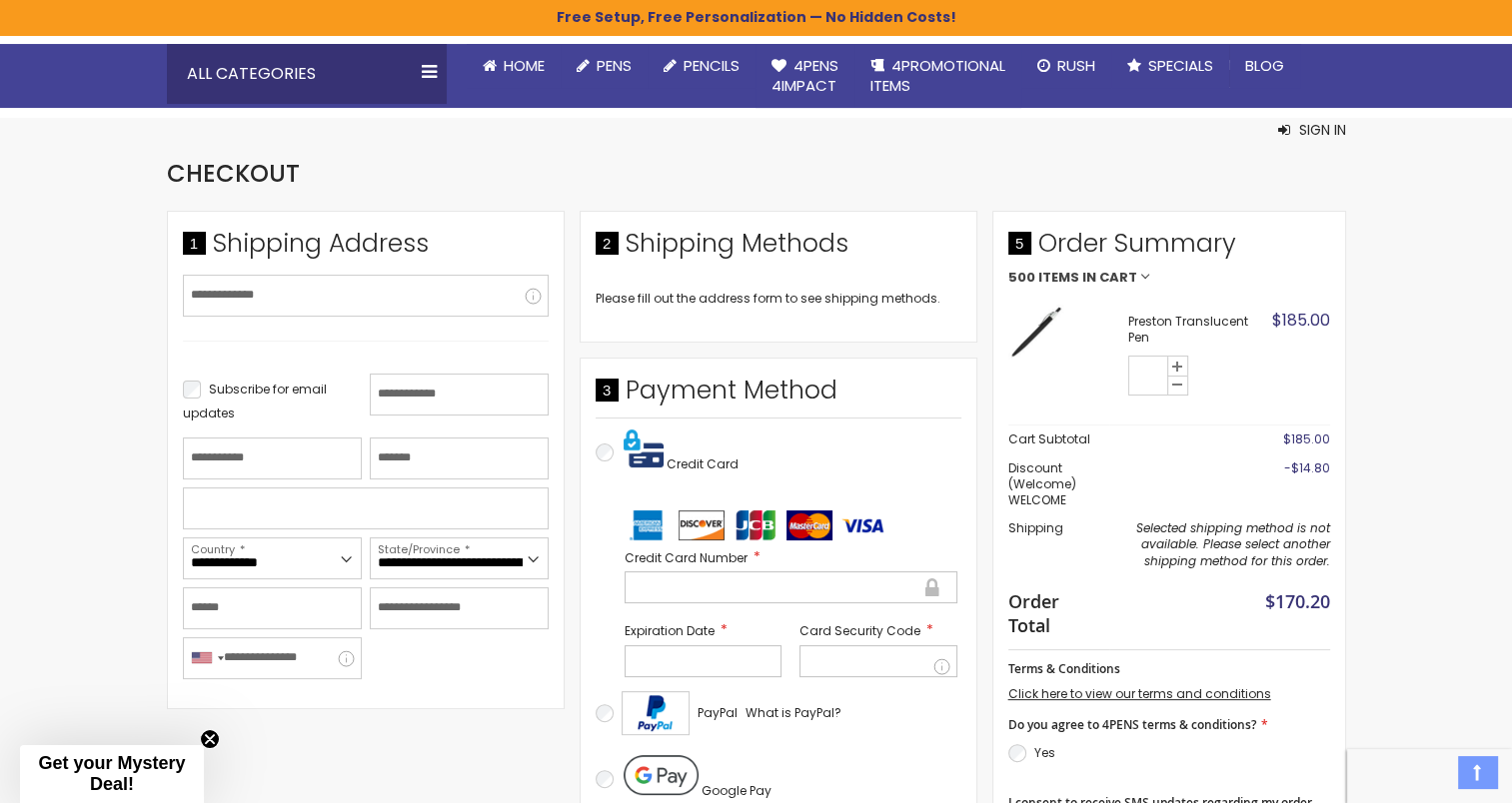 scroll, scrollTop: 325, scrollLeft: 0, axis: vertical 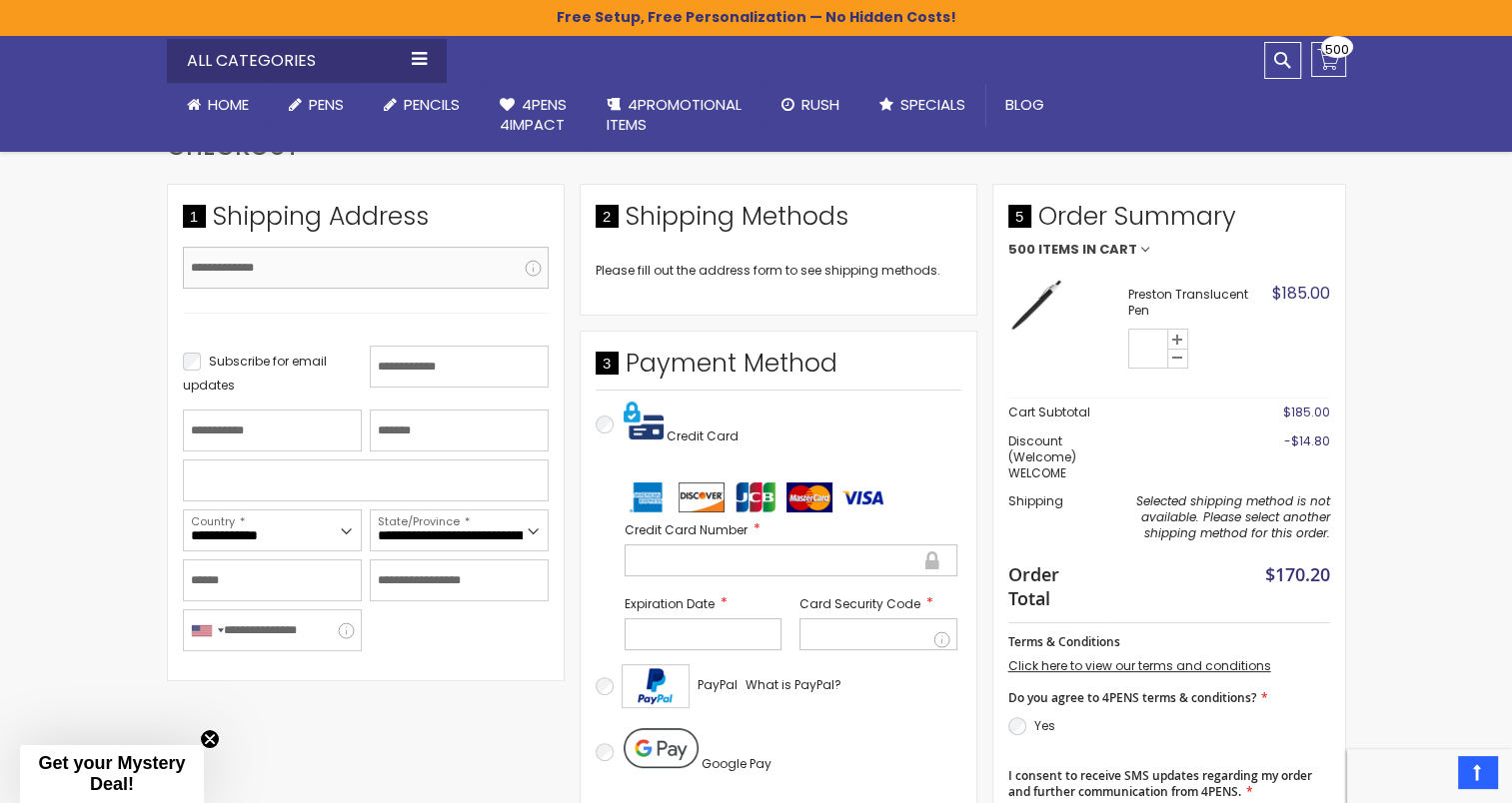 click on "Email Address" at bounding box center [366, 268] 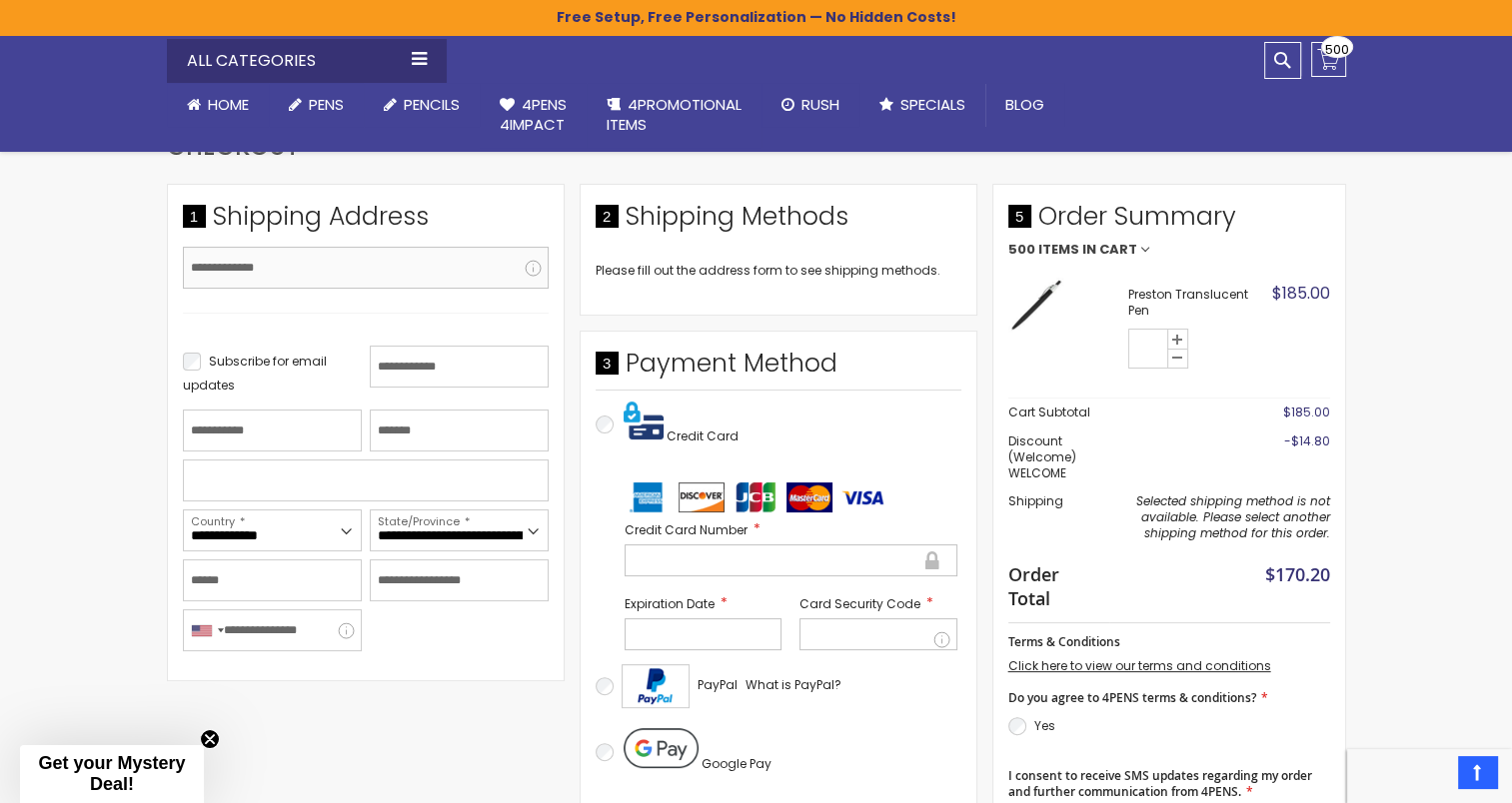 type on "**********" 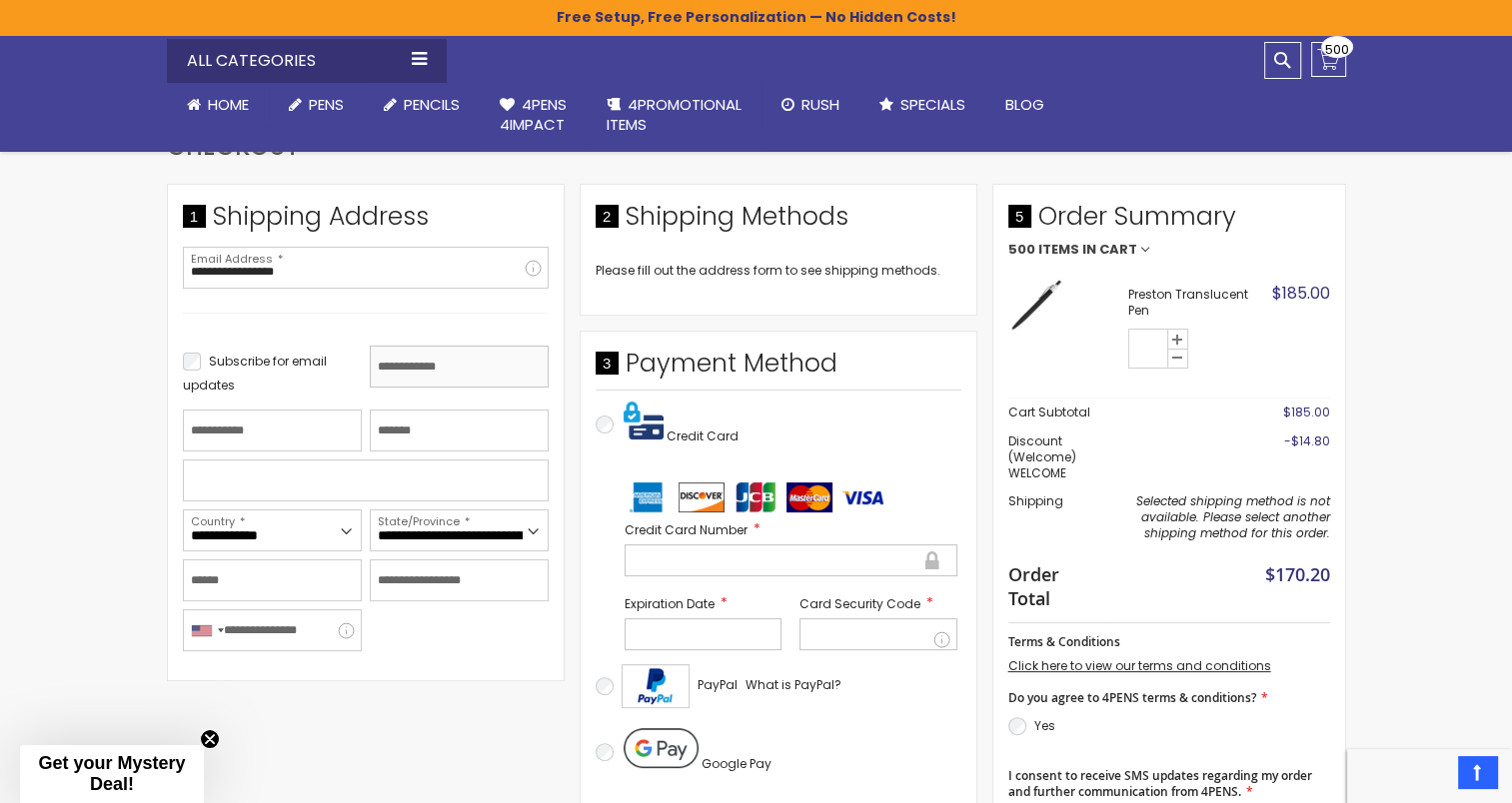 click on "First Name" at bounding box center [459, 367] 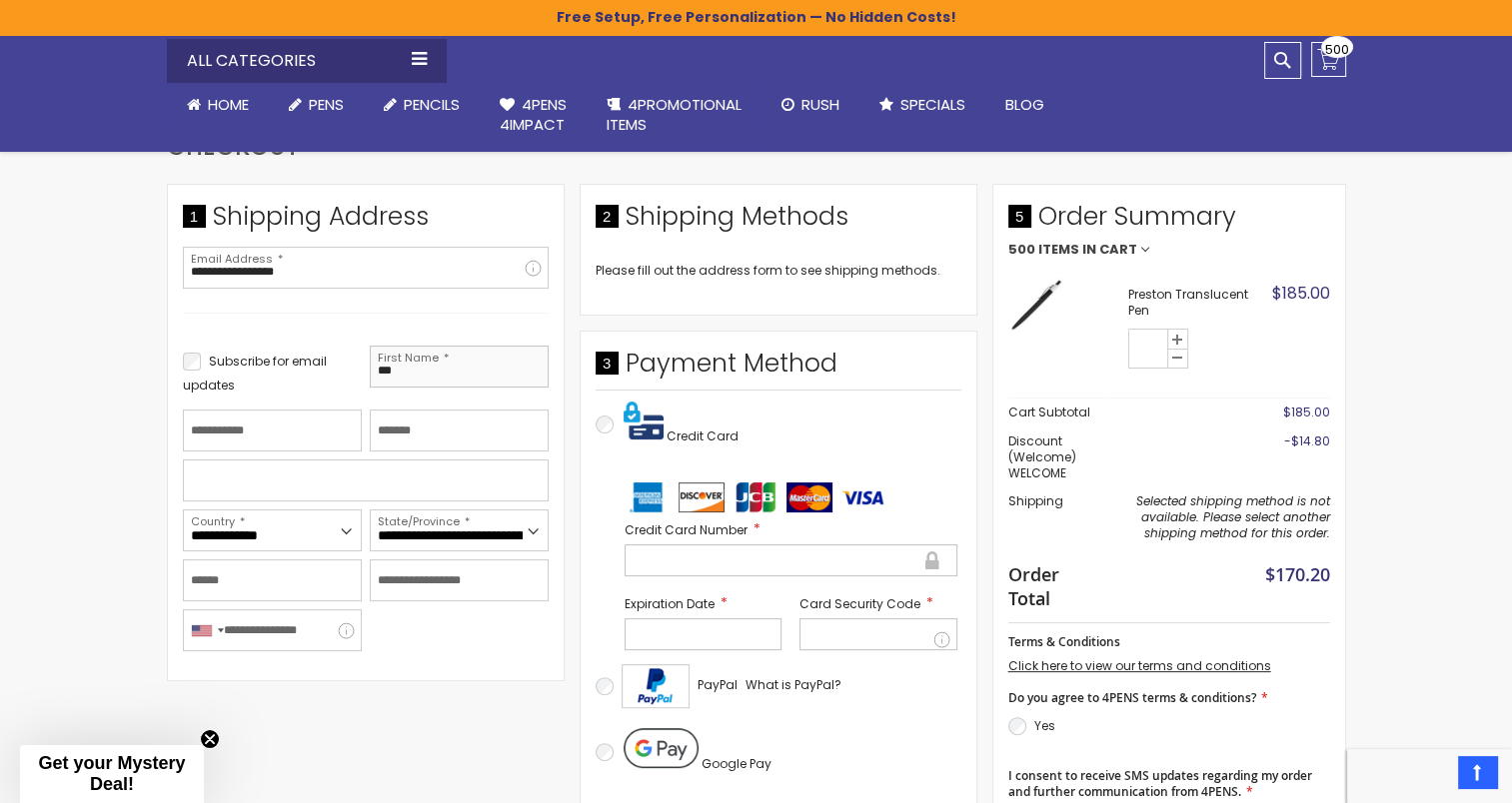 type on "*******" 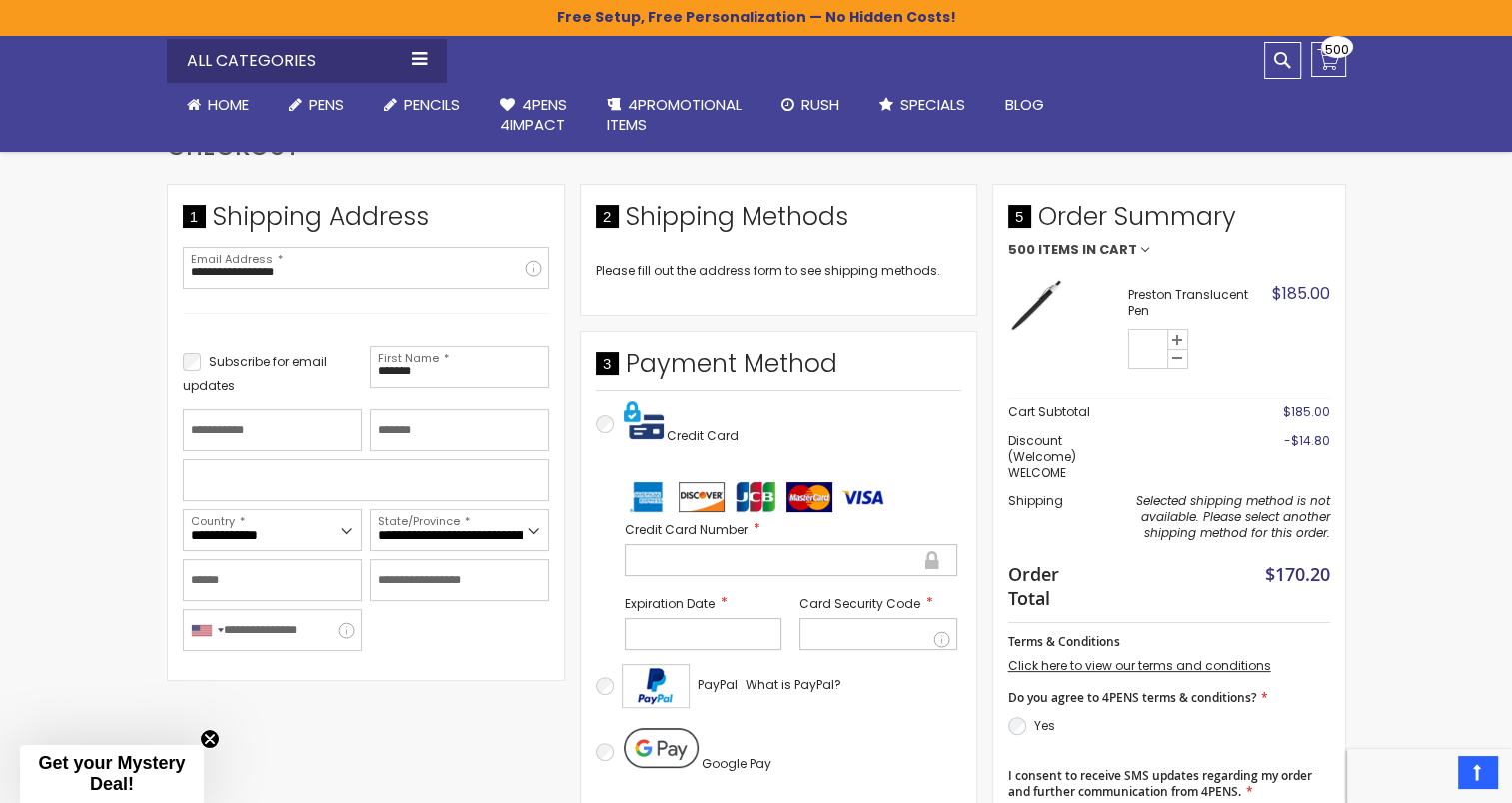 type on "********" 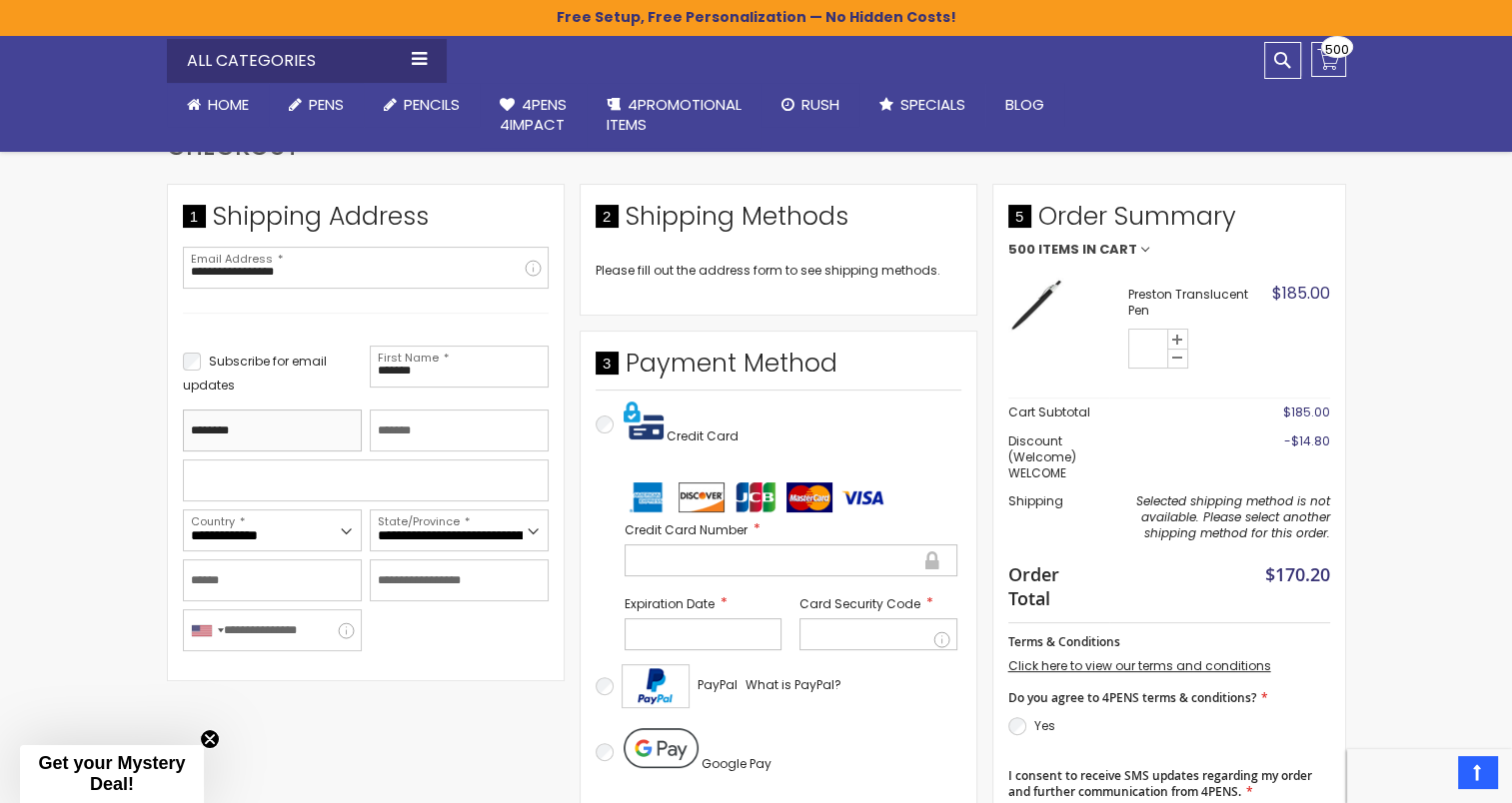type on "**********" 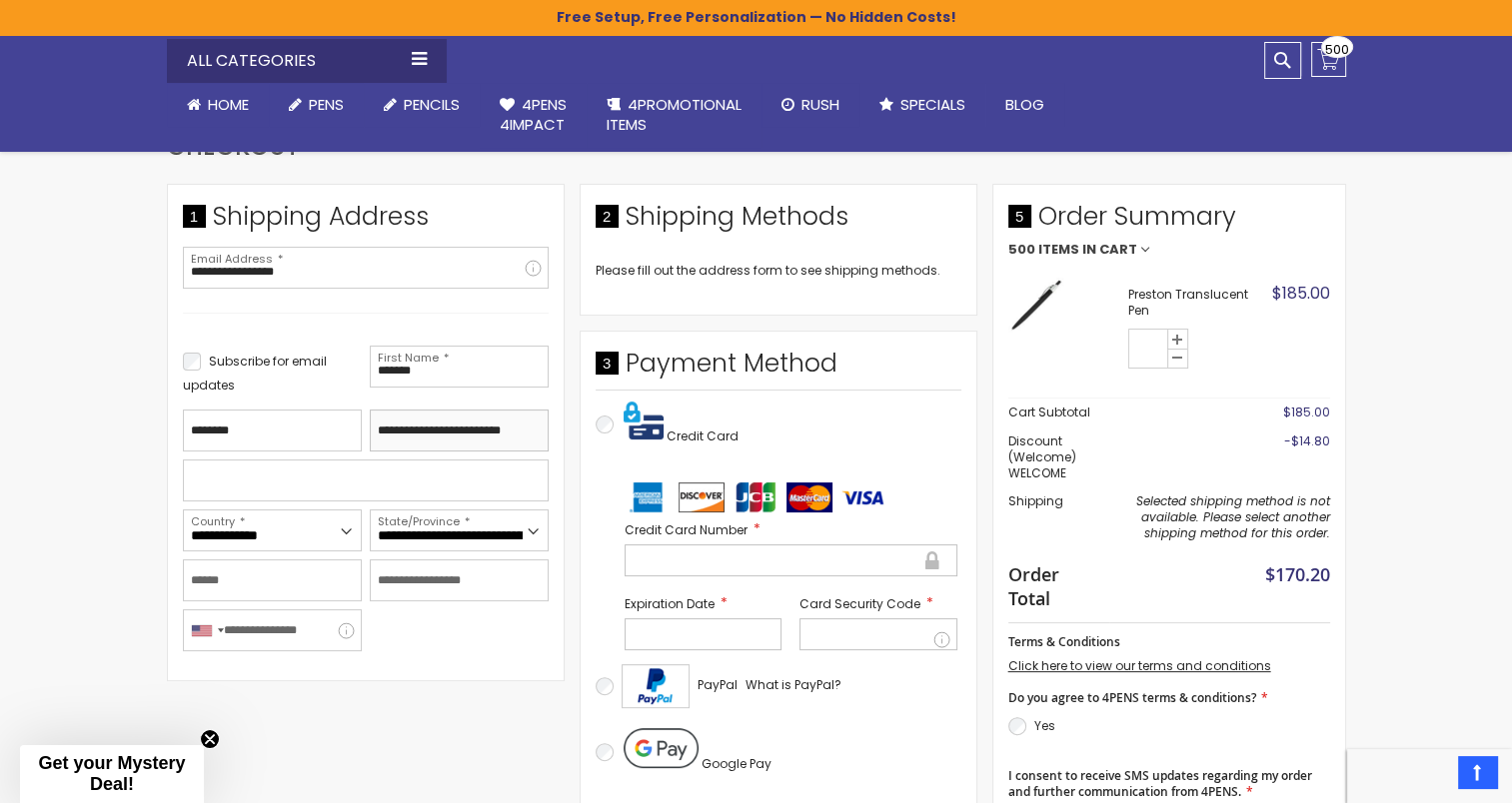 type on "**********" 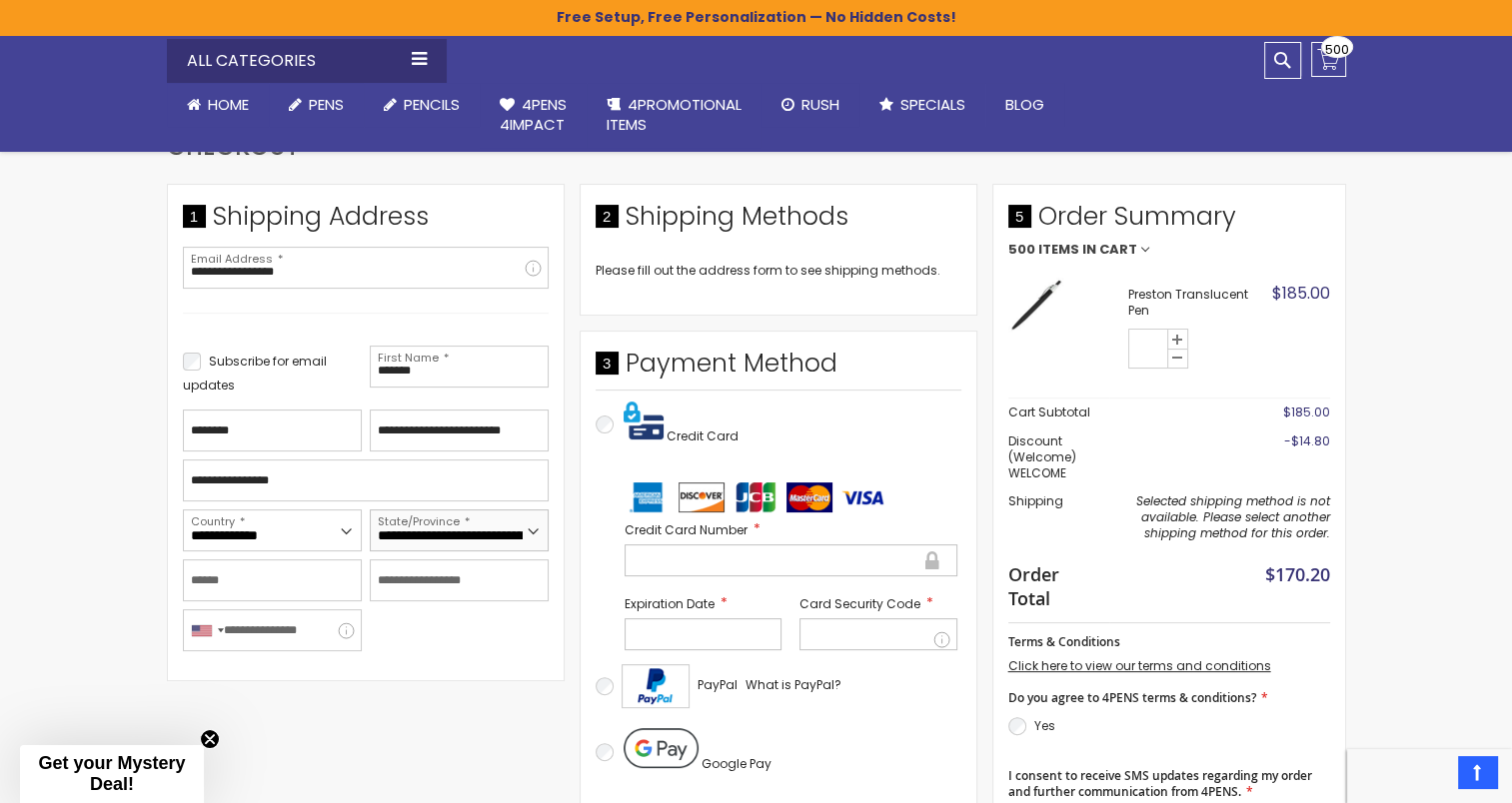 select on "**" 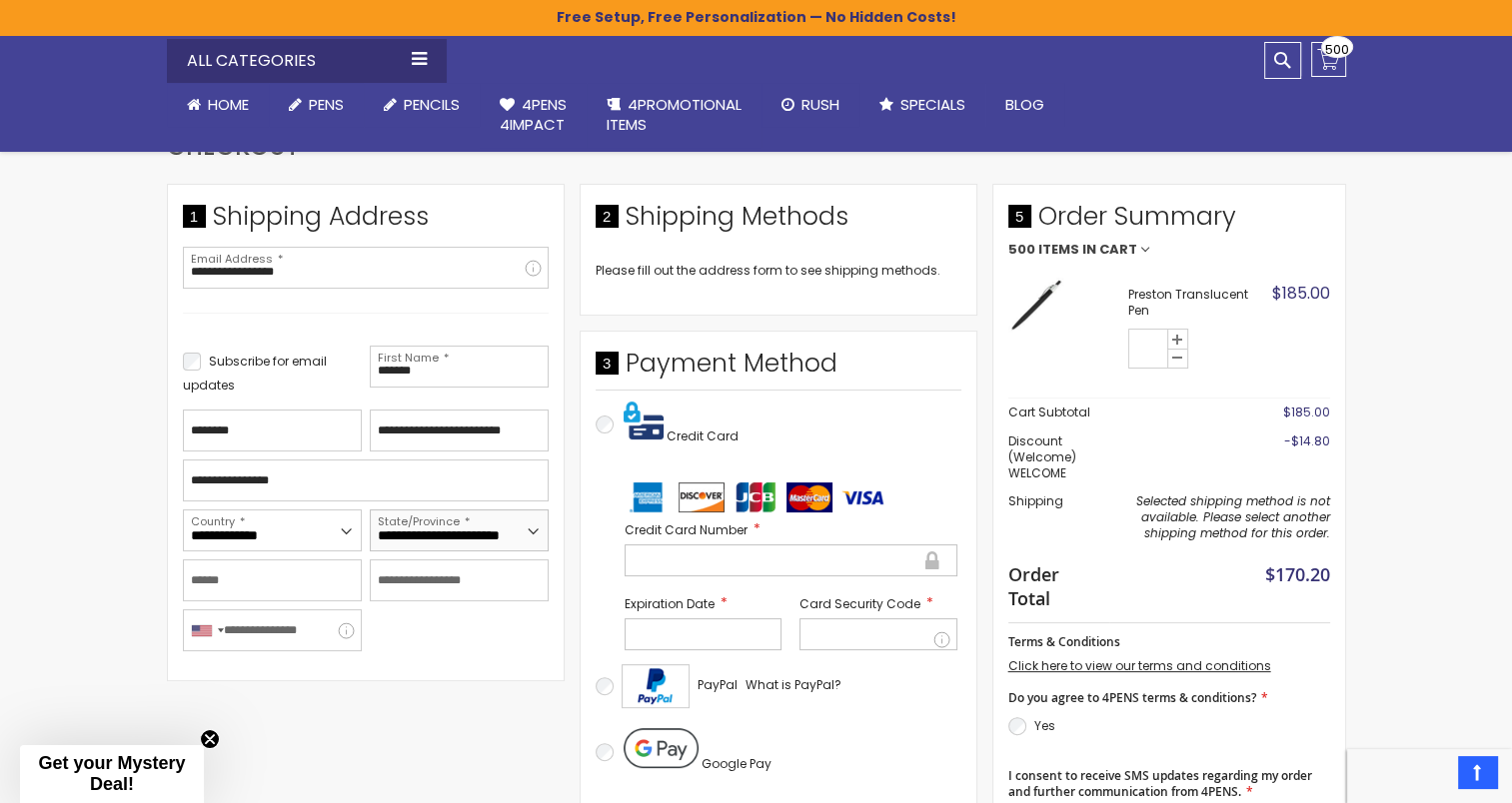 type on "*****" 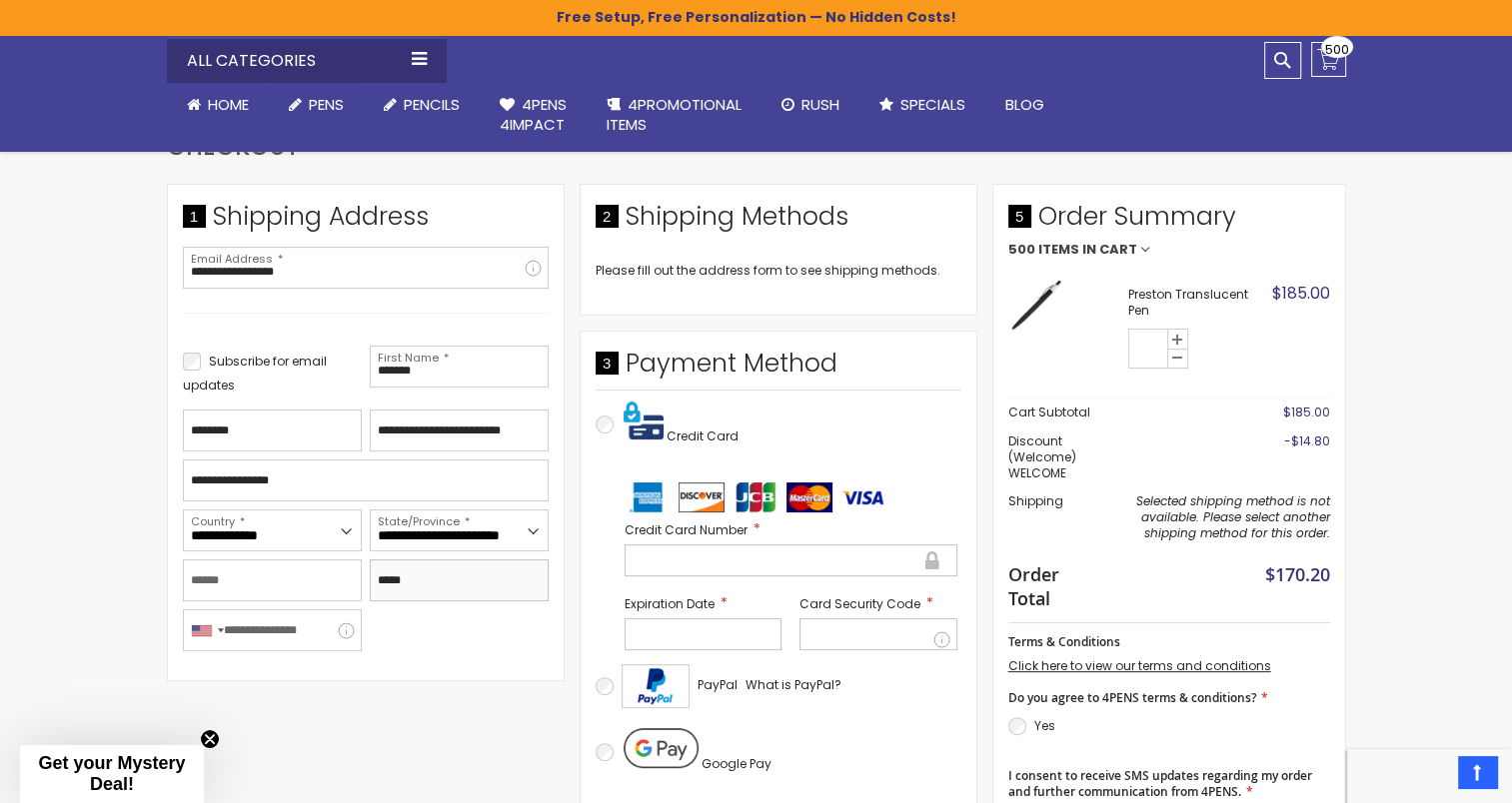 type on "**********" 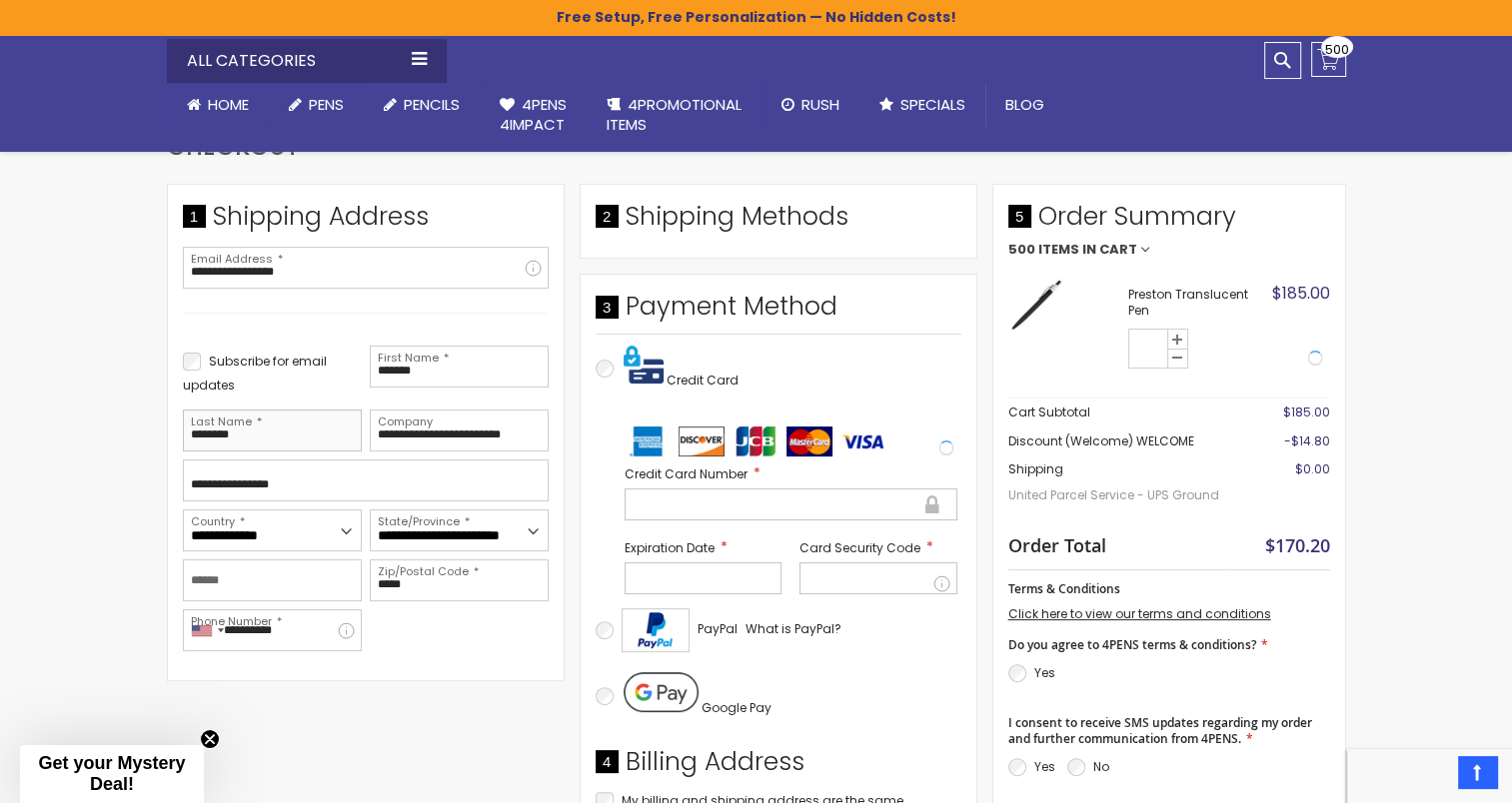 type on "*******" 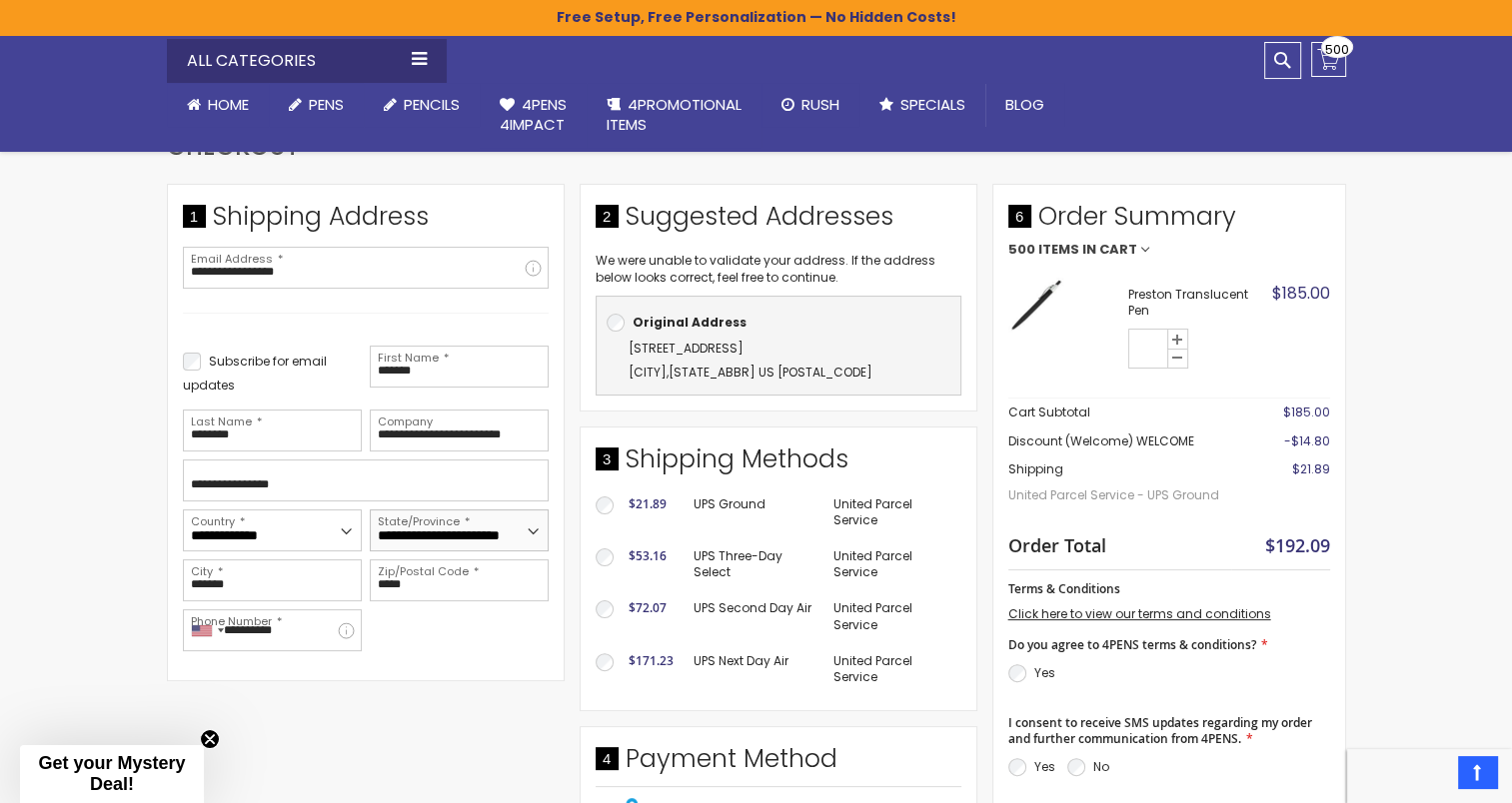click on "**********" at bounding box center (459, 530) 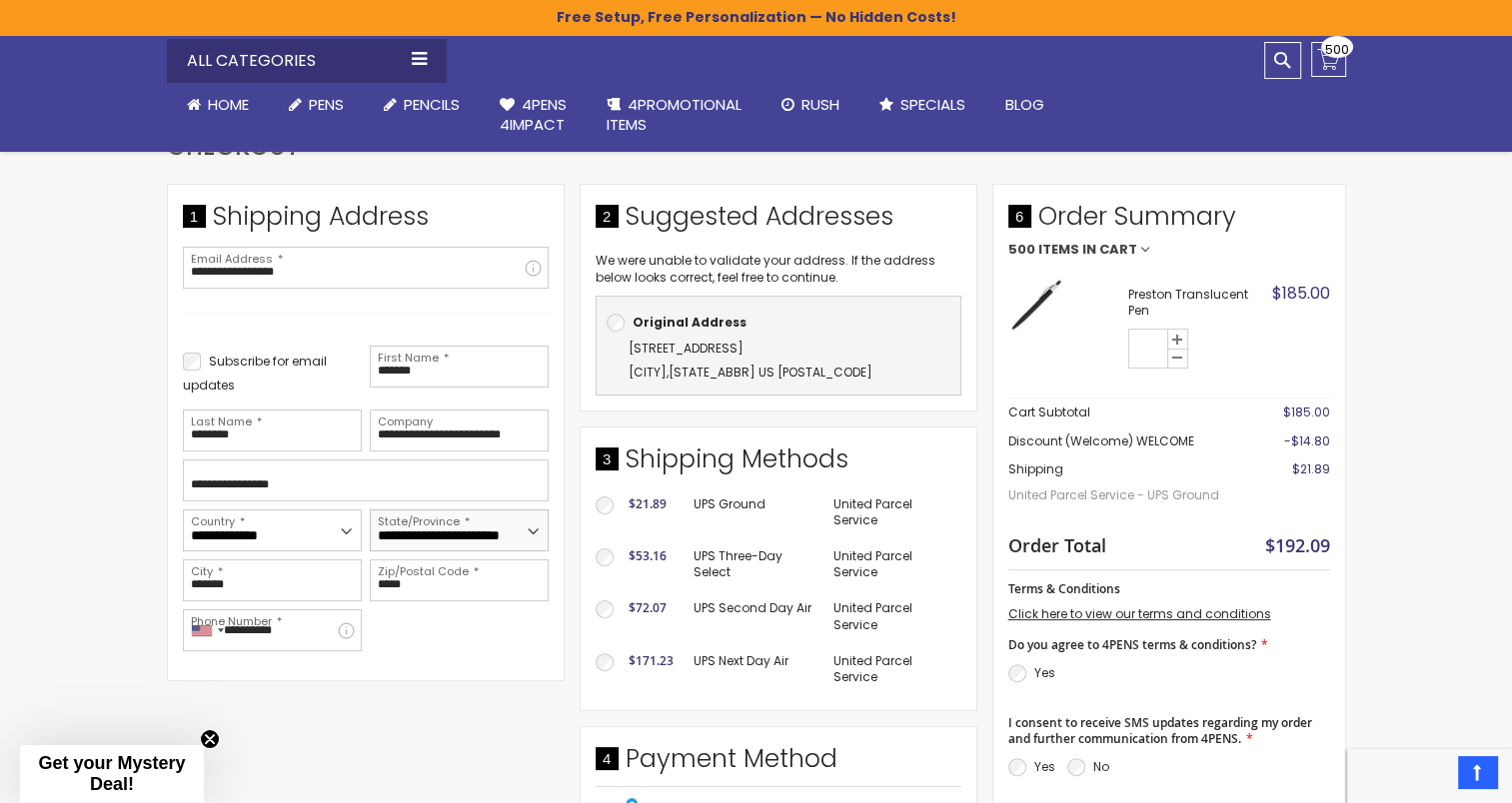 select on "**" 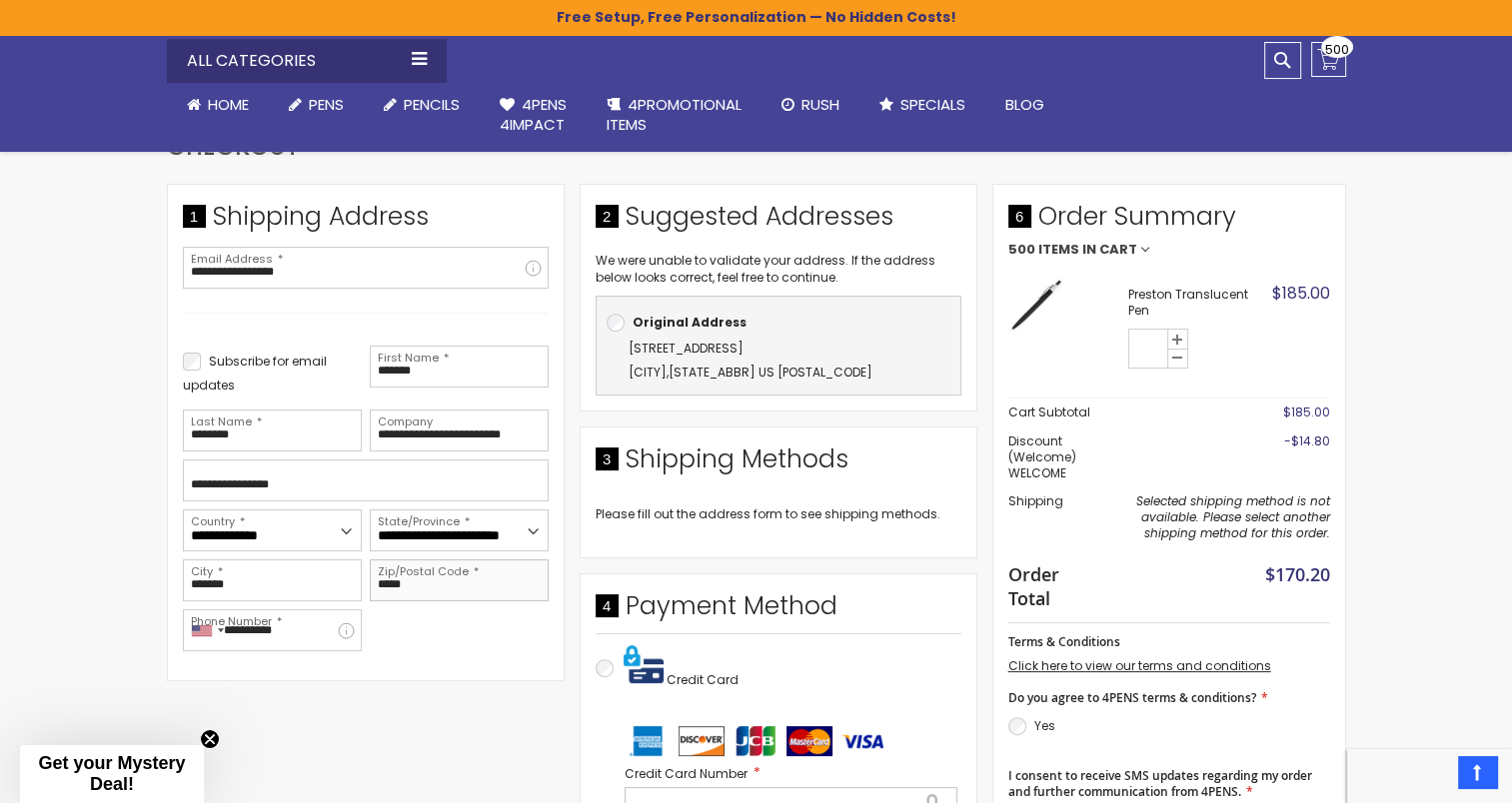 click on "*****" at bounding box center [459, 580] 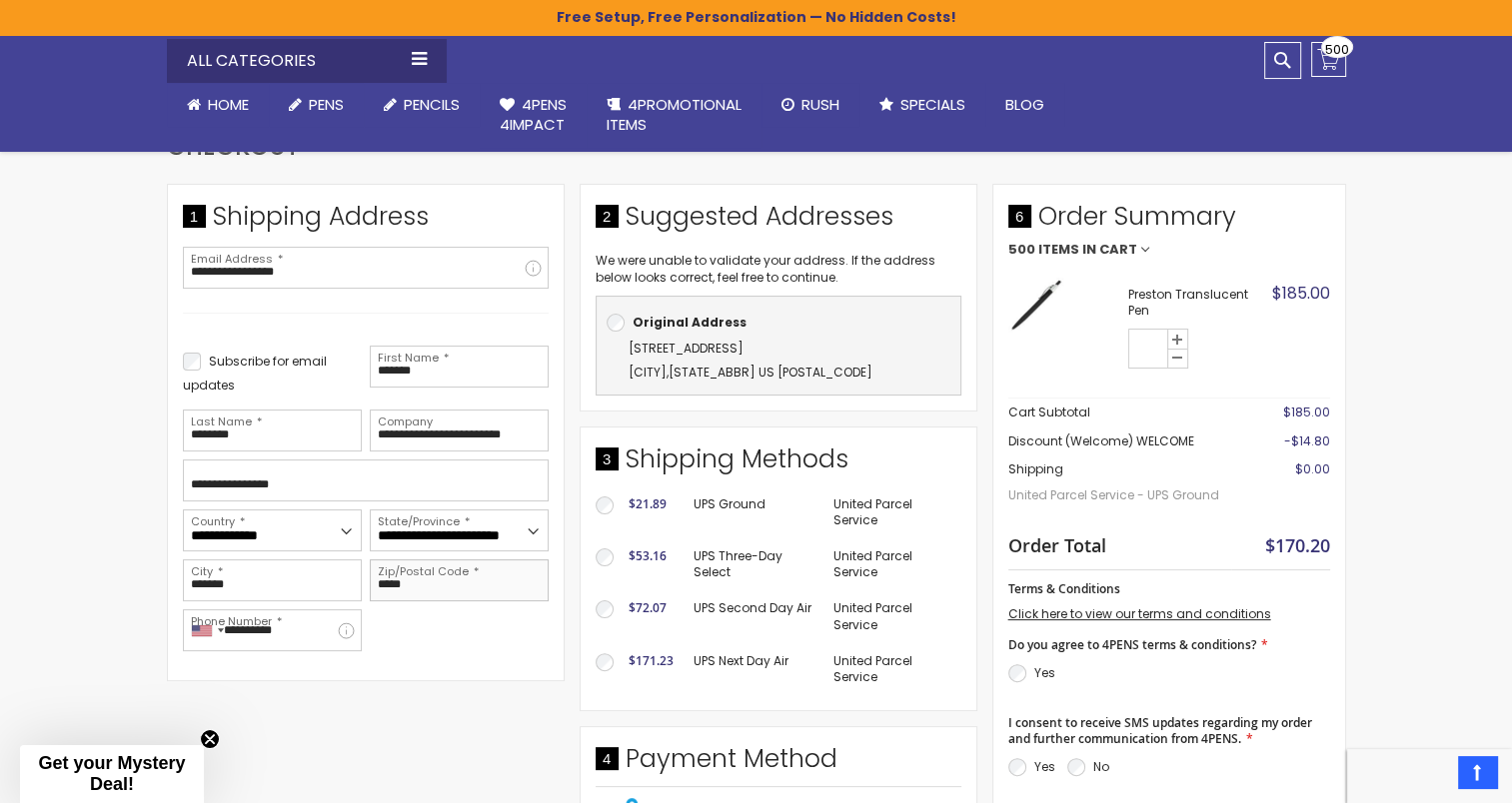type on "*****" 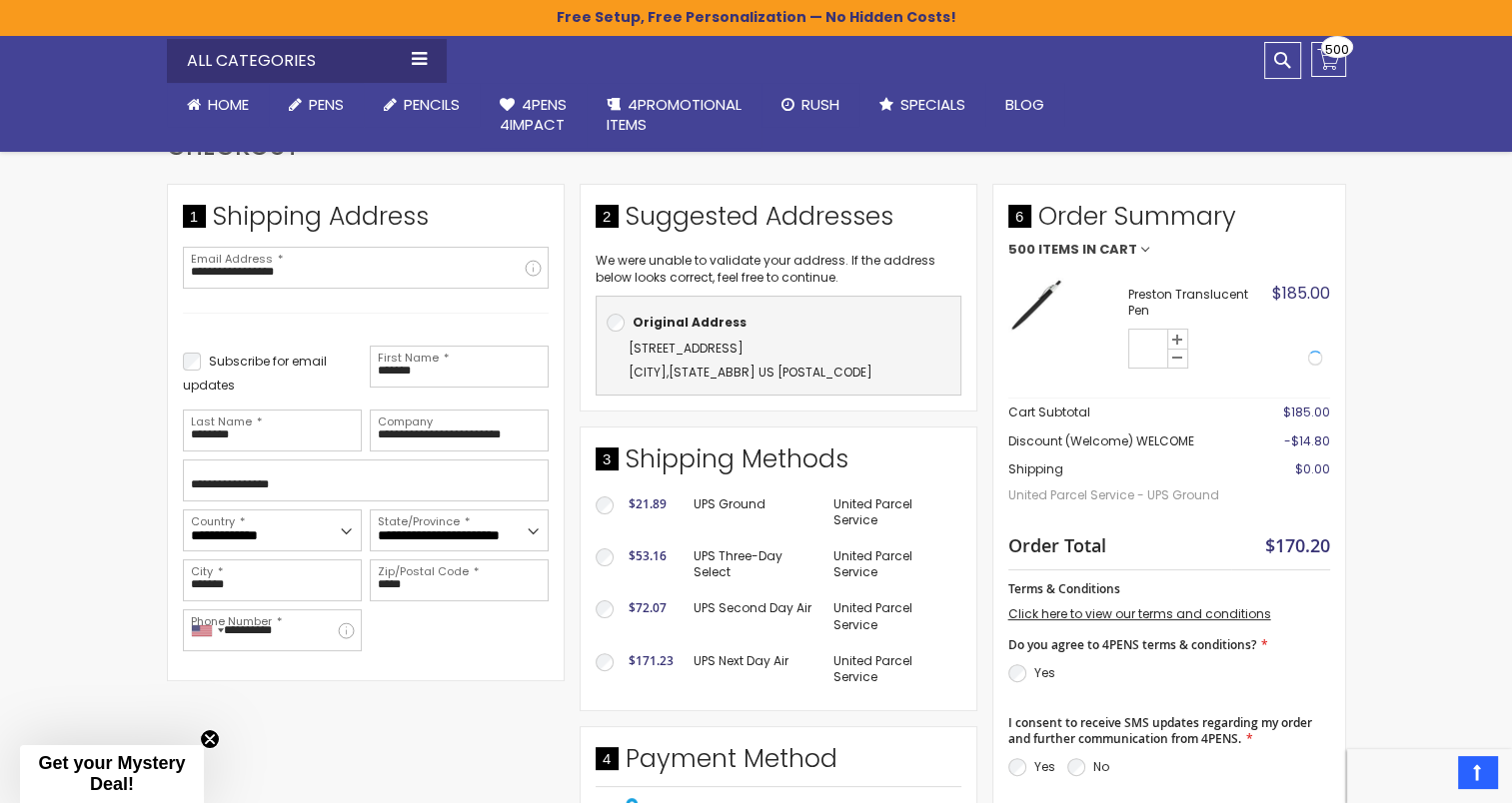 click on "Skip to Content
sample
Wishlist
Sign Out
Sign In
Sign In
Login
Forgot Your Password?
Create an Account
My Account
Toggle Nav
Search
All Categories
Pens" at bounding box center [756, 856] 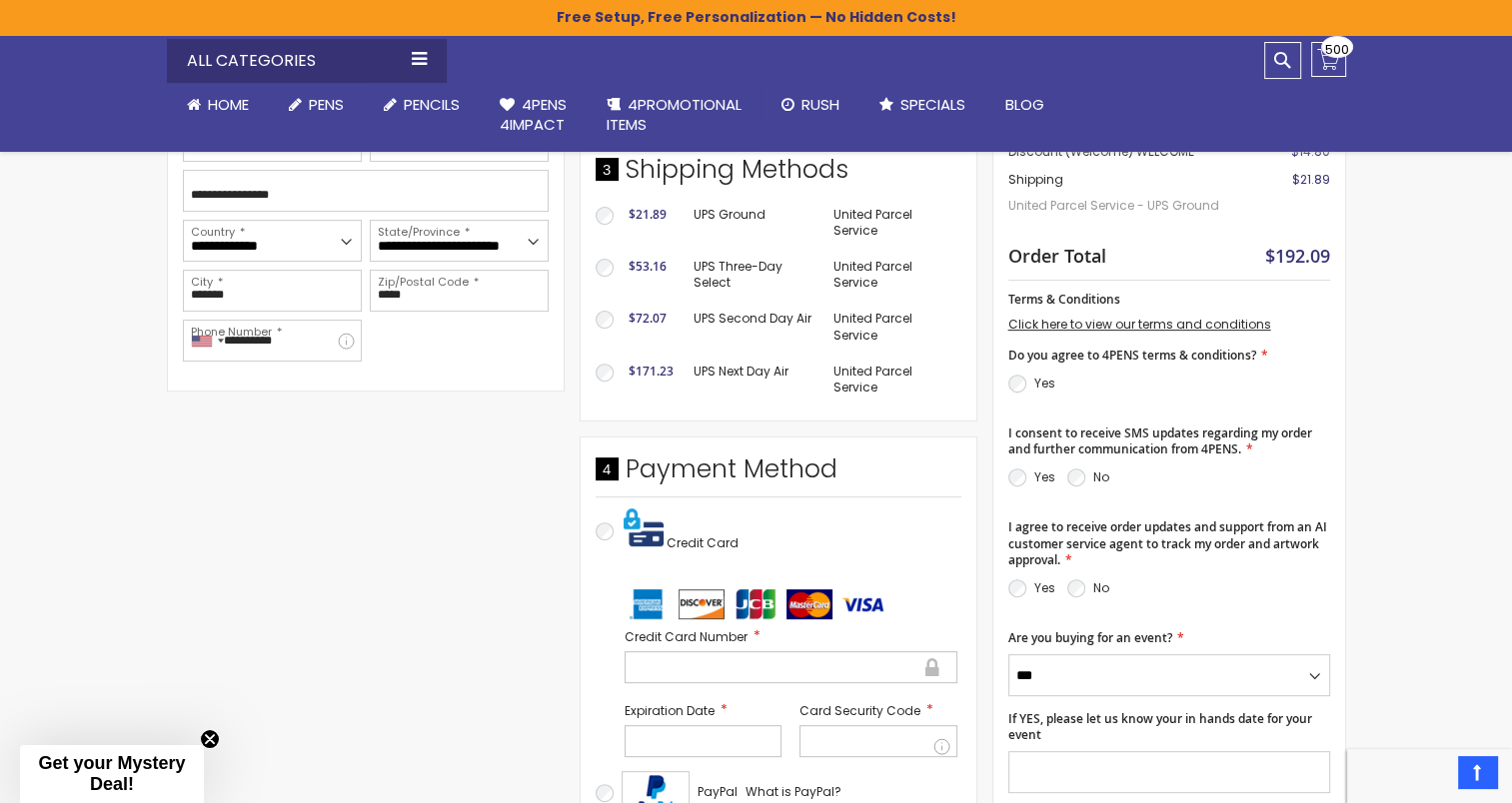 scroll, scrollTop: 640, scrollLeft: 0, axis: vertical 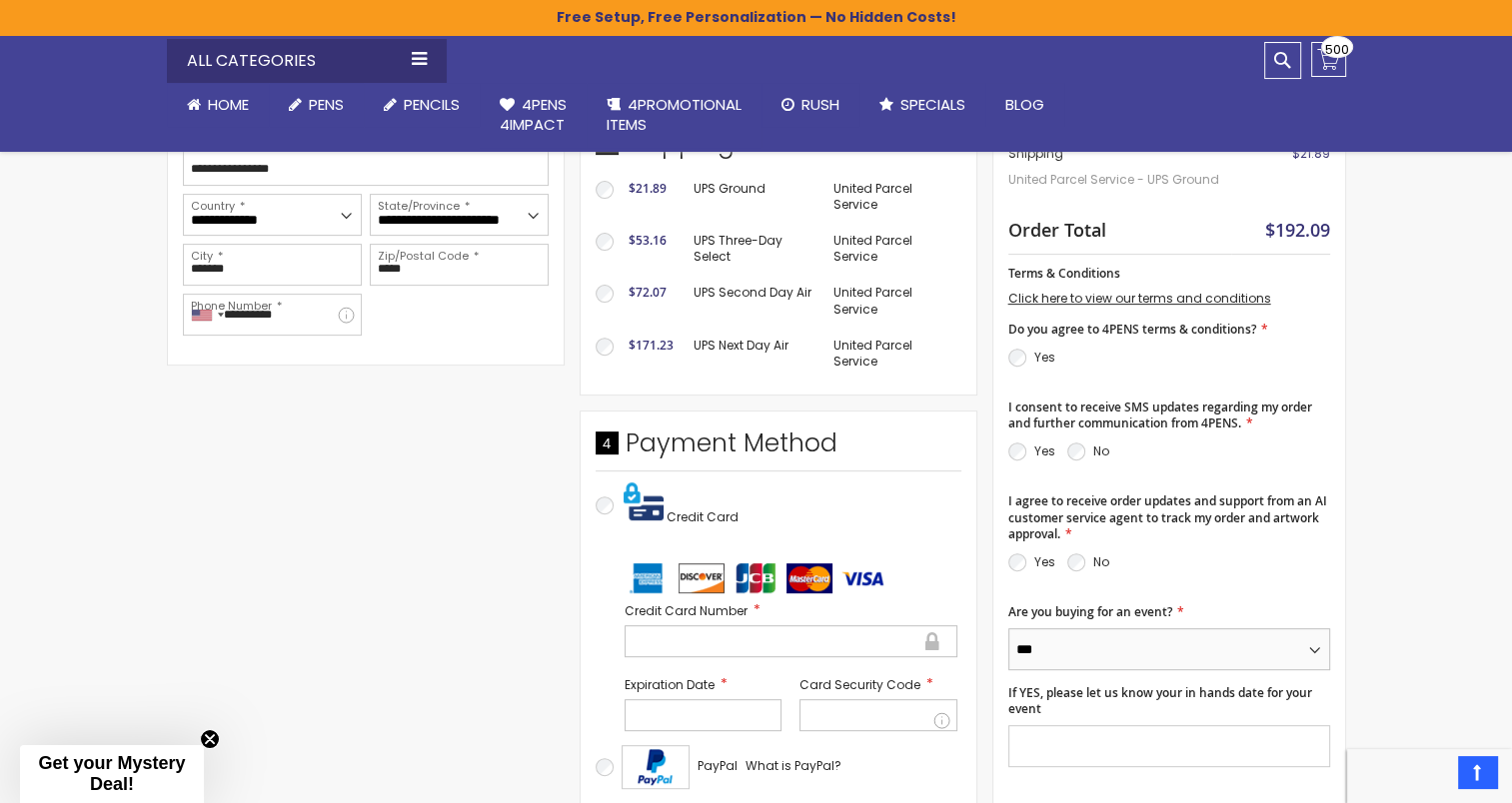 click on "*** **" at bounding box center [1169, 649] 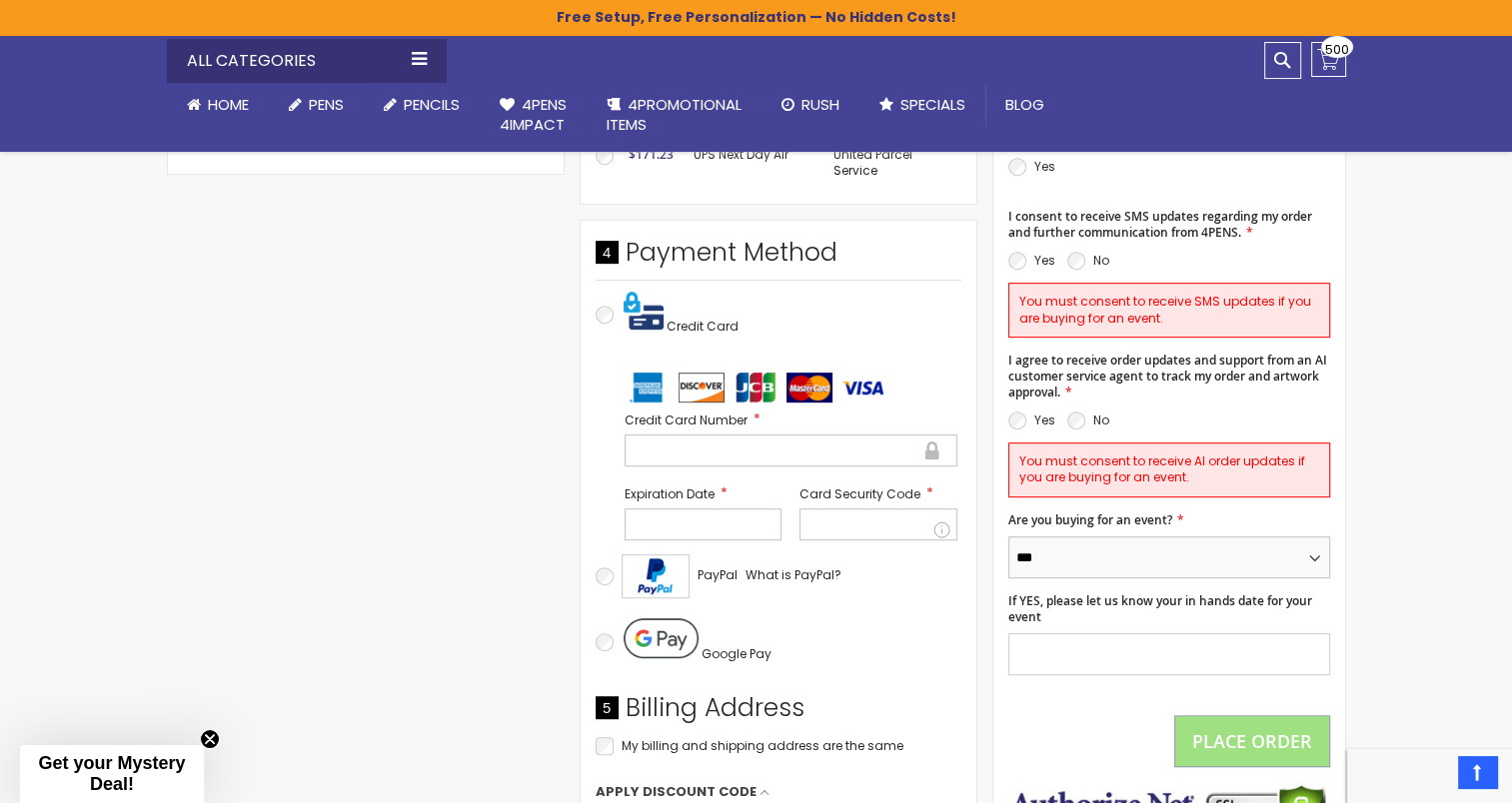 scroll, scrollTop: 832, scrollLeft: 0, axis: vertical 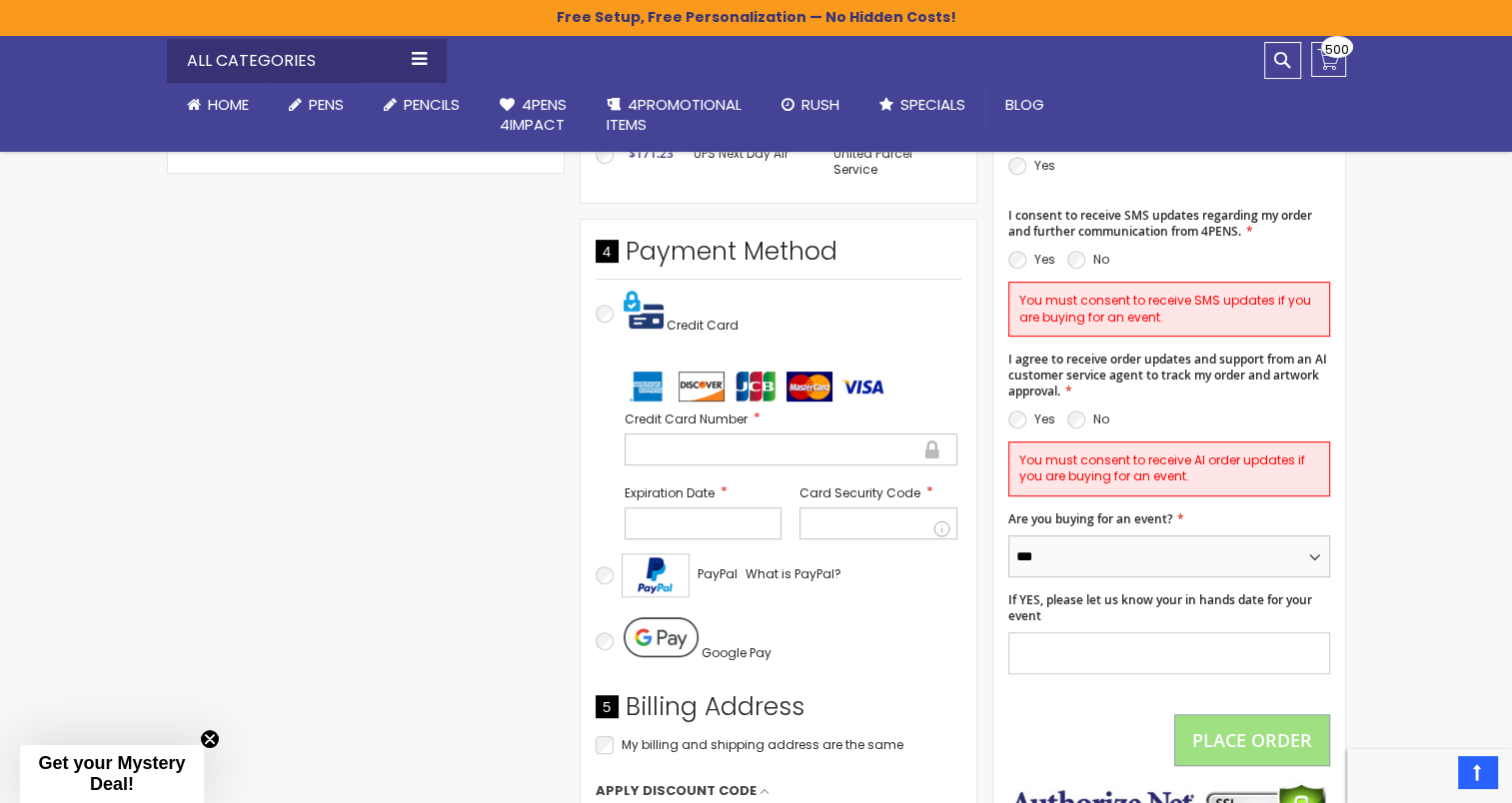 click on "*** **" at bounding box center (1169, 556) 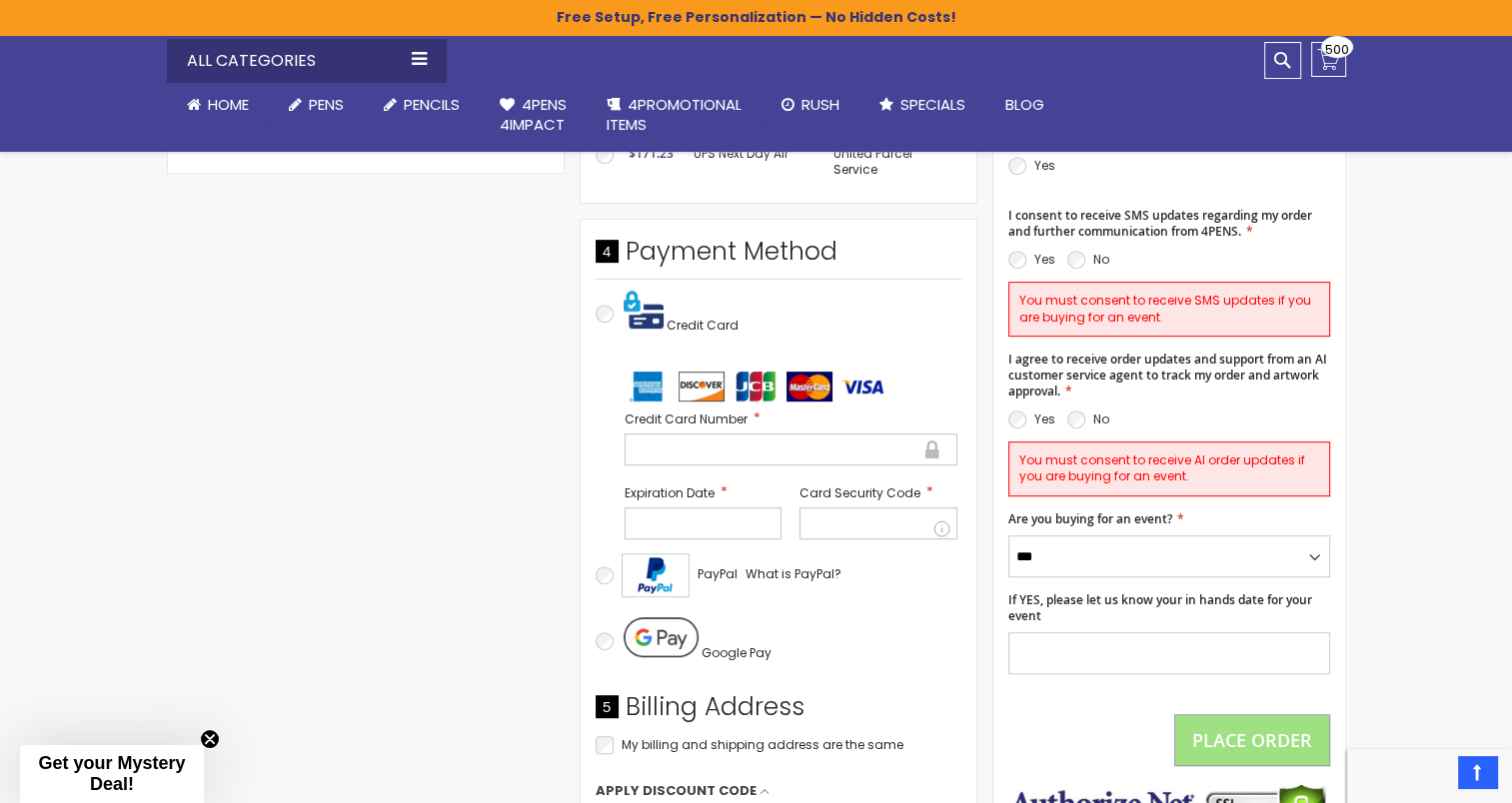 click on "Skip to Content
sample
Wishlist
Sign Out
Sign In
Sign In
Login
Forgot Your Password?
Create an Account
My Account
Toggle Nav
Search
All Categories
Pens" at bounding box center (756, 370) 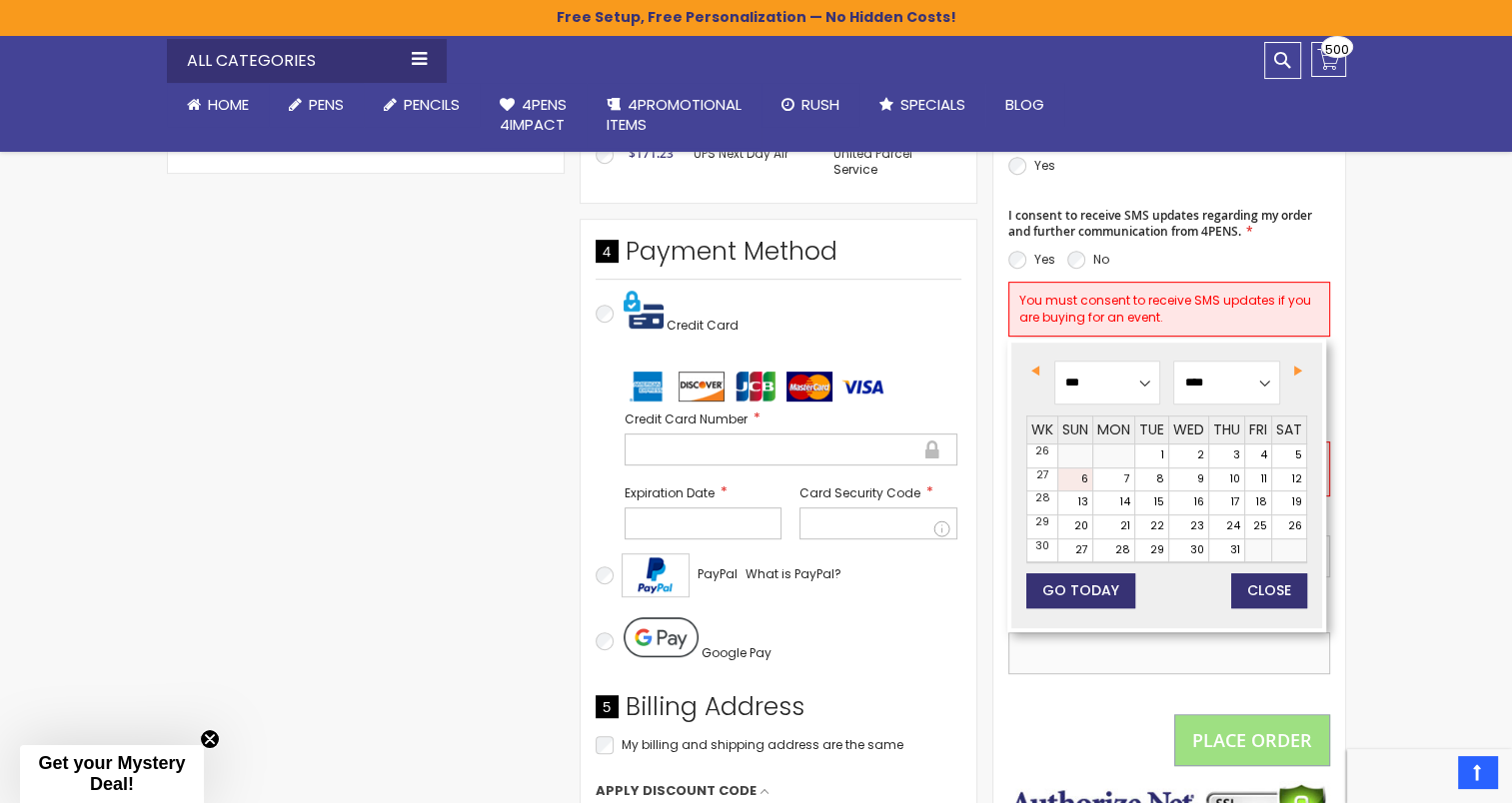click on "If YES, please let us know your in hands date for your event" at bounding box center [1169, 653] 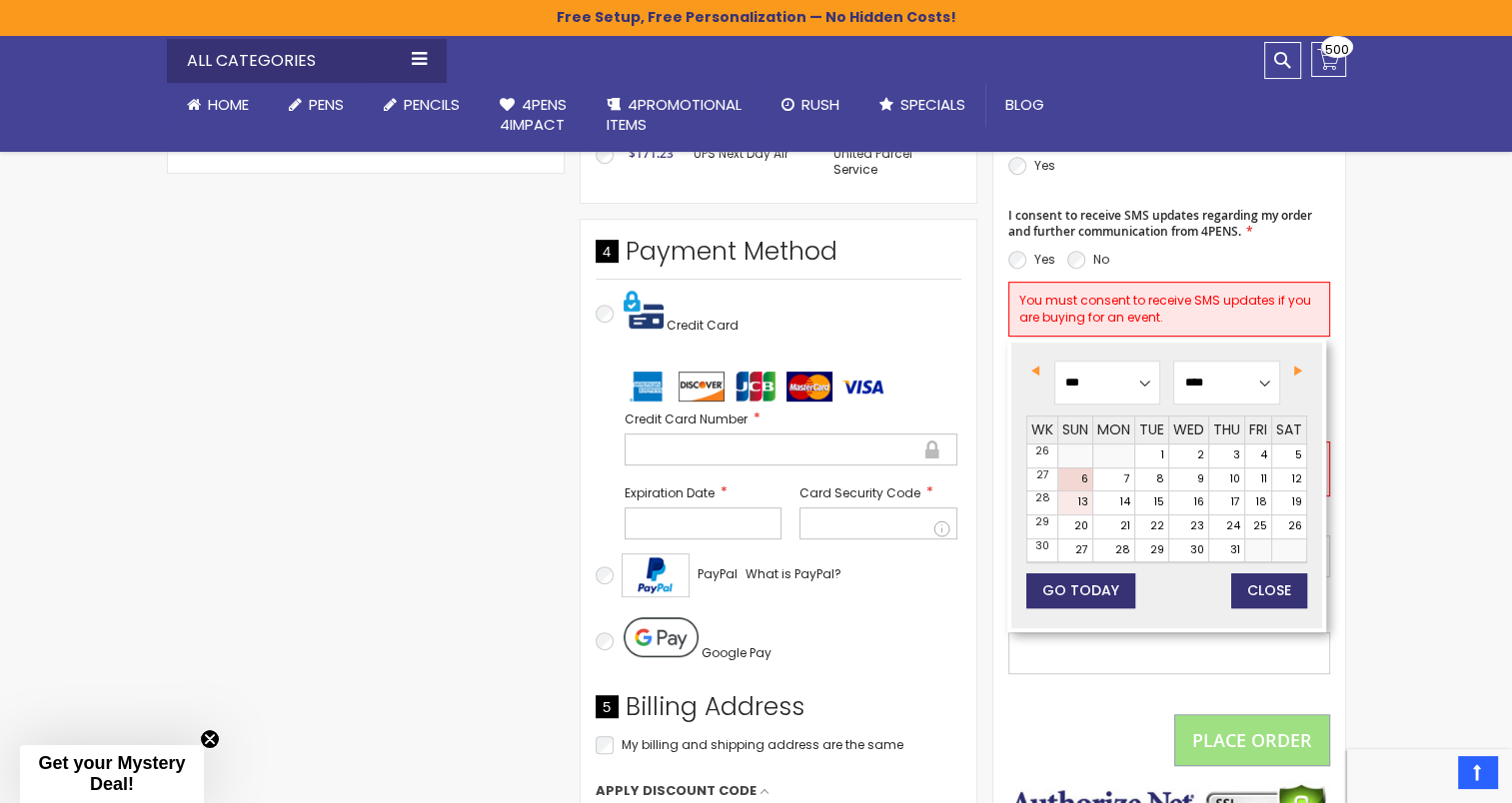 click on "13" at bounding box center [1075, 502] 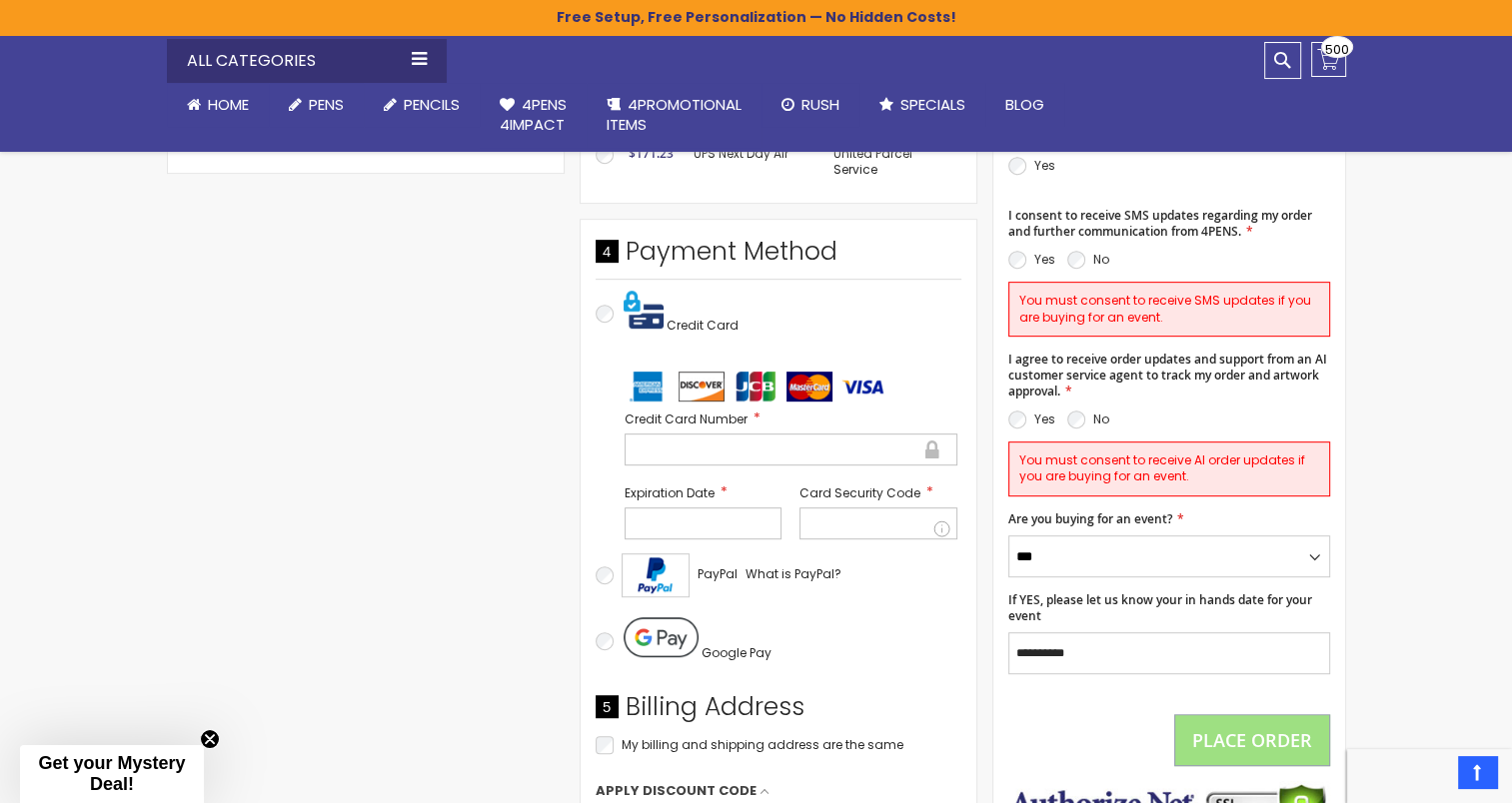 scroll, scrollTop: 1146, scrollLeft: 0, axis: vertical 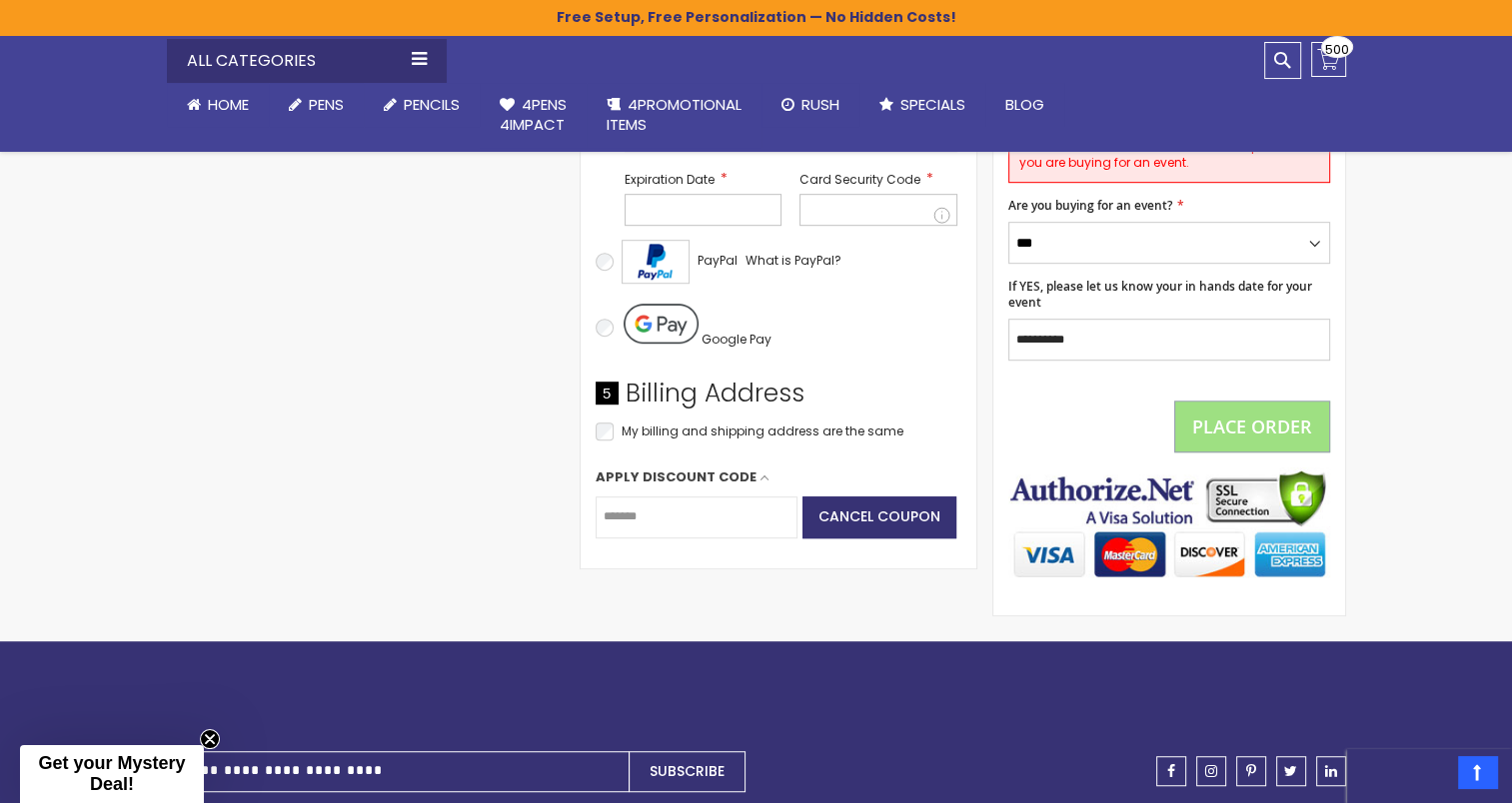click on "Skip to Content
sample
Wishlist
Sign Out
Sign In
Sign In
Login
Forgot Your Password?
Create an Account
My Account
Toggle Nav
Search
All Categories
Pens" at bounding box center (756, 56) 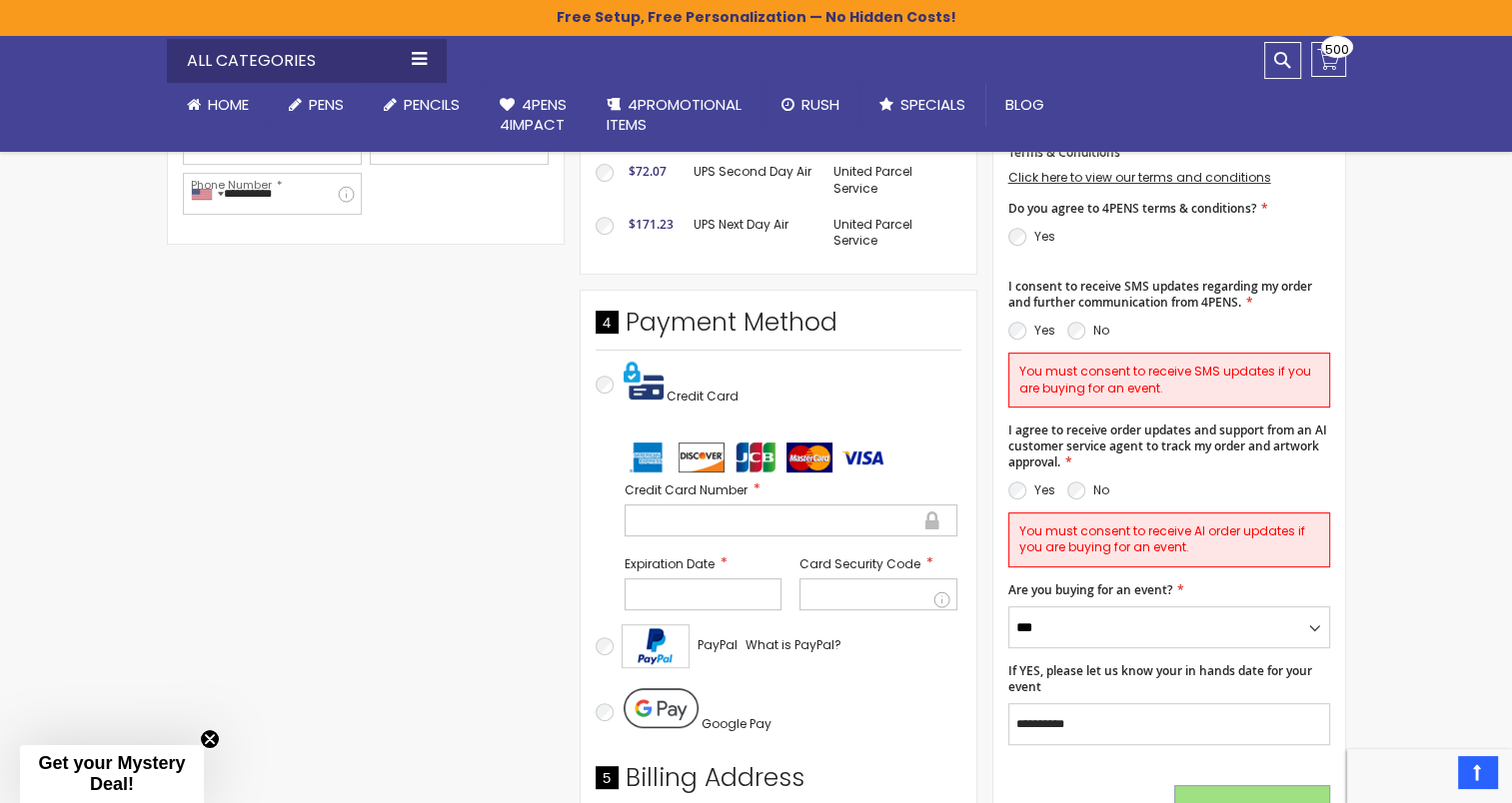 scroll, scrollTop: 762, scrollLeft: 0, axis: vertical 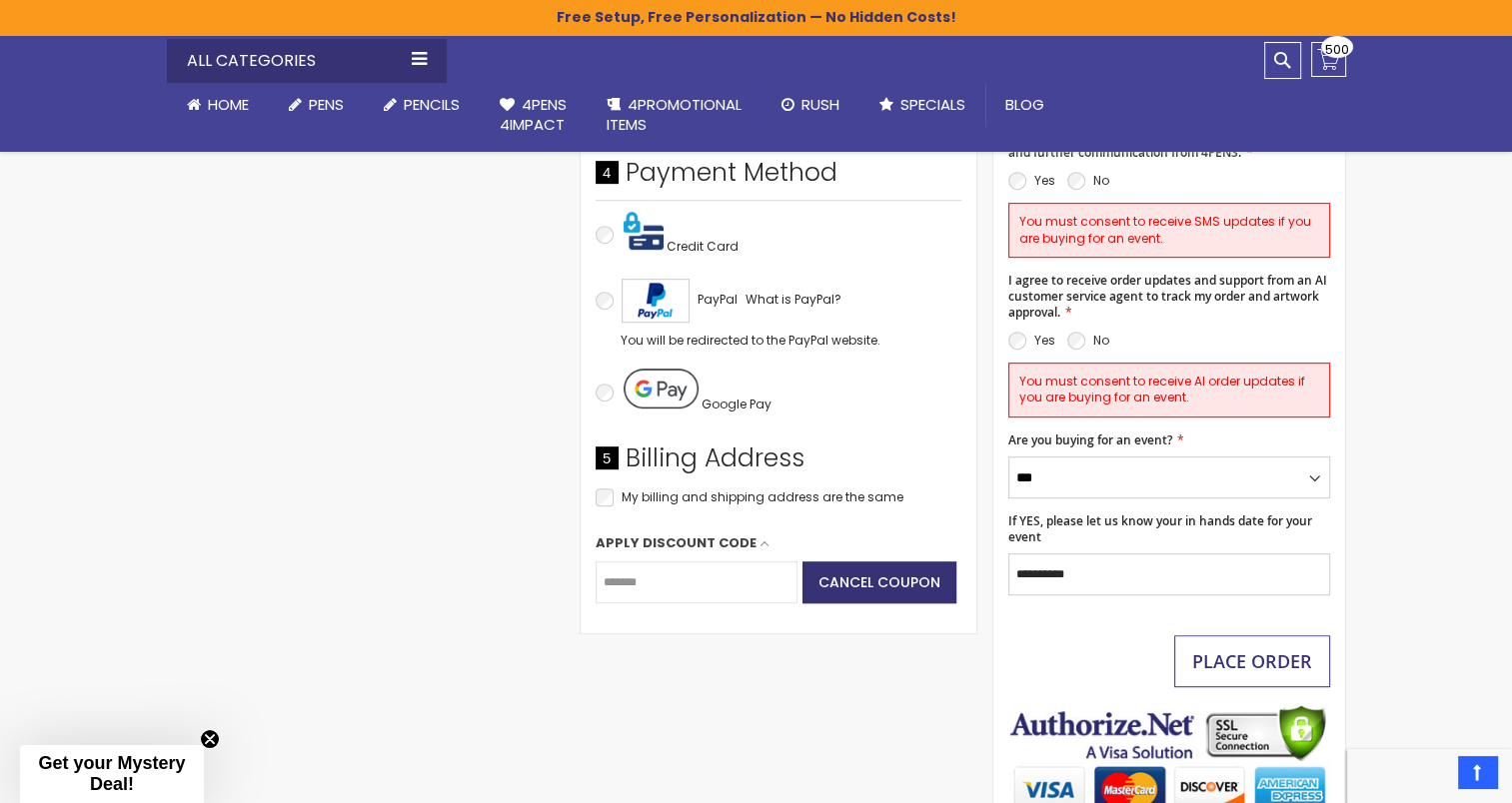 click on "Place Order" at bounding box center [1252, 661] 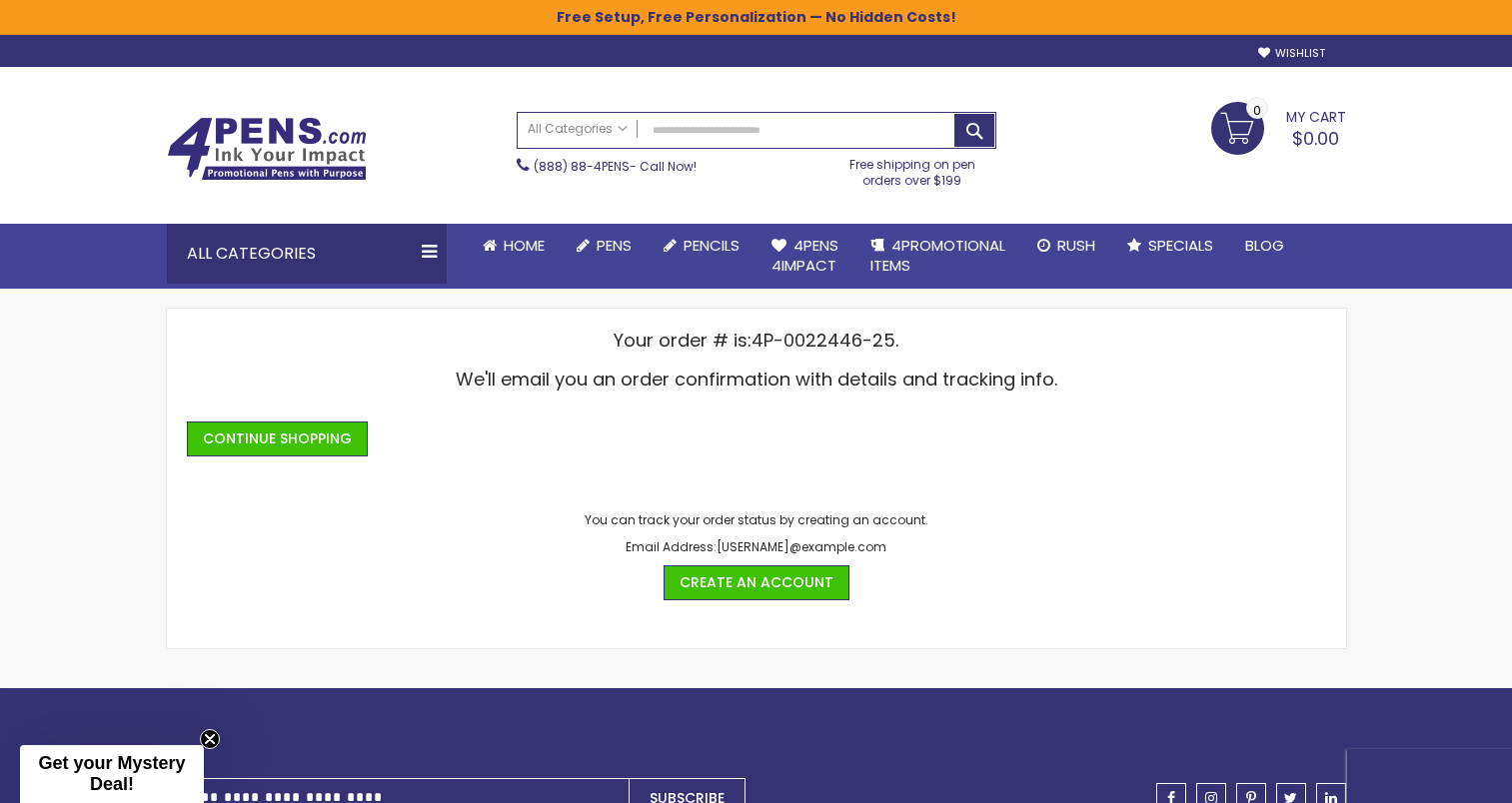 scroll, scrollTop: 0, scrollLeft: 0, axis: both 